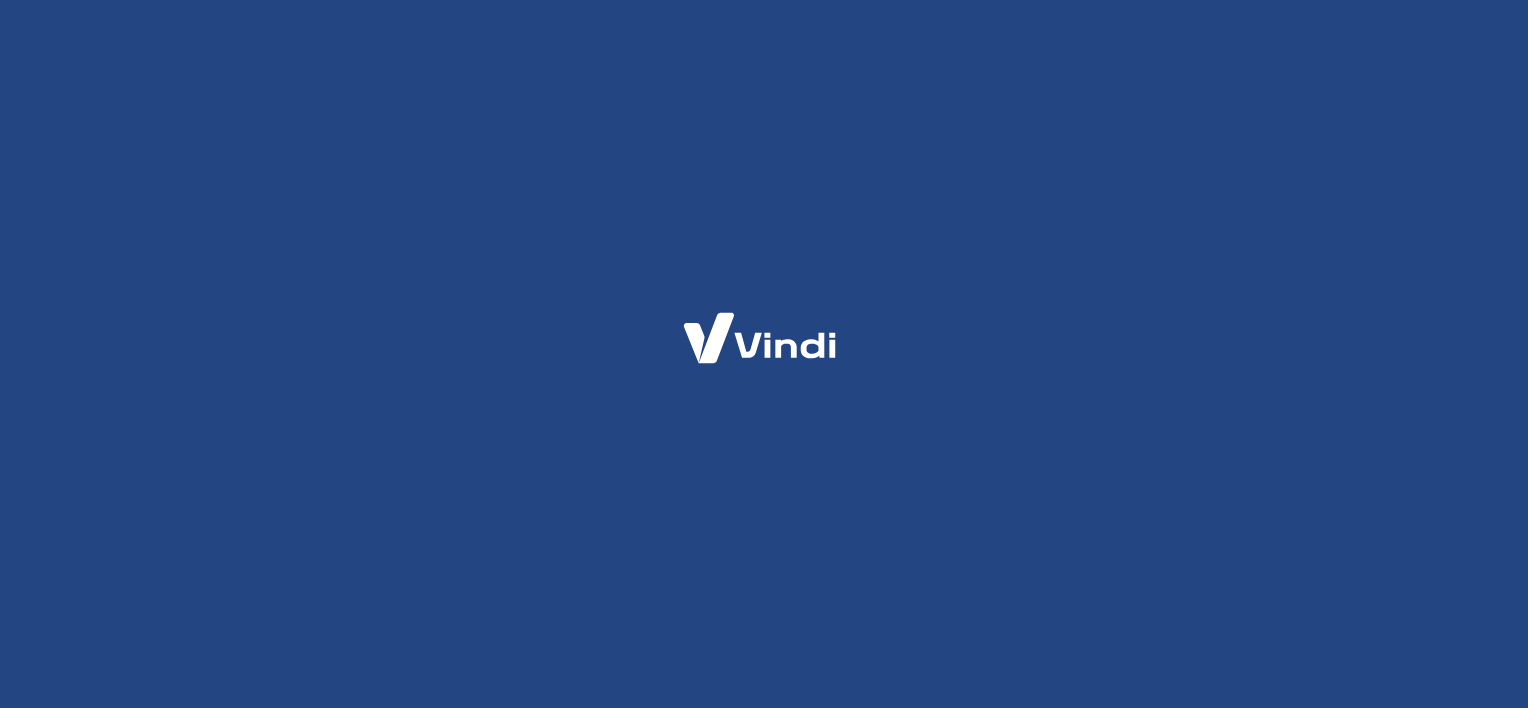 scroll, scrollTop: 0, scrollLeft: 0, axis: both 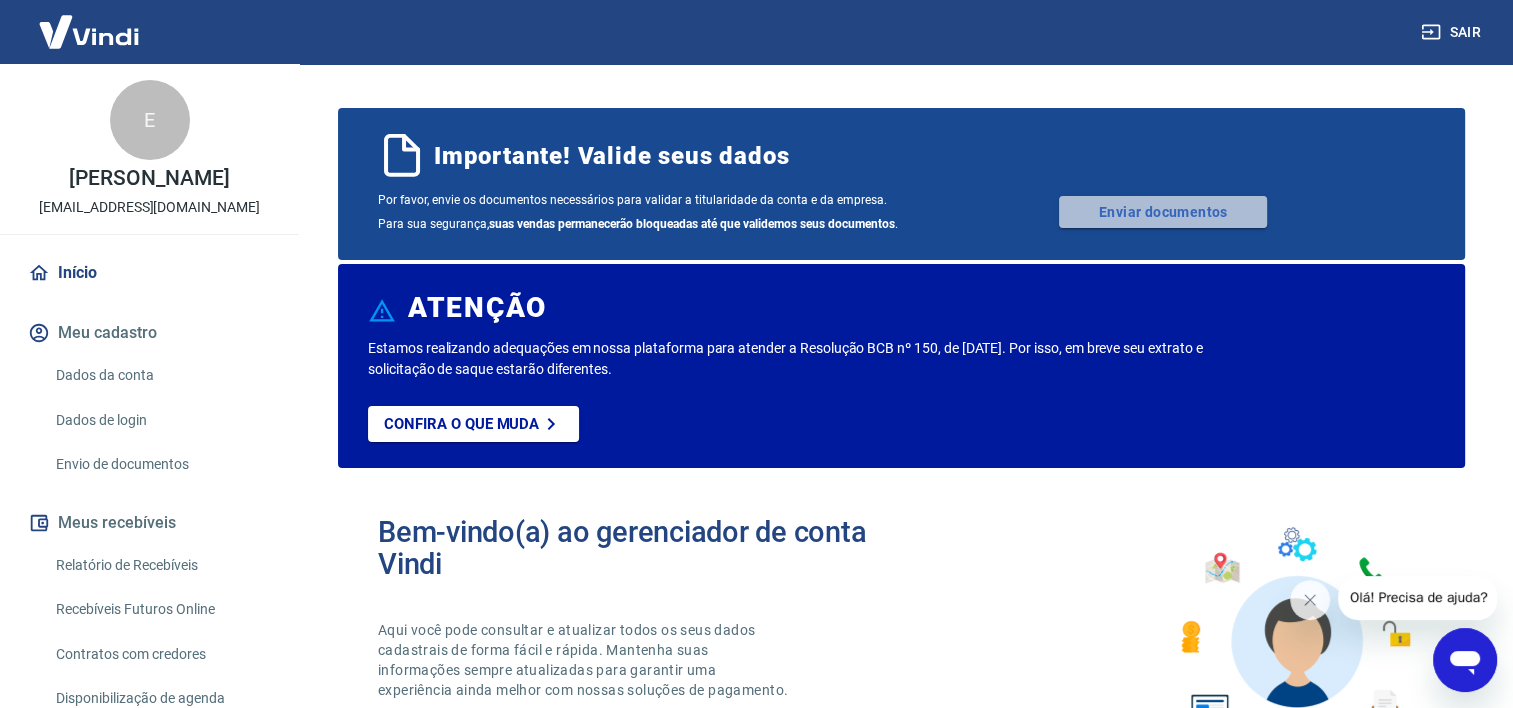 click on "Enviar documentos" at bounding box center (1163, 212) 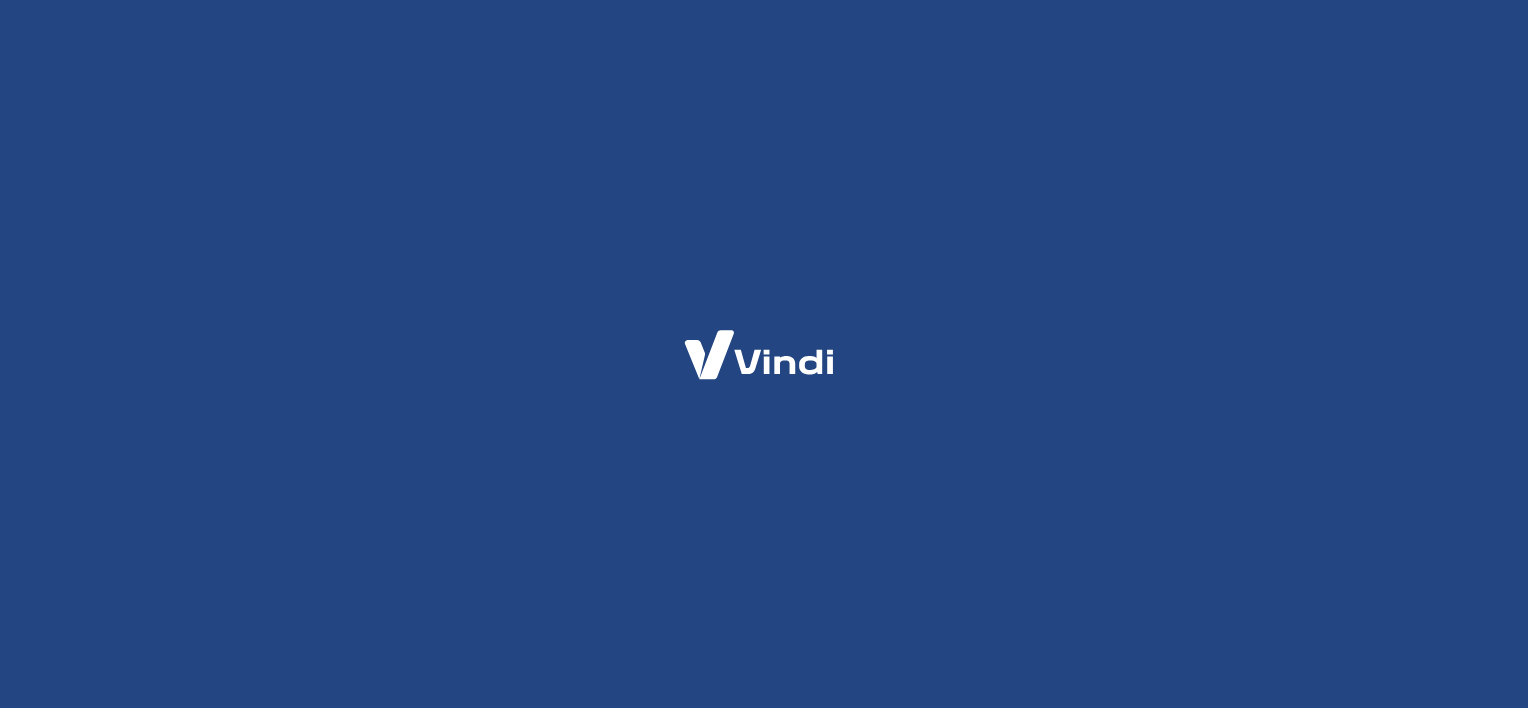 scroll, scrollTop: 0, scrollLeft: 0, axis: both 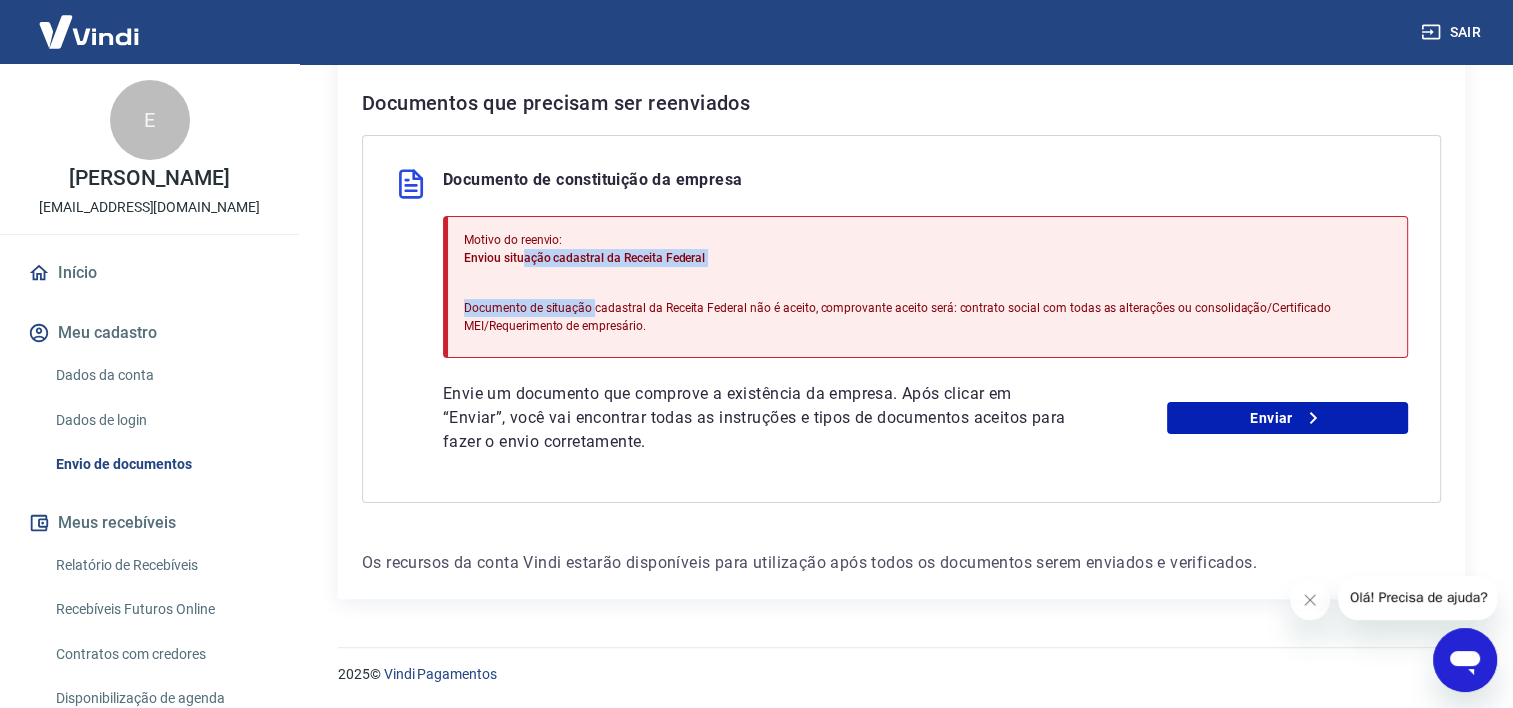 drag, startPoint x: 524, startPoint y: 258, endPoint x: 593, endPoint y: 268, distance: 69.72087 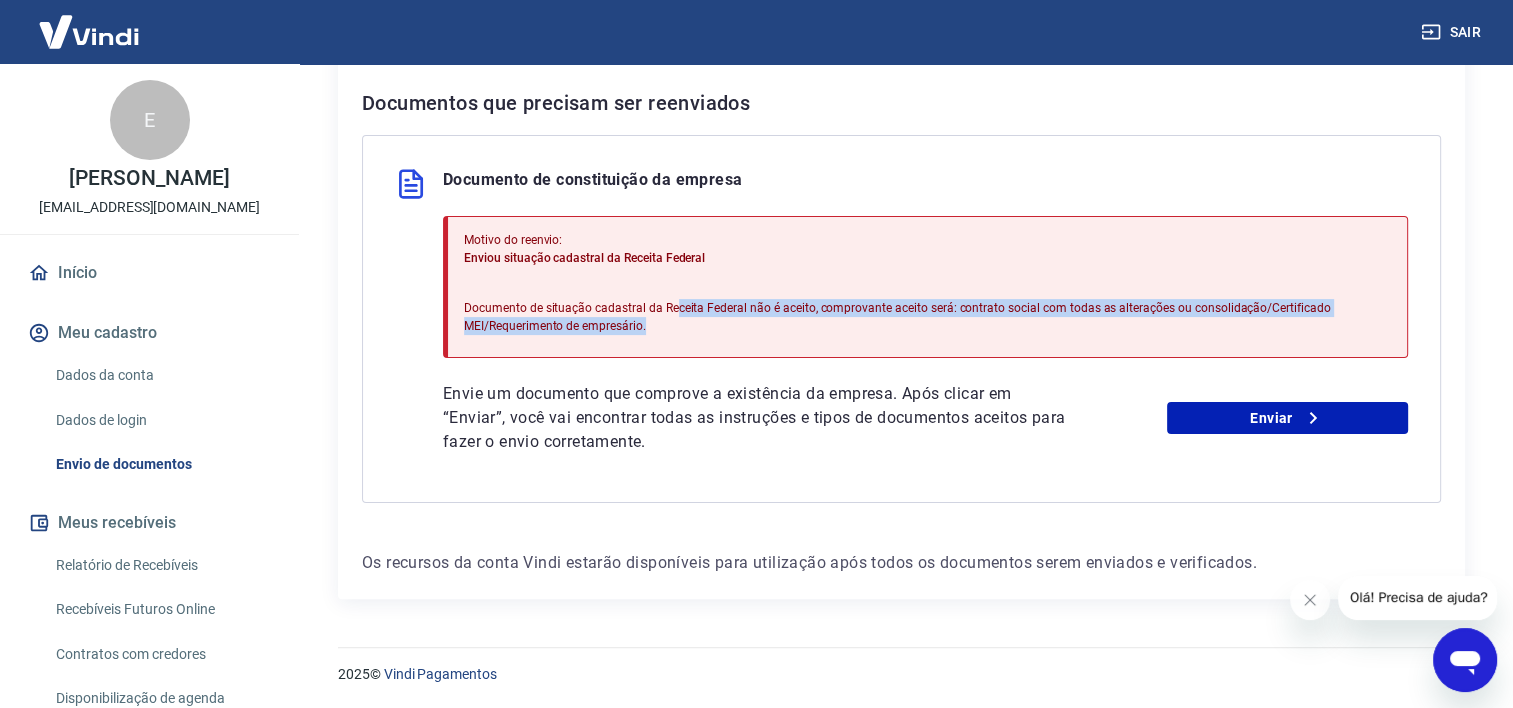 drag, startPoint x: 593, startPoint y: 268, endPoint x: 673, endPoint y: 316, distance: 93.29523 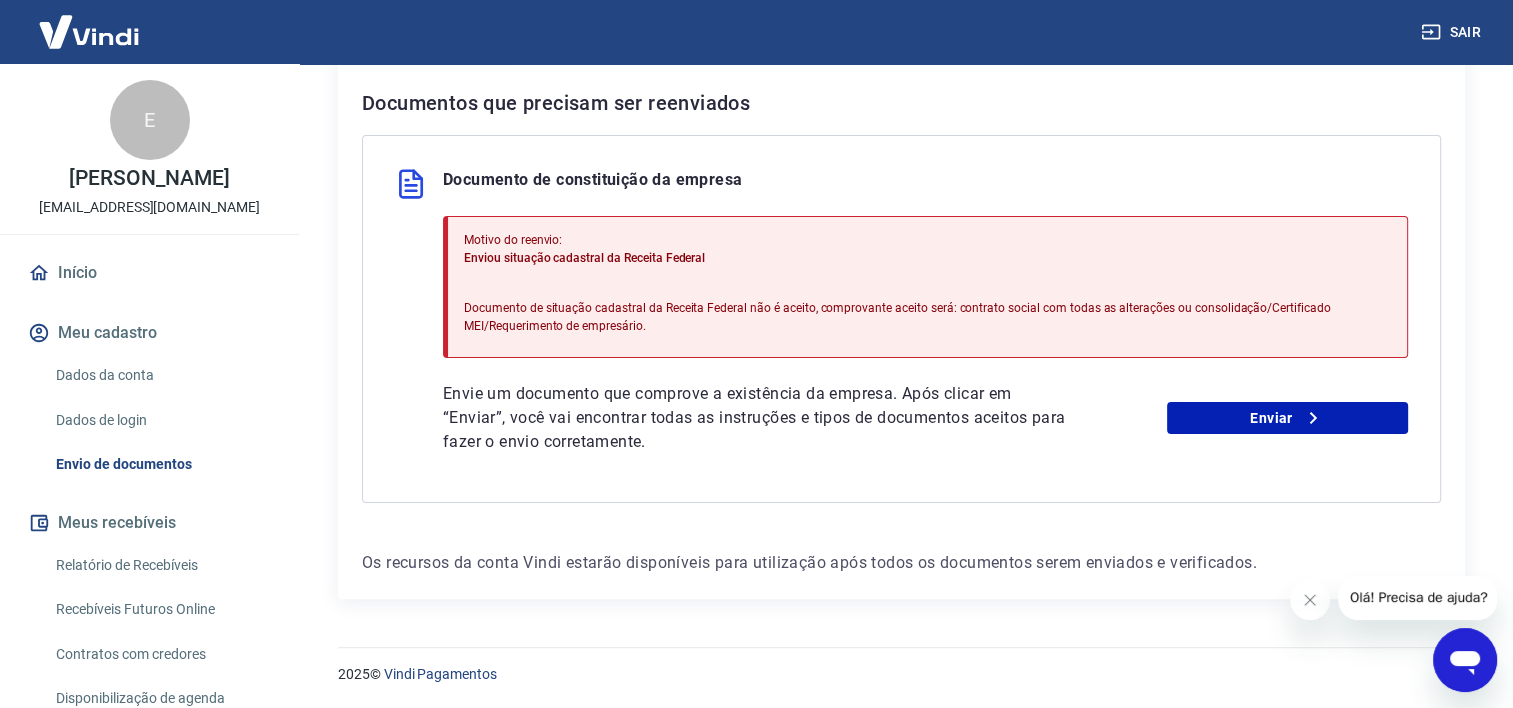click on "Motivo do reenvio: Enviou situação cadastral da Receita Federal Documento de situação cadastral da Receita Federal não é aceito, comprovante aceito será: contrato social com todas as alterações ou consolidação/Certificado MEI/Requerimento de empresário. Envie um documento que comprove a existência da empresa. Após clicar em “Enviar”, você vai encontrar todas as instruções e tipos de documentos aceitos para fazer o envio corretamente. Enviar" at bounding box center (925, 335) 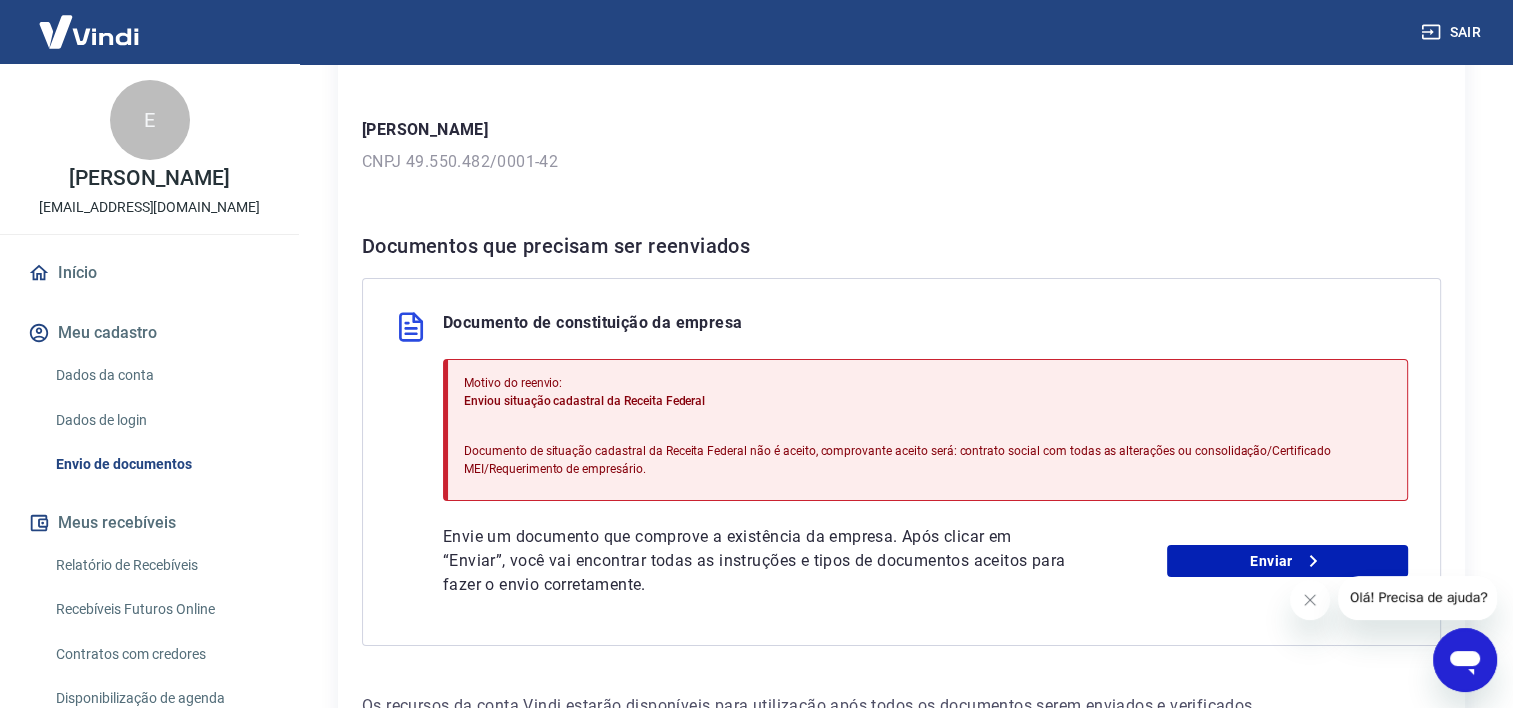 scroll, scrollTop: 298, scrollLeft: 0, axis: vertical 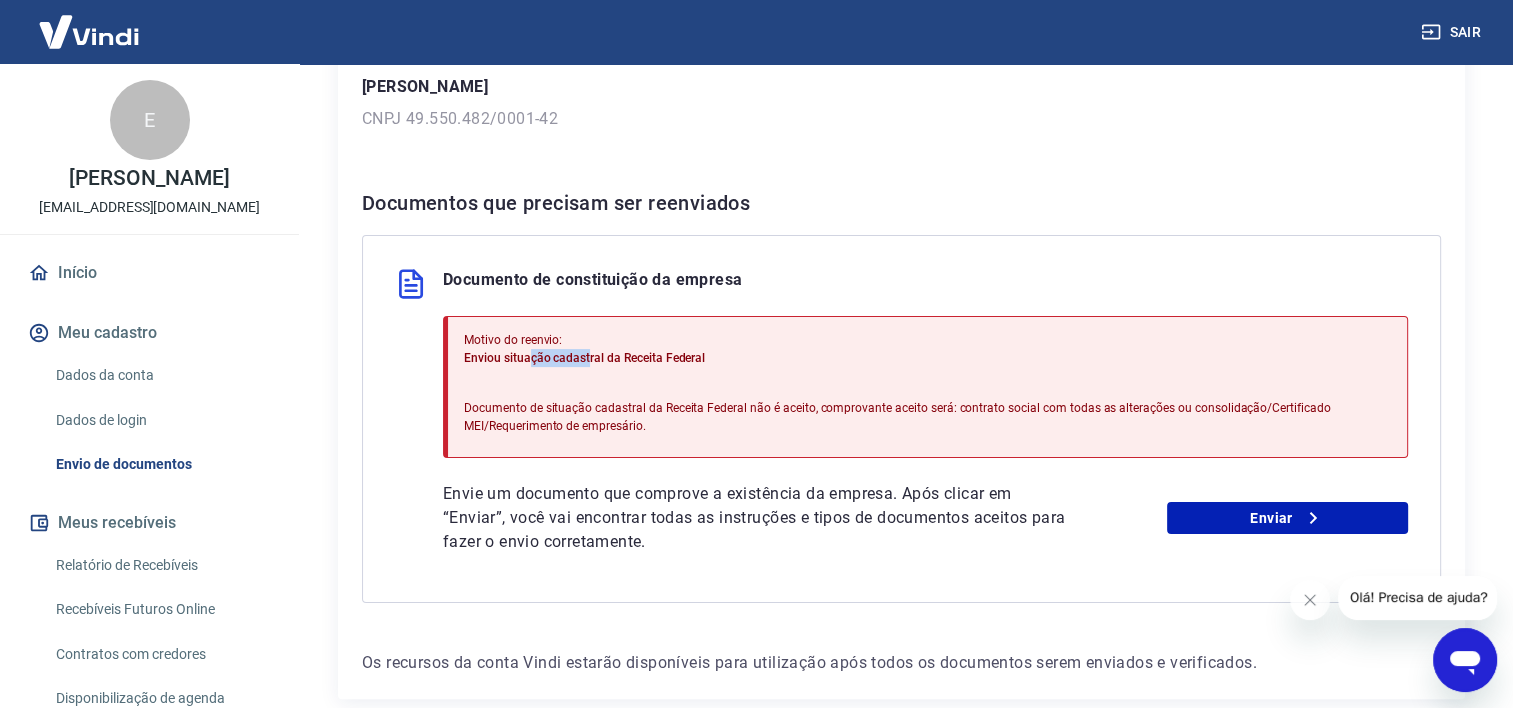 drag, startPoint x: 525, startPoint y: 358, endPoint x: 602, endPoint y: 358, distance: 77 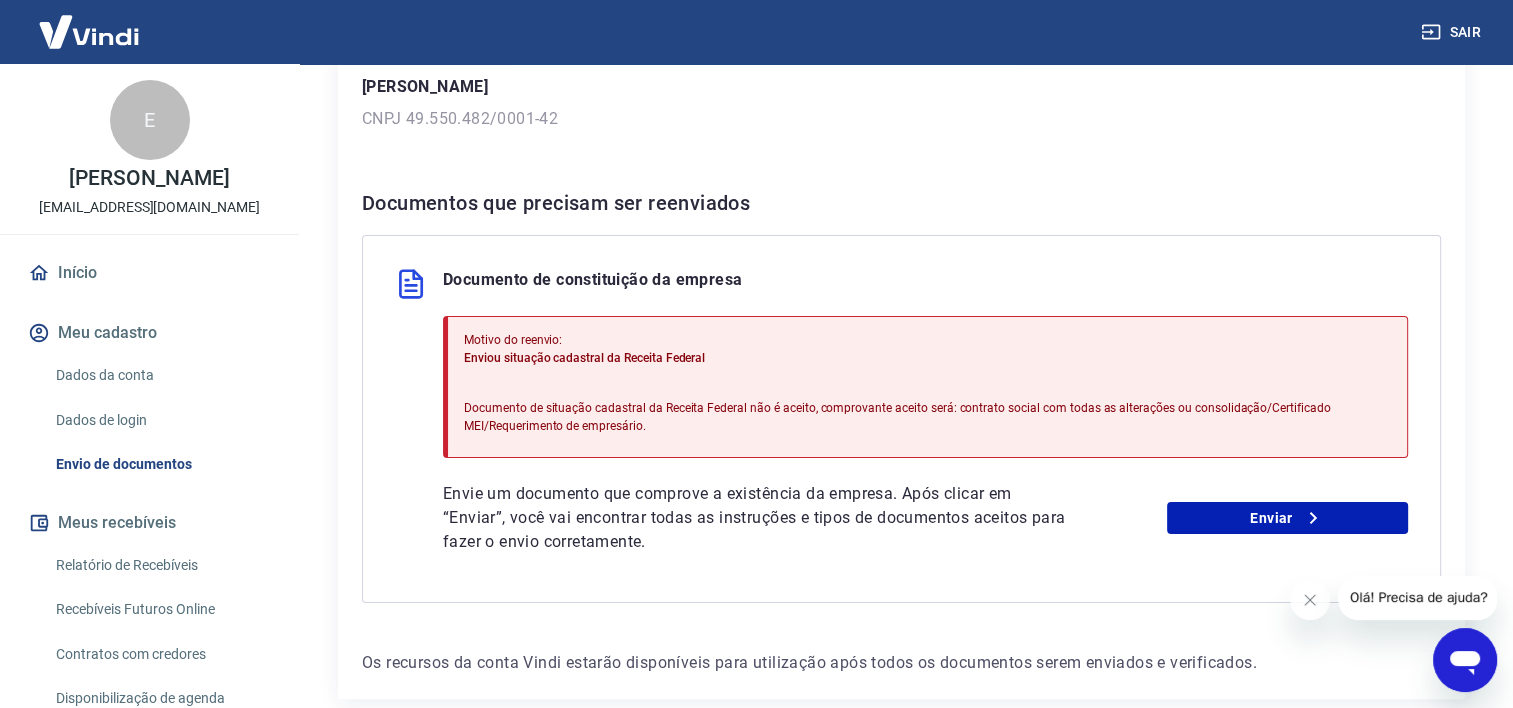 drag, startPoint x: 602, startPoint y: 358, endPoint x: 695, endPoint y: 368, distance: 93.53609 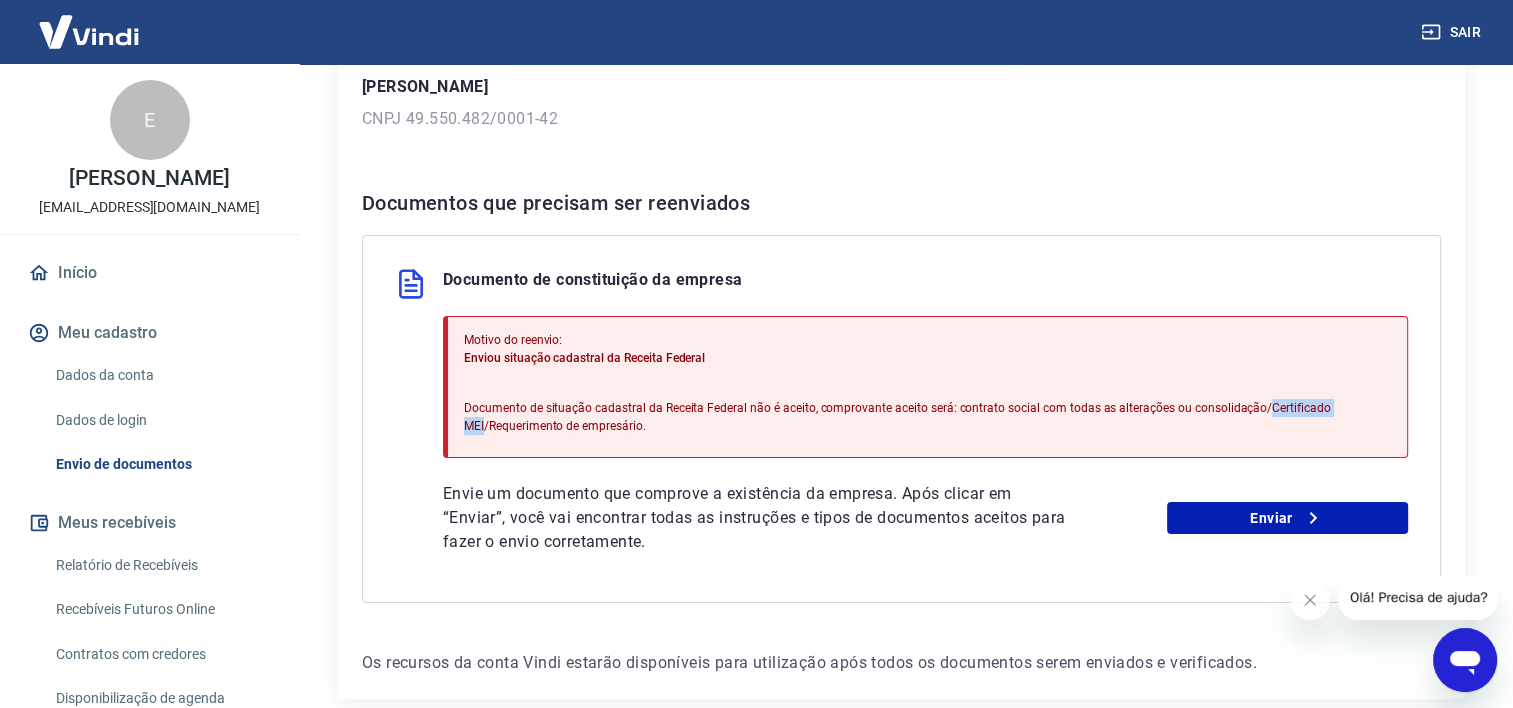 drag, startPoint x: 1256, startPoint y: 405, endPoint x: 484, endPoint y: 422, distance: 772.18713 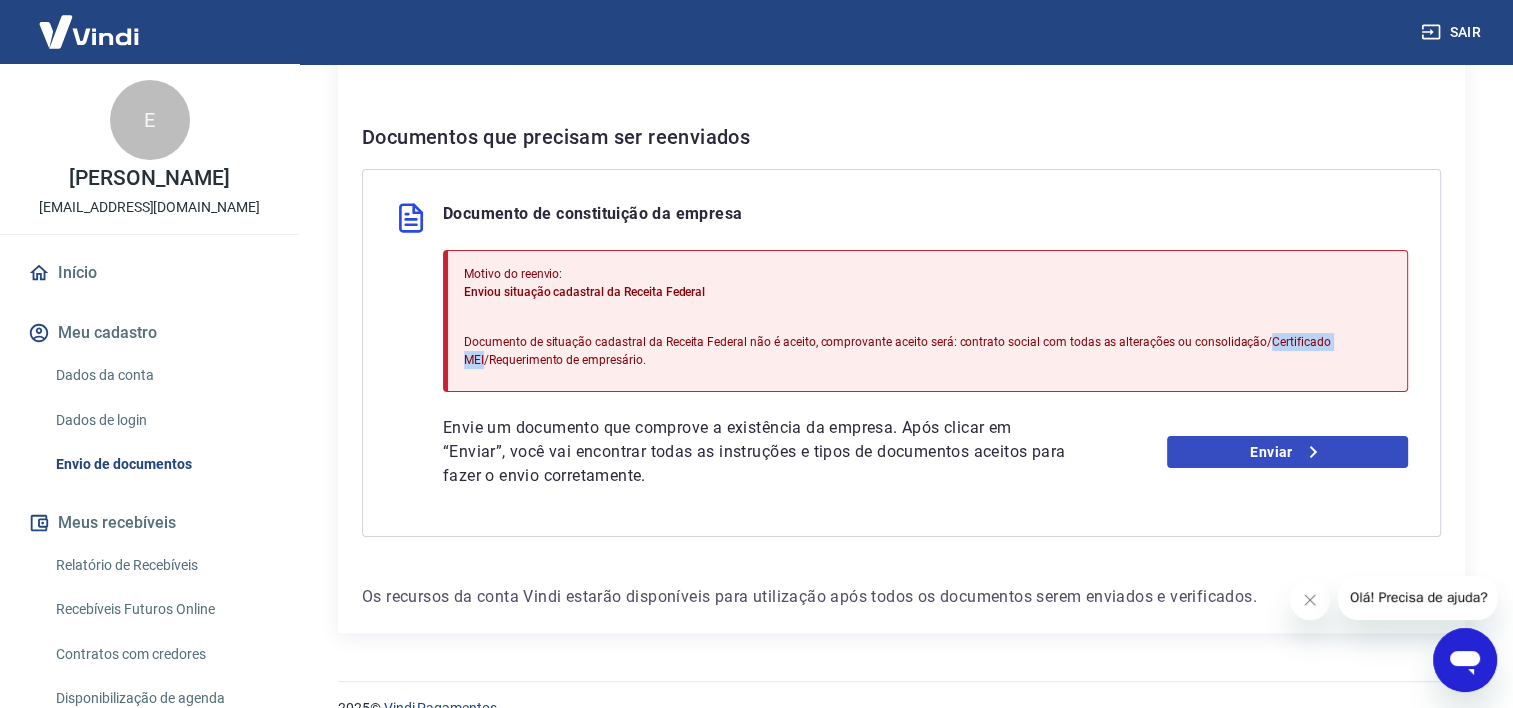 scroll, scrollTop: 398, scrollLeft: 0, axis: vertical 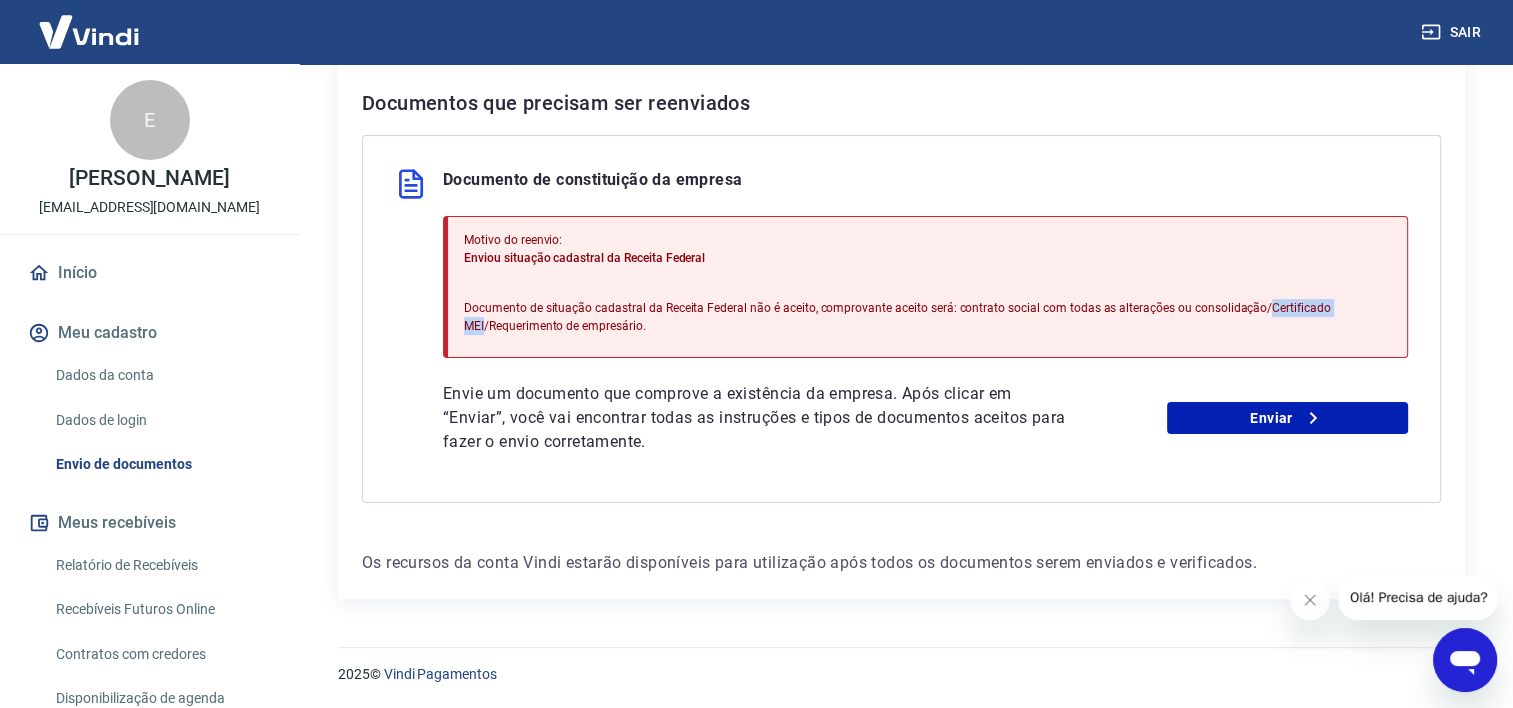 click on "Documento de situação cadastral da Receita Federal não é aceito, comprovante aceito será: contrato social com todas as alterações ou consolidação/Certificado MEI/Requerimento de empresário." at bounding box center (927, 317) 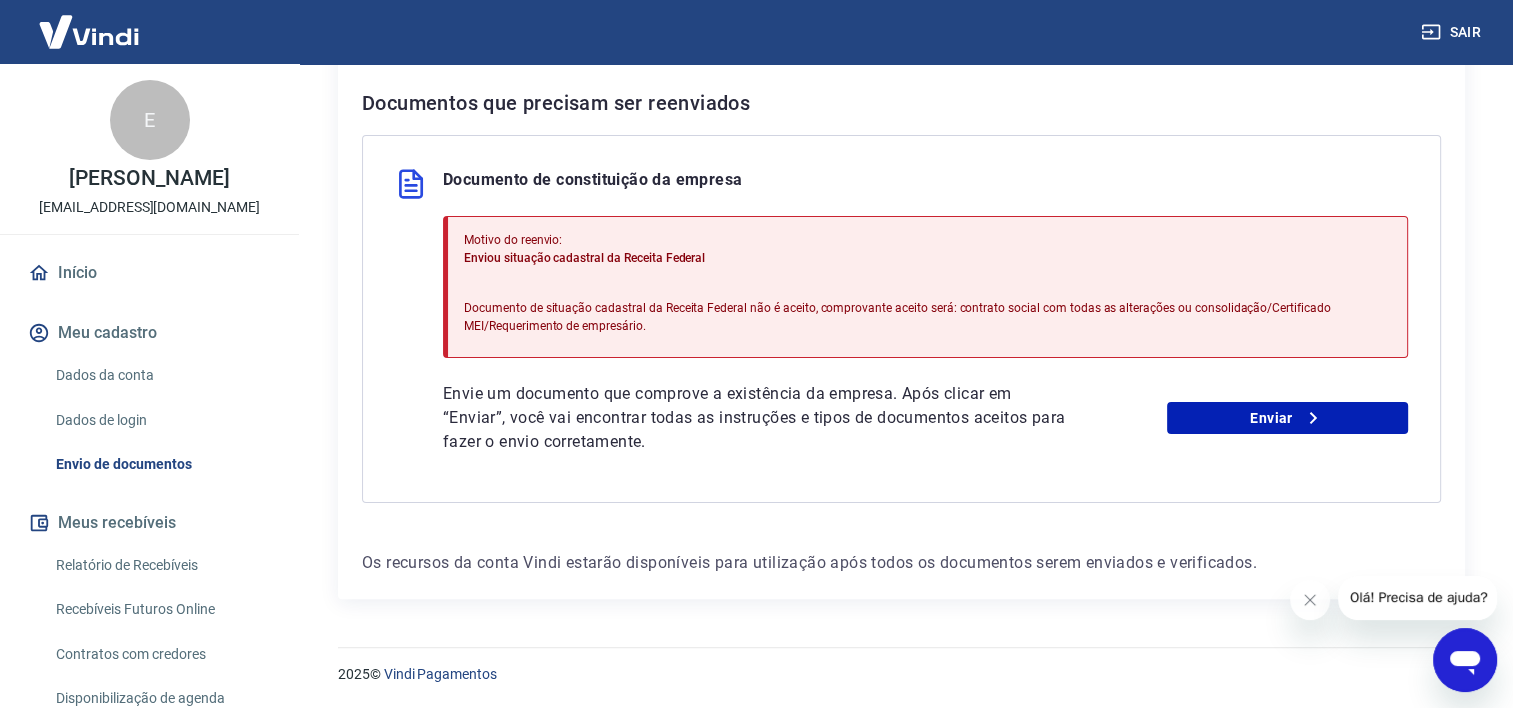 click on "Documento de situação cadastral da Receita Federal não é aceito, comprovante aceito será: contrato social com todas as alterações ou consolidação/Certificado MEI/Requerimento de empresário." at bounding box center [927, 317] 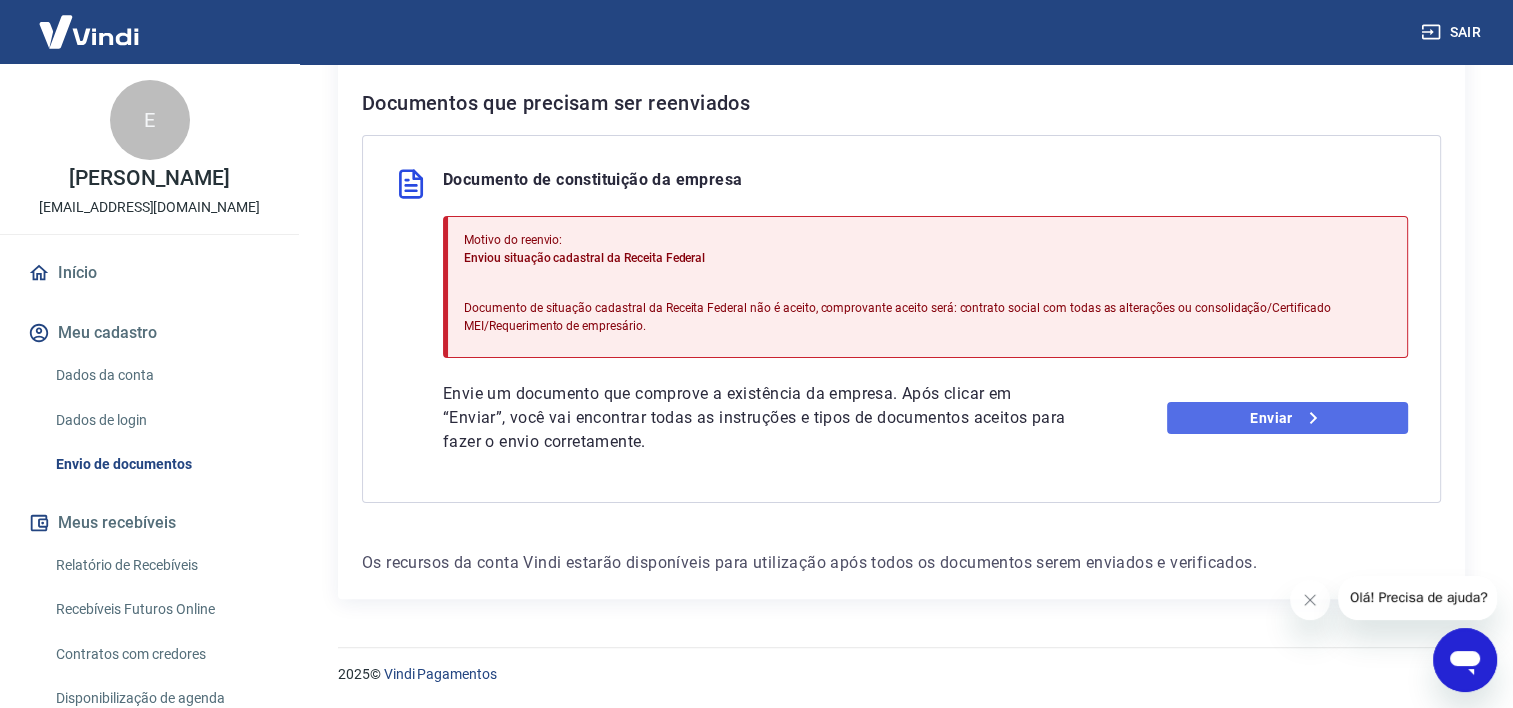 click on "Enviar" at bounding box center [1287, 418] 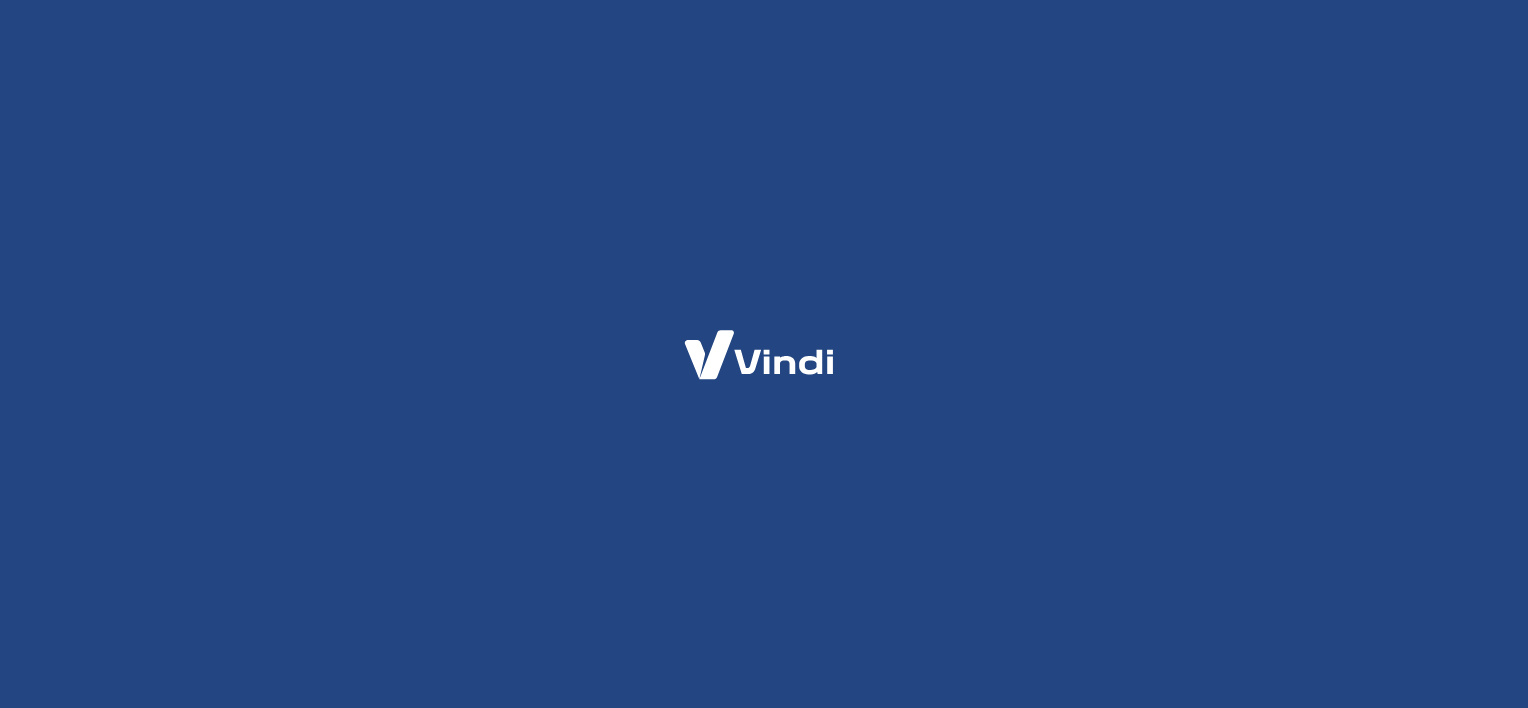 scroll, scrollTop: 0, scrollLeft: 0, axis: both 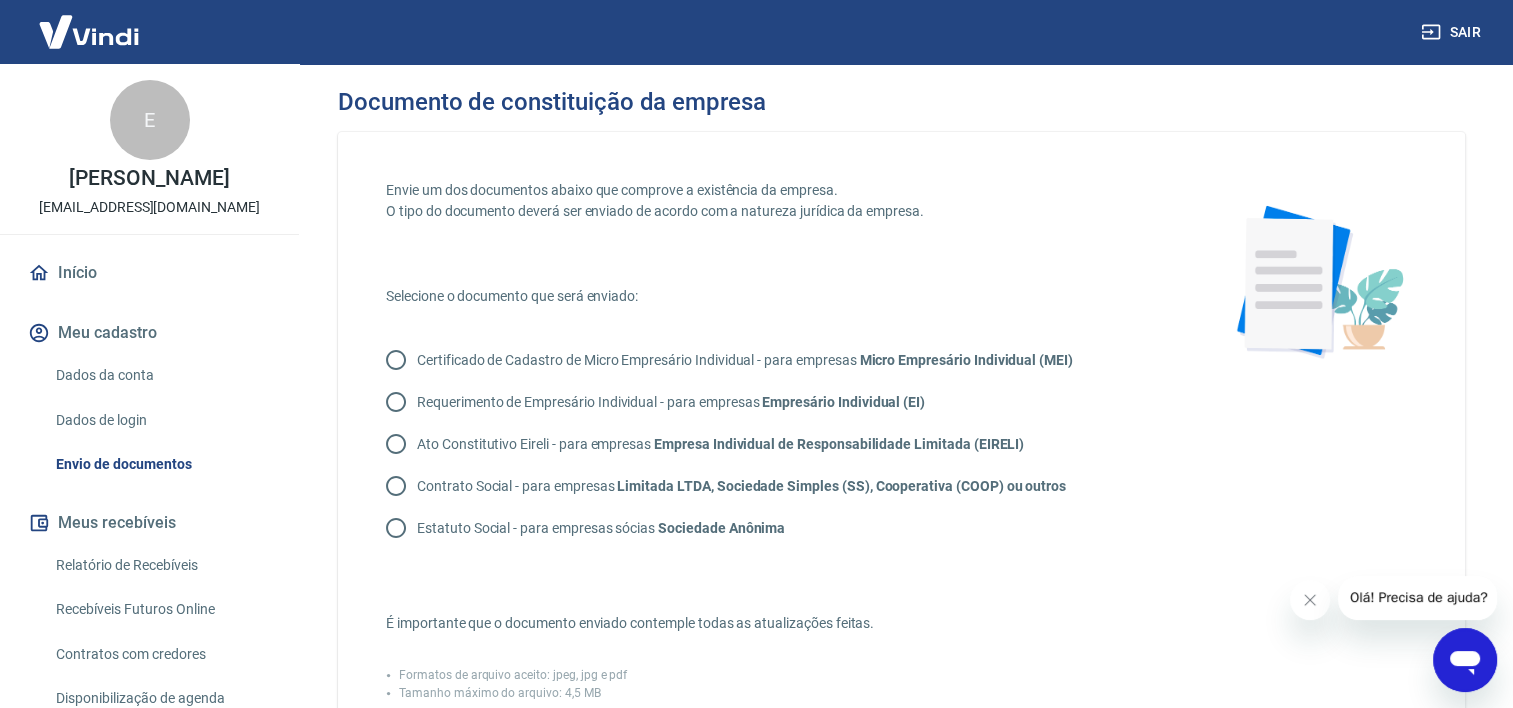 click on "Certificado de Cadastro de Micro Empresário Individual - para empresas   Micro Empresário Individual (MEI)" at bounding box center [745, 360] 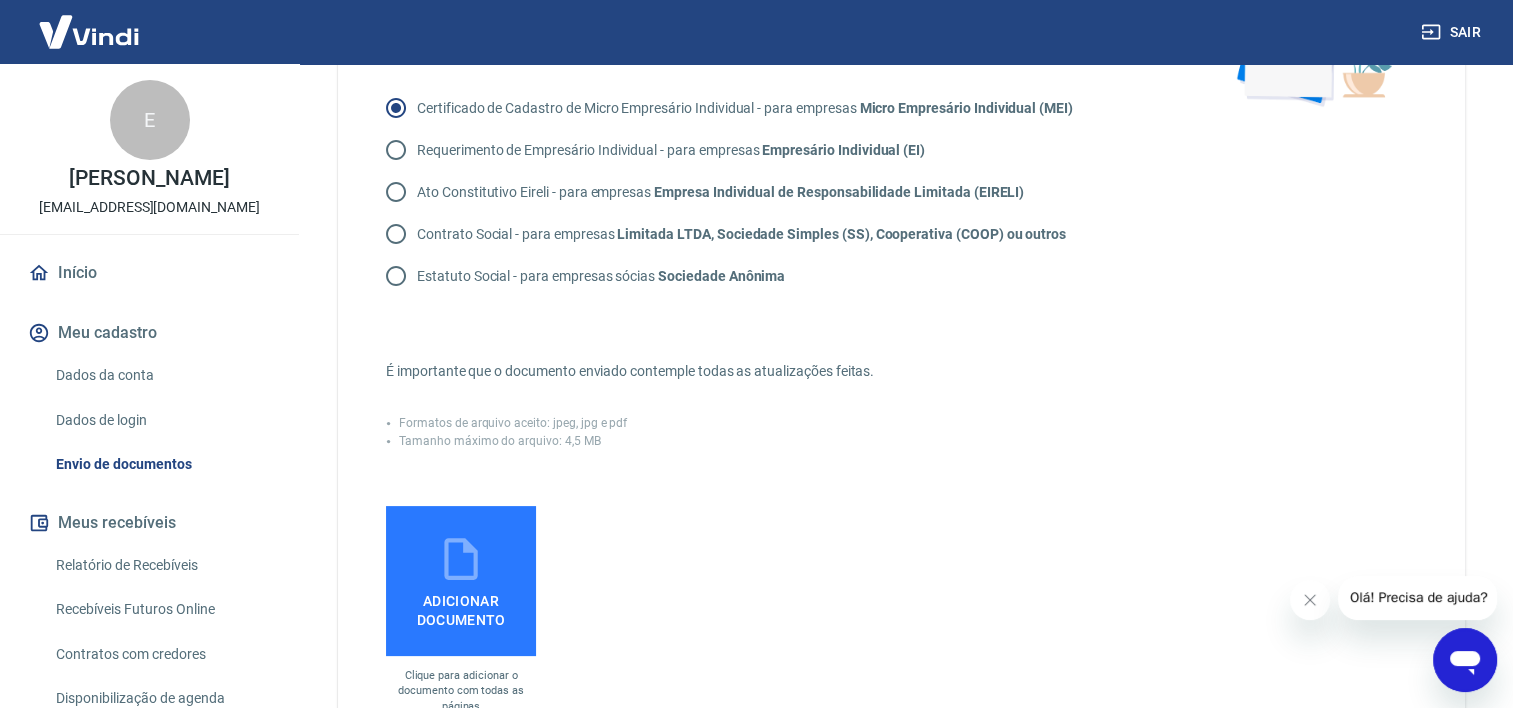 scroll, scrollTop: 300, scrollLeft: 0, axis: vertical 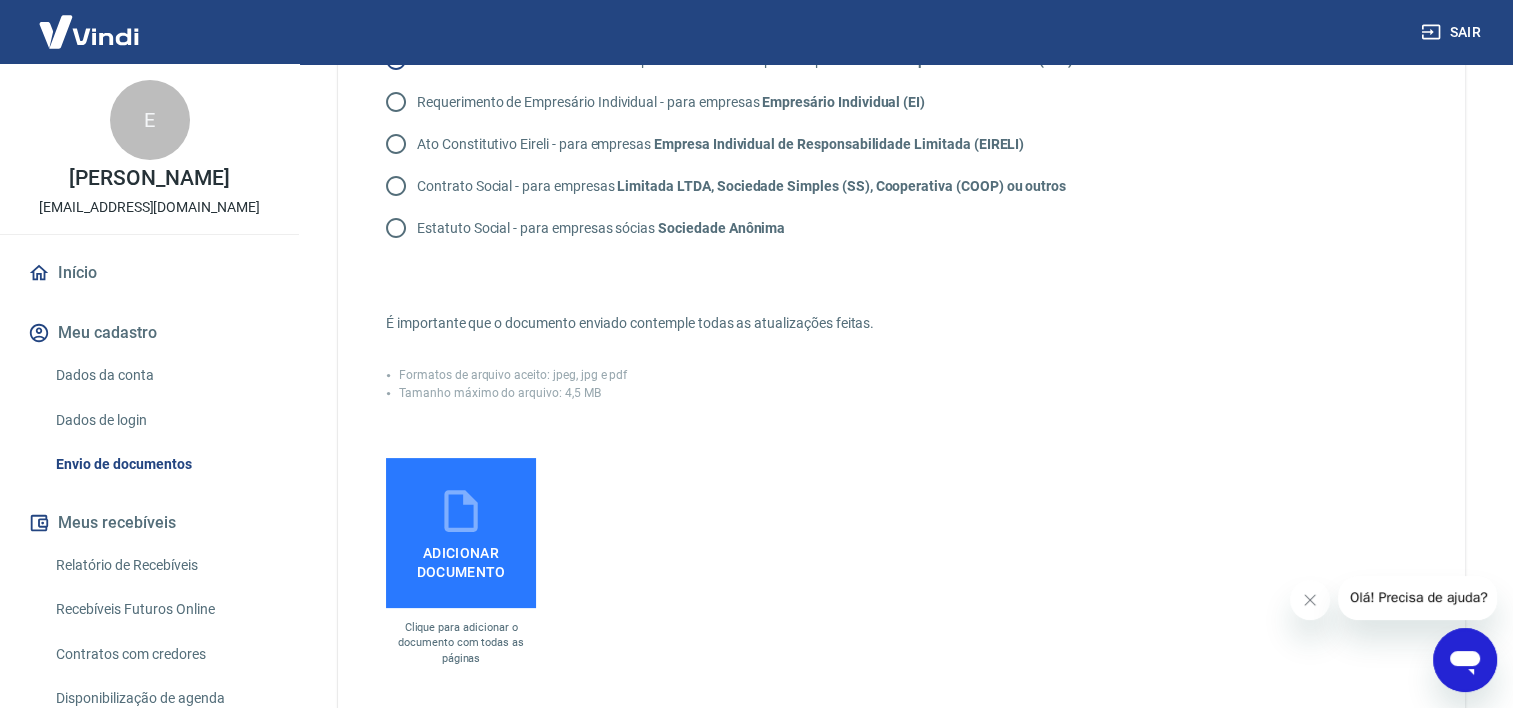 click on "Envie um dos documentos abaixo que comprove a existência da empresa. O tipo do documento deverá ser enviado de acordo com a natureza jurídica da empresa. Selecione o documento que será enviado: Certificado de Cadastro de Micro Empresário Individual - para empresas   Micro Empresário Individual (MEI) Requerimento de Empresário Individual - para empresas   Empresário Individual (EI) Ato Constitutivo Eireli - para empresas   Empresa Individual de Responsabilidade Limitada (EIRELI) Contrato Social - para empresas   Limitada LTDA, Sociedade Simples (SS), Cooperativa (COOP) ou outros Estatuto Social - para empresas sócias   Sociedade Anônima É importante que o documento enviado contemple todas as atualizações feitas. Formatos de arquivo aceito: jpeg, jpg e pdf Tamanho máximo do arquivo: 4,5 MB Adicionar documento Clique para adicionar o documento com todas as páginas" at bounding box center (777, 273) 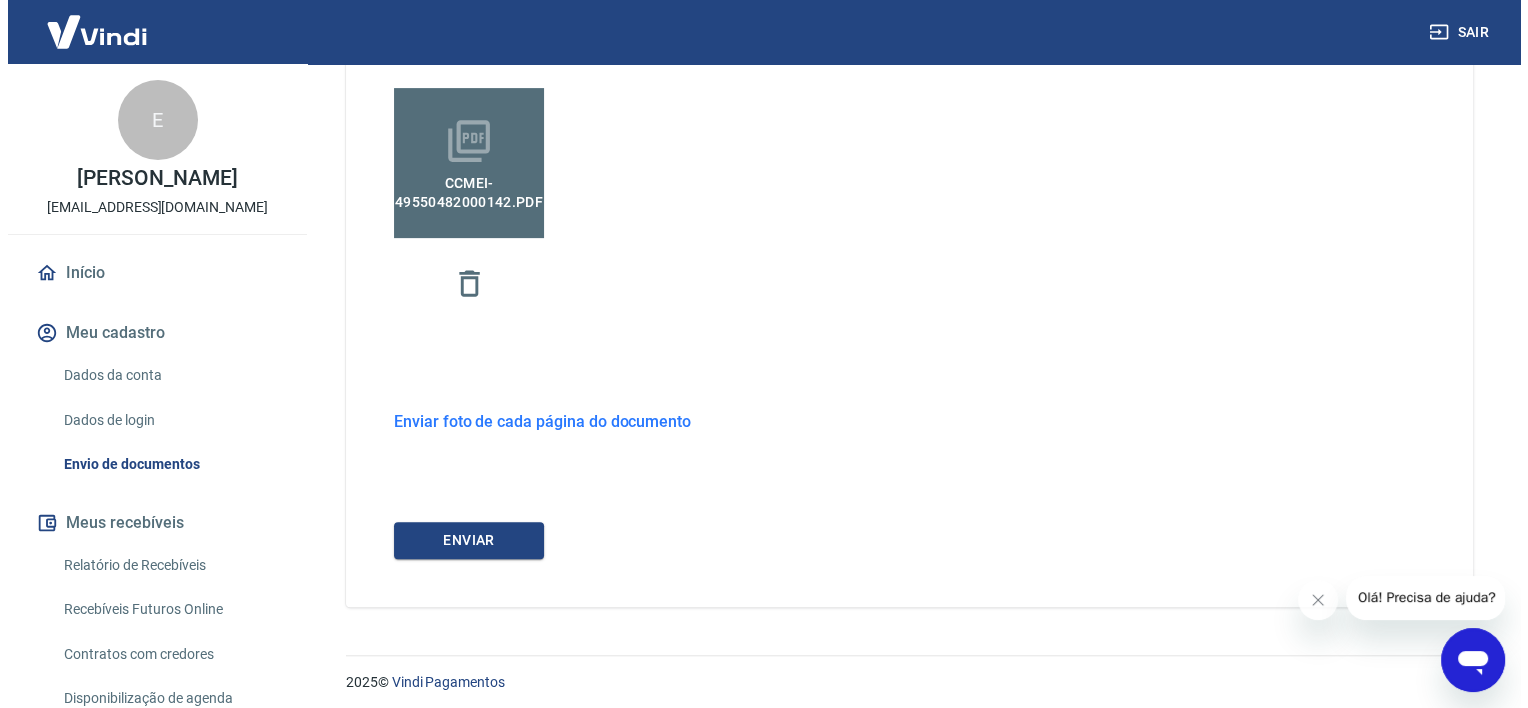 scroll, scrollTop: 678, scrollLeft: 0, axis: vertical 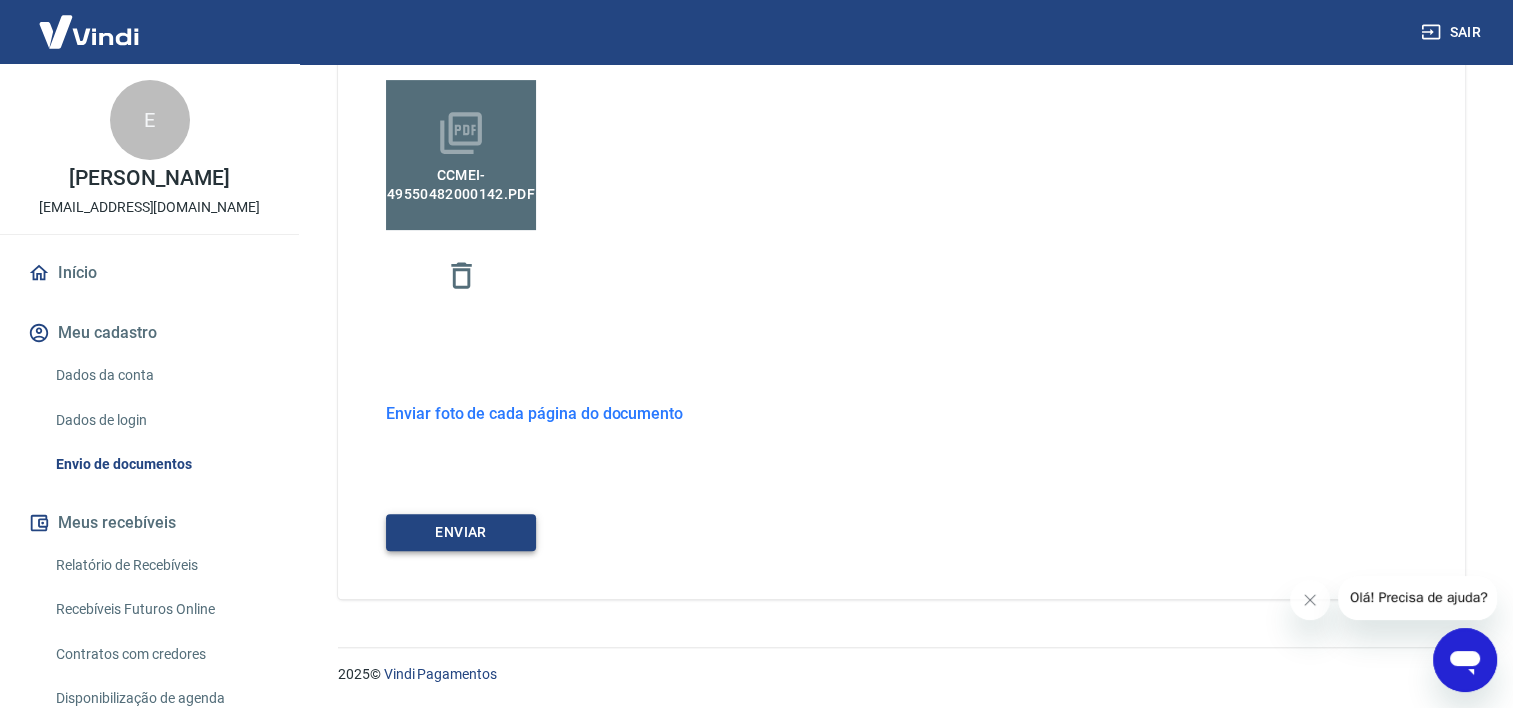 click on "ENVIAR" at bounding box center (461, 532) 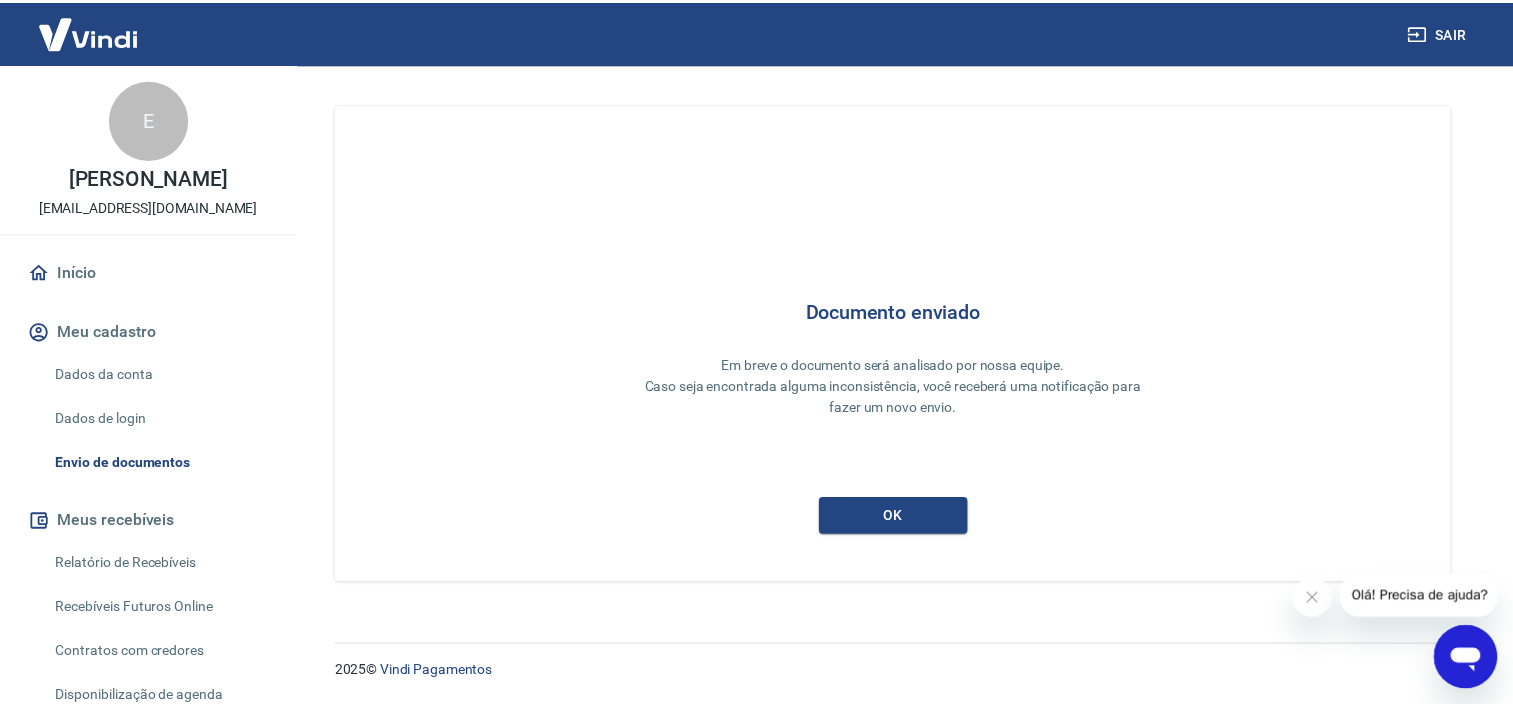 scroll, scrollTop: 0, scrollLeft: 0, axis: both 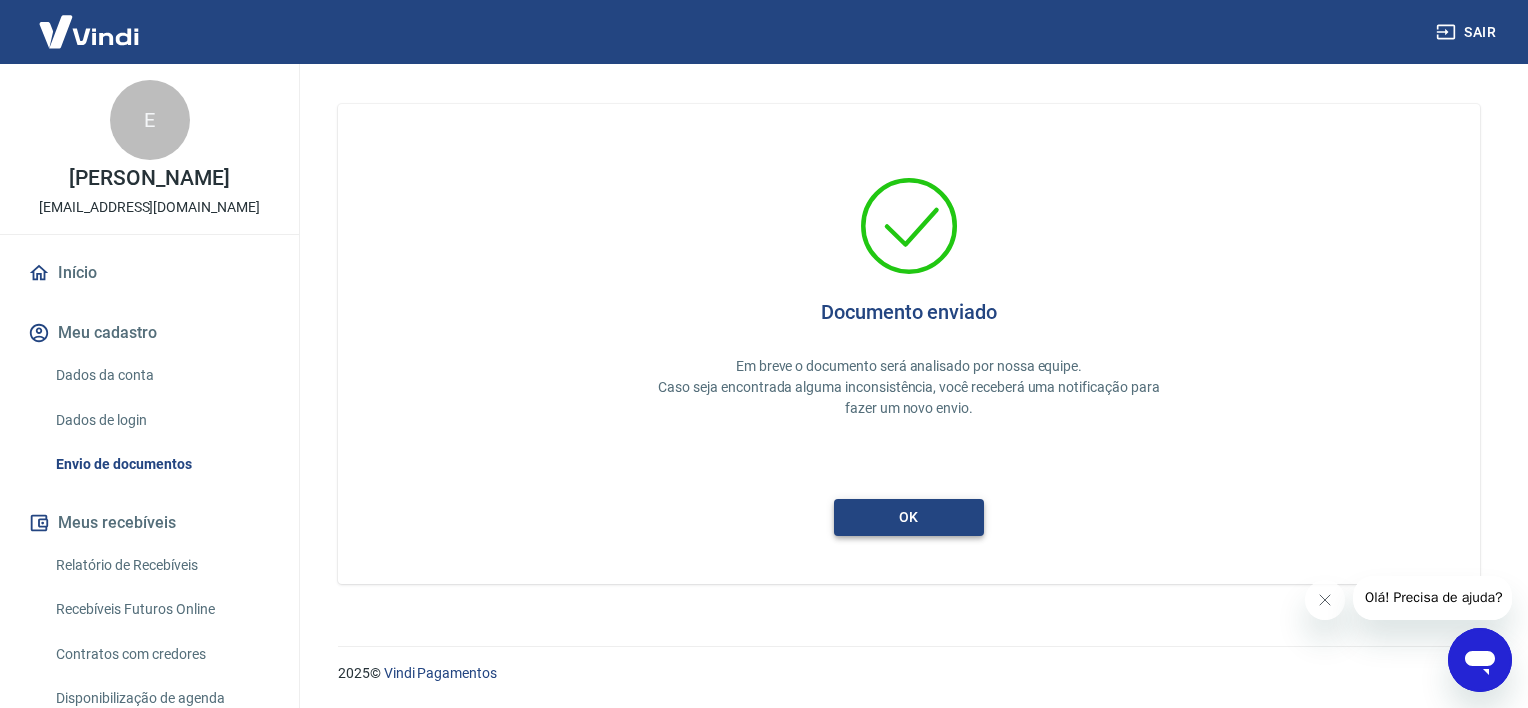 click on "ok" at bounding box center (909, 517) 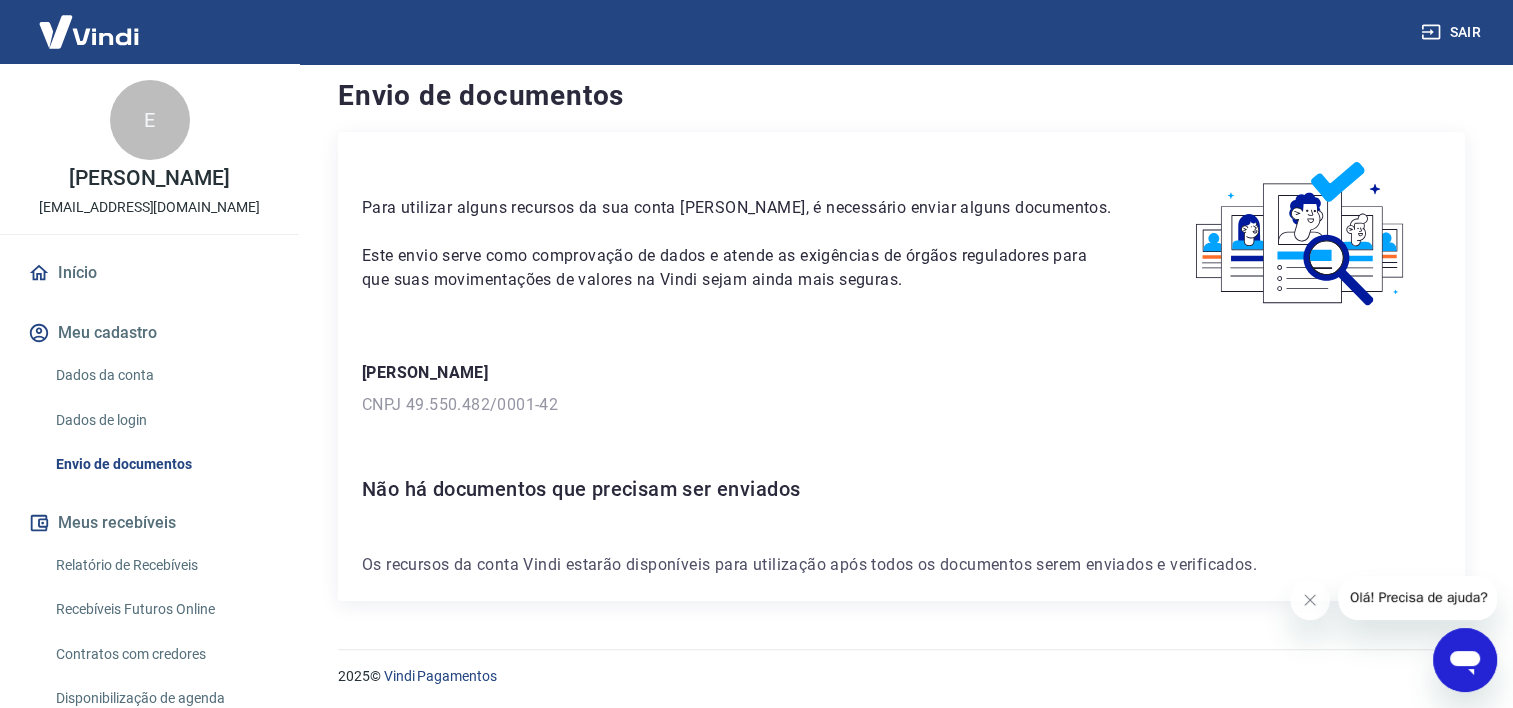 scroll, scrollTop: 15, scrollLeft: 0, axis: vertical 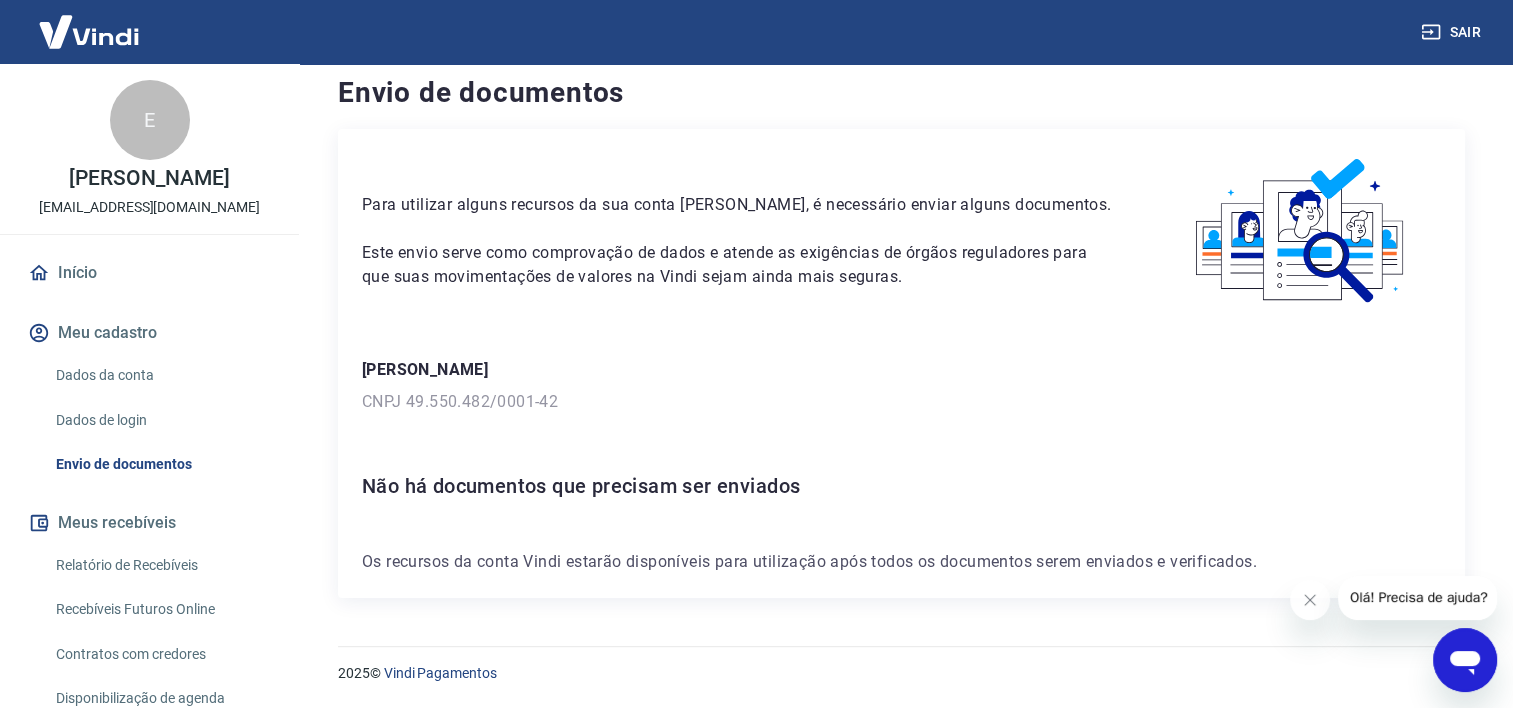 click on "Início" at bounding box center (149, 273) 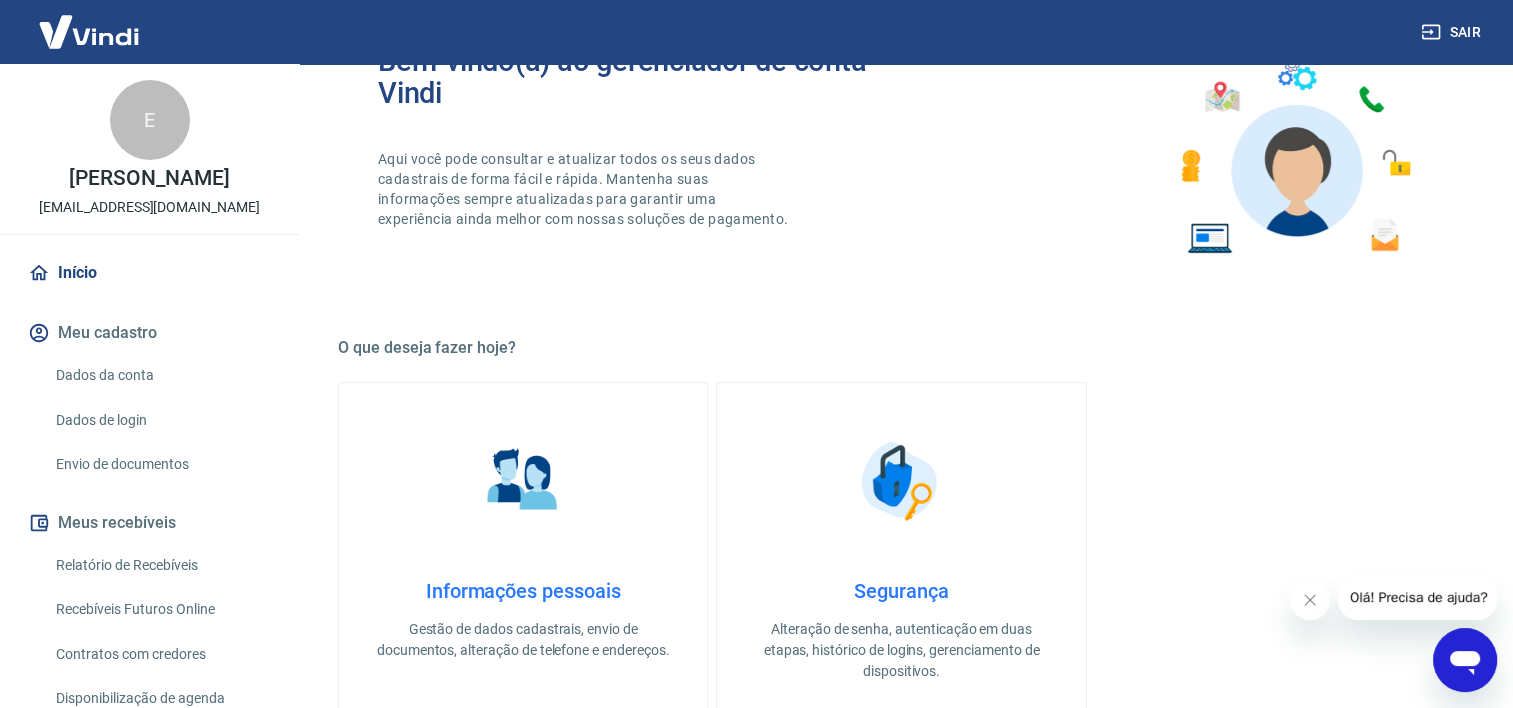 scroll, scrollTop: 415, scrollLeft: 0, axis: vertical 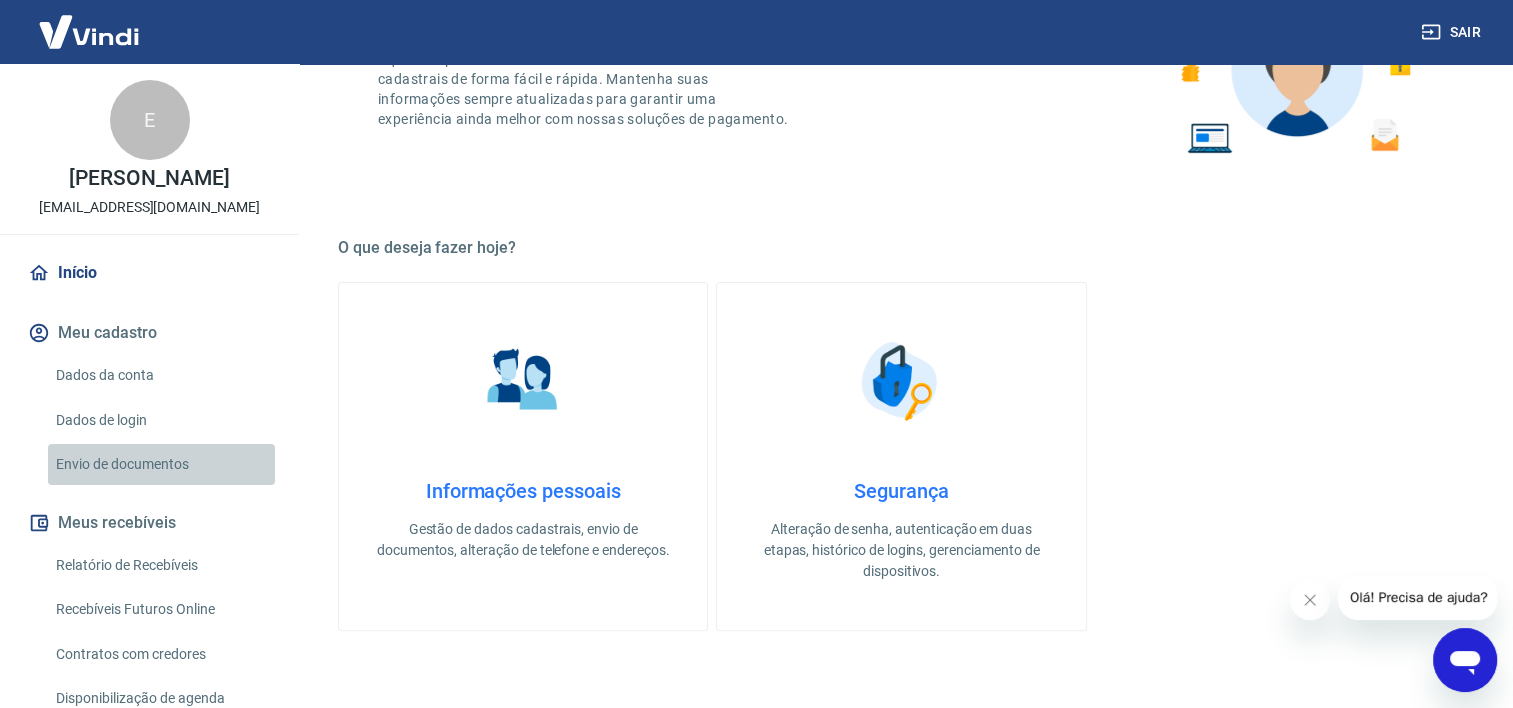 click on "Envio de documentos" at bounding box center (161, 464) 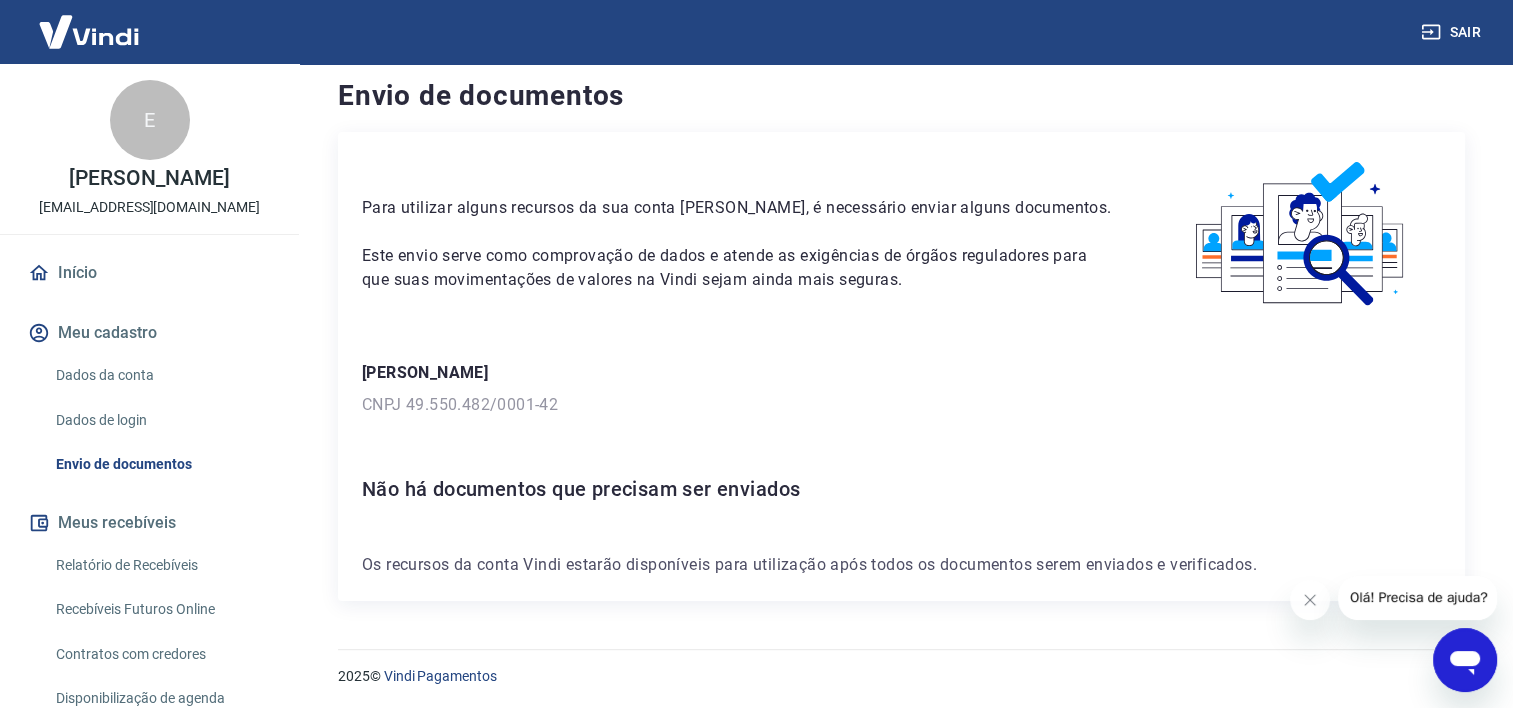 scroll, scrollTop: 15, scrollLeft: 0, axis: vertical 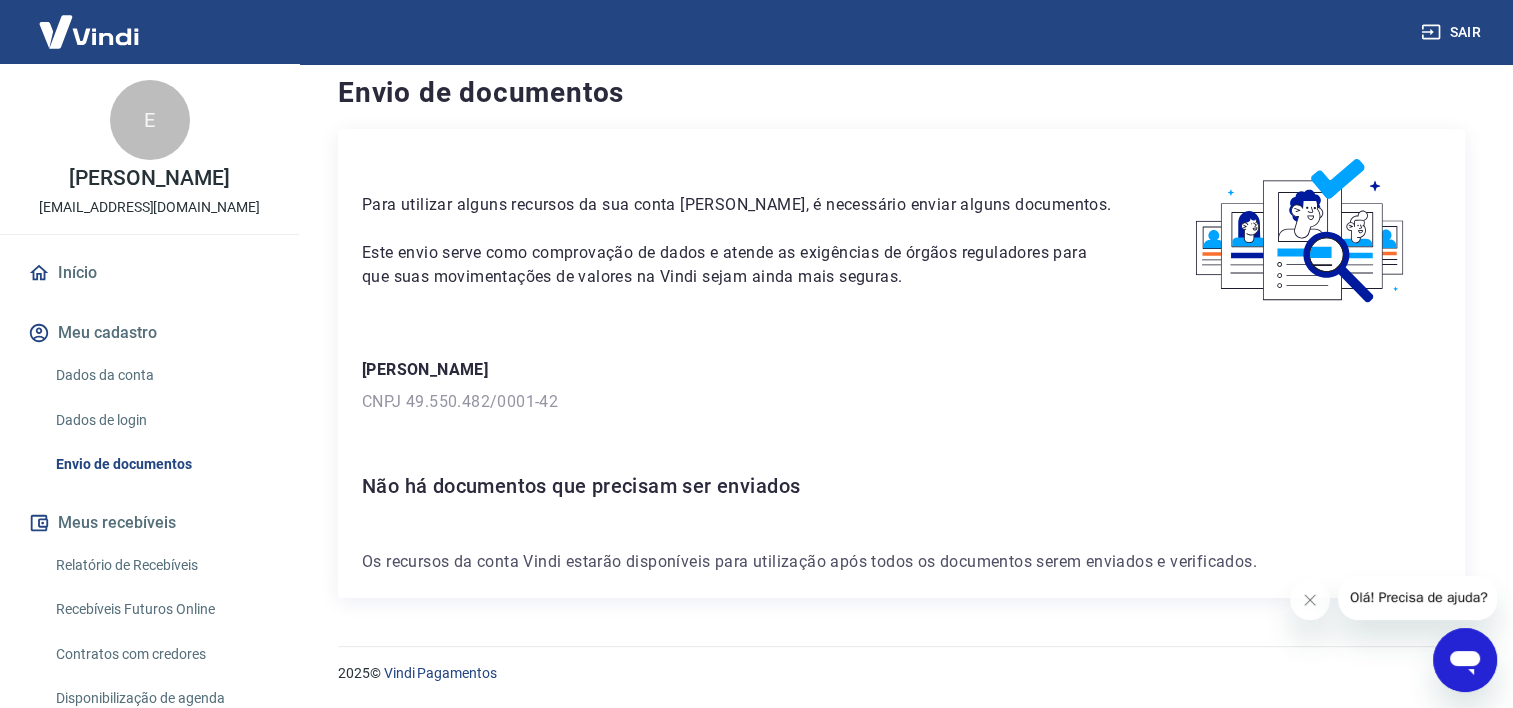 click 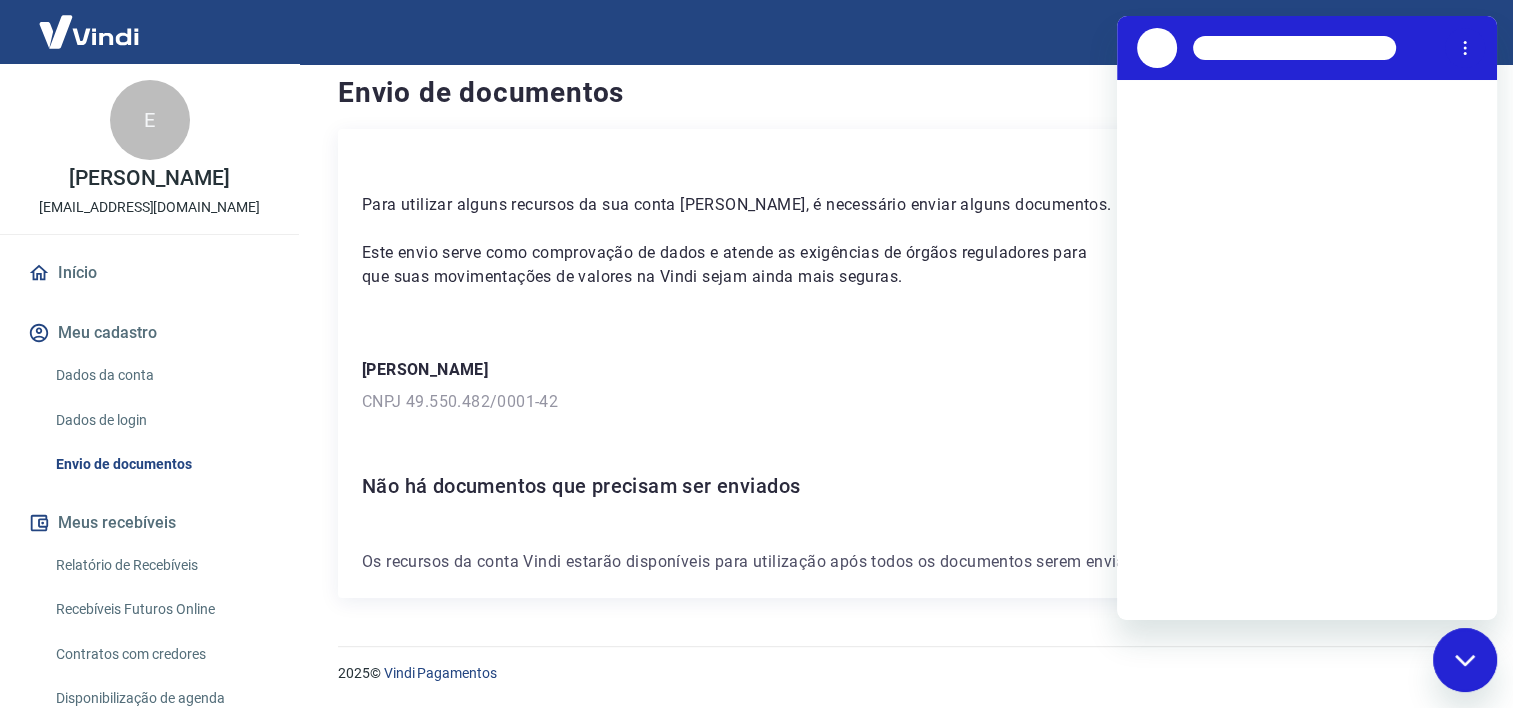 scroll, scrollTop: 0, scrollLeft: 0, axis: both 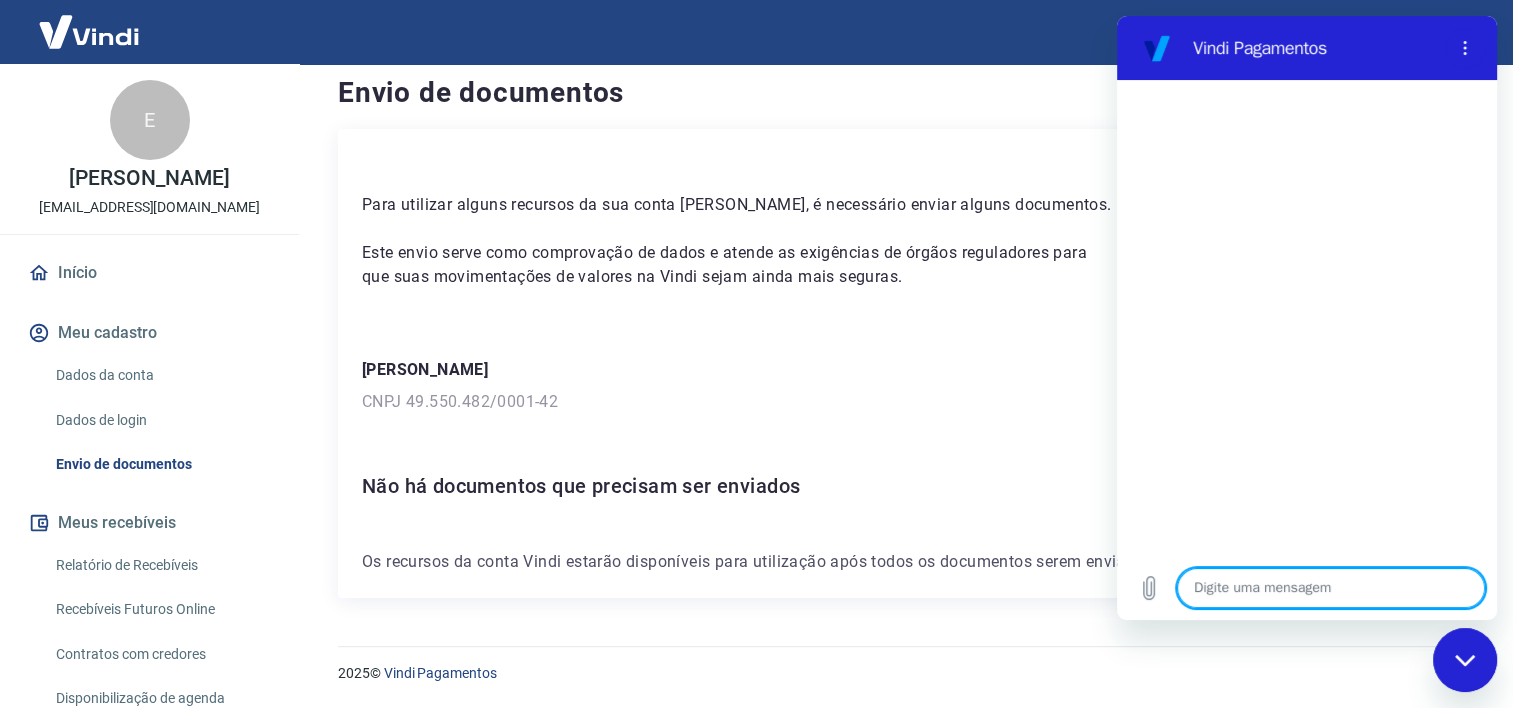 click at bounding box center (1331, 588) 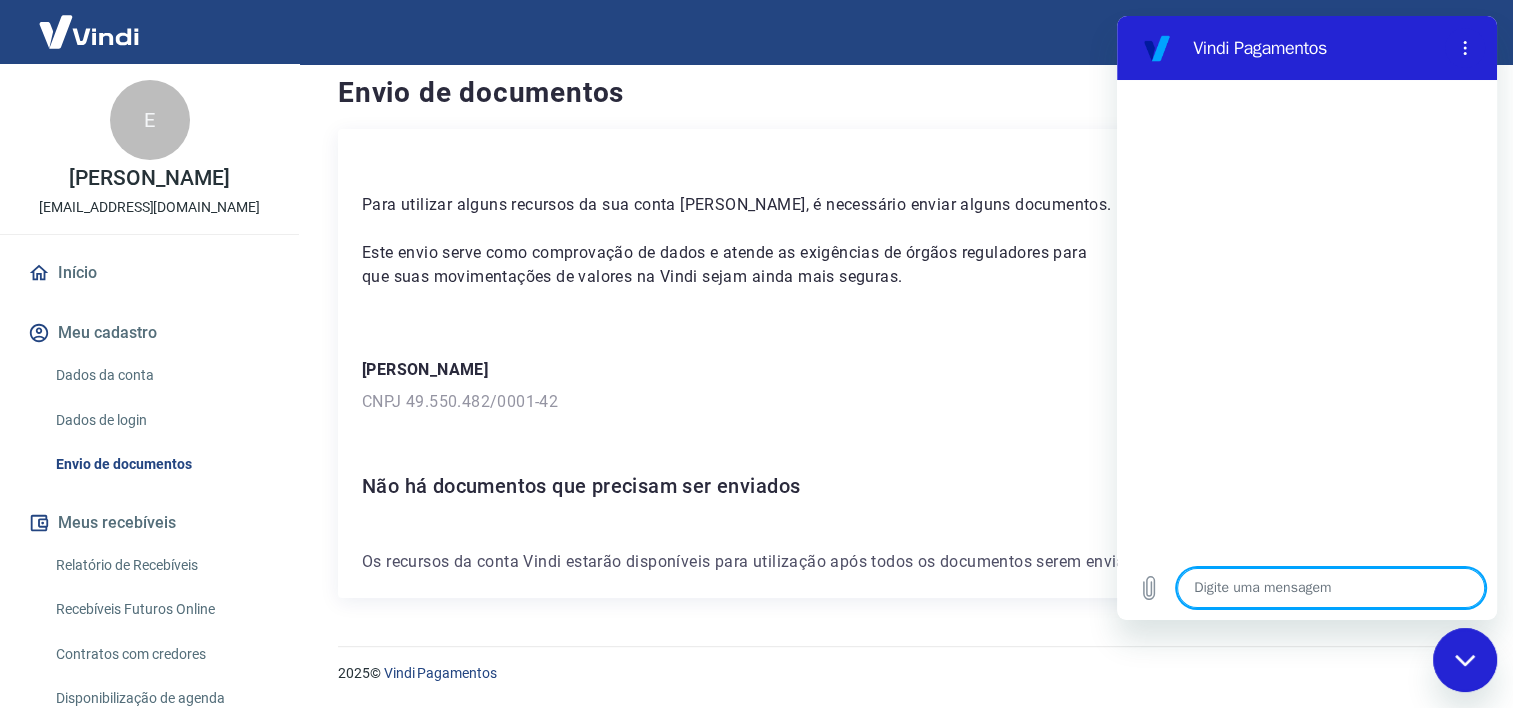 type on "B" 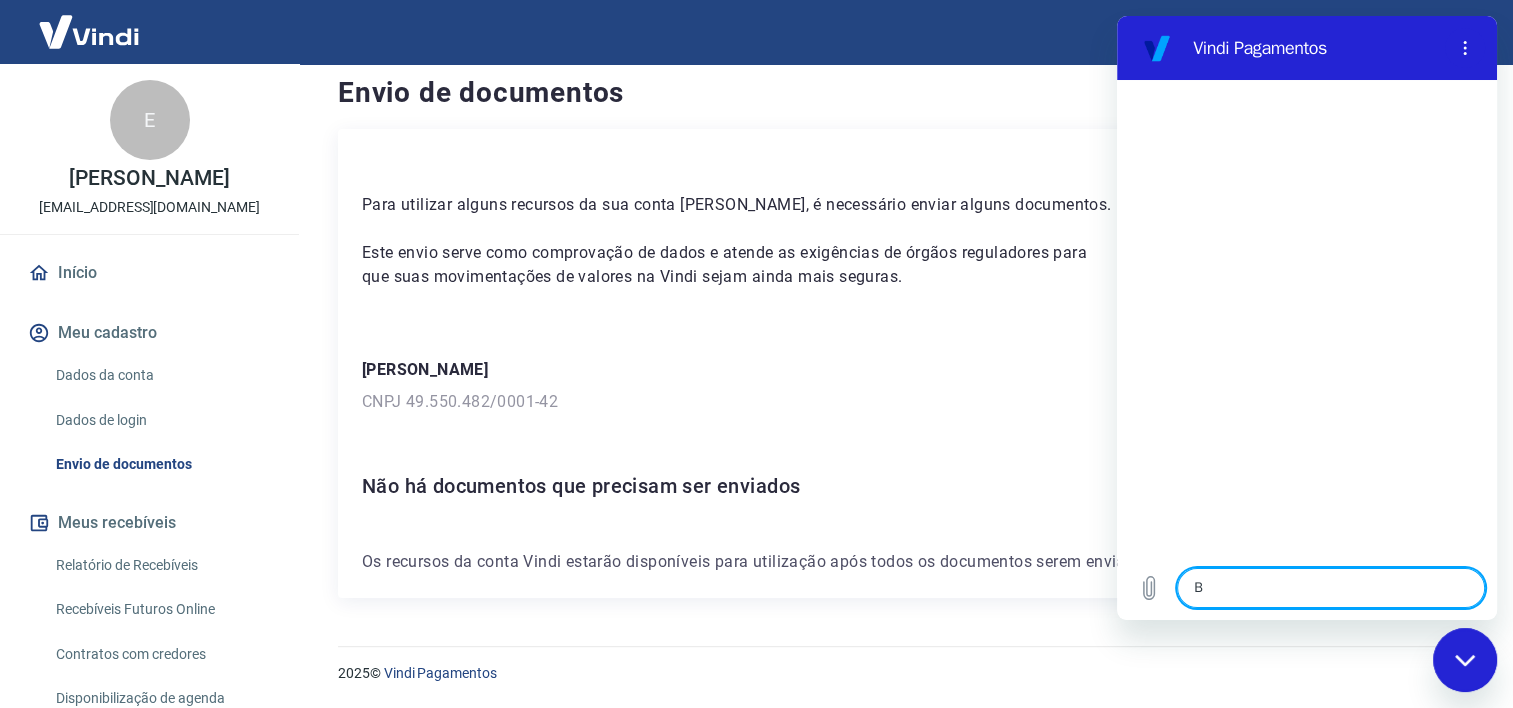 type on "x" 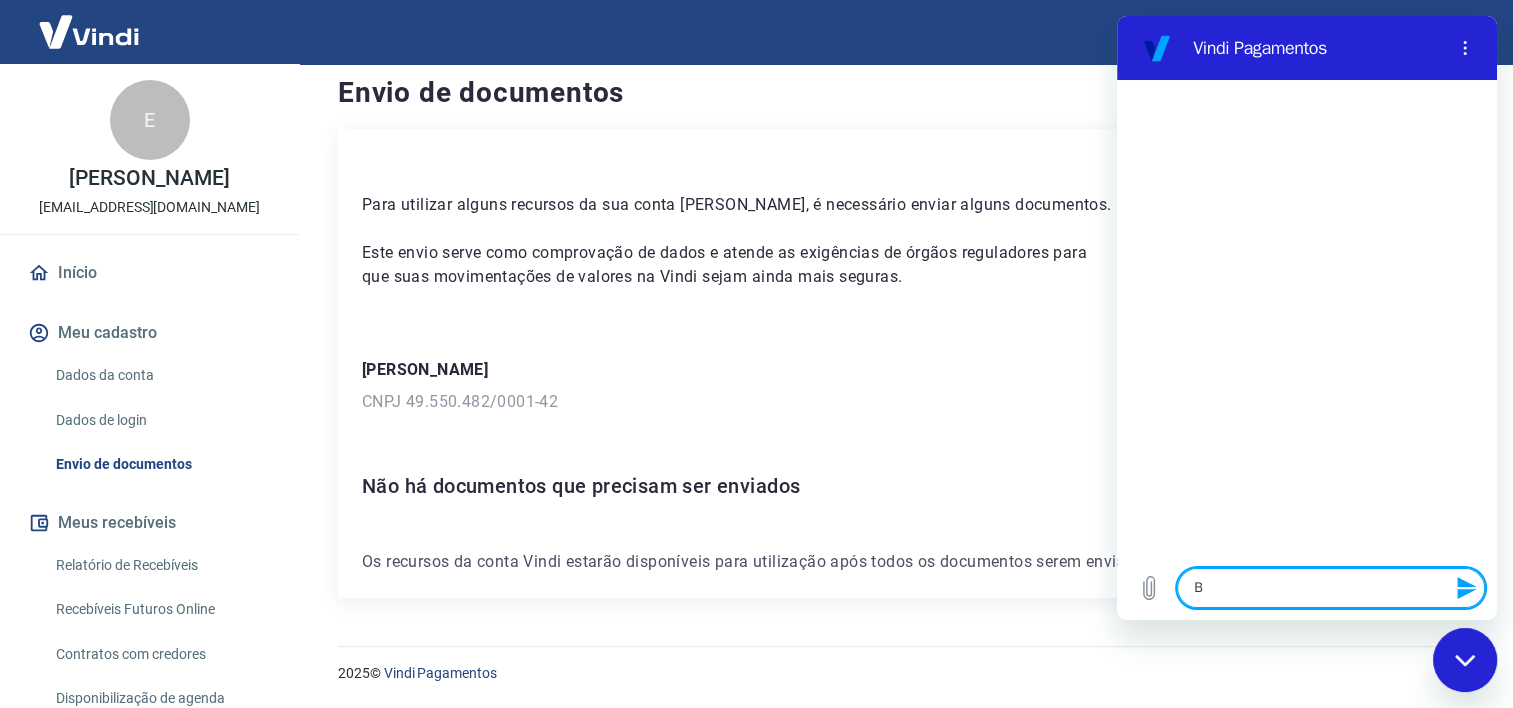 type on "Bo" 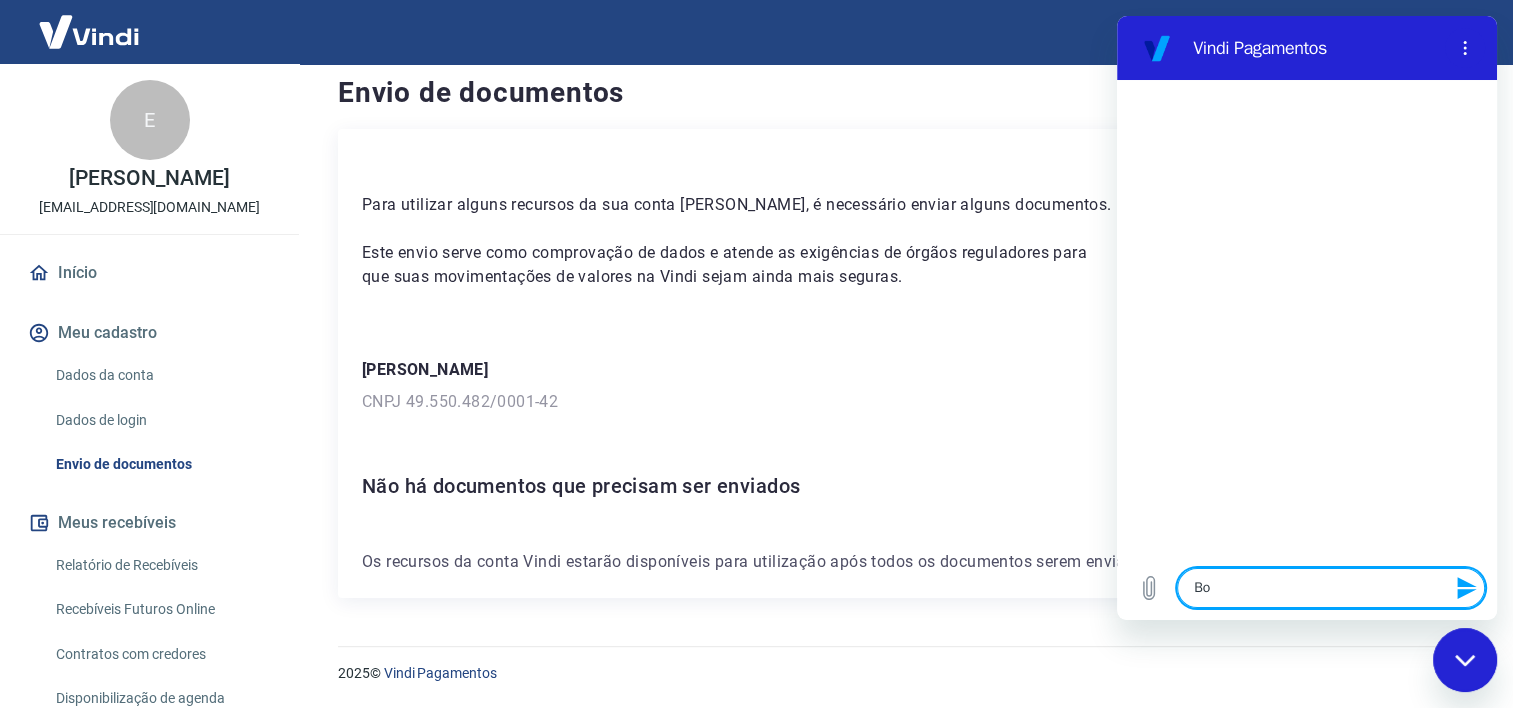 type on "Boa" 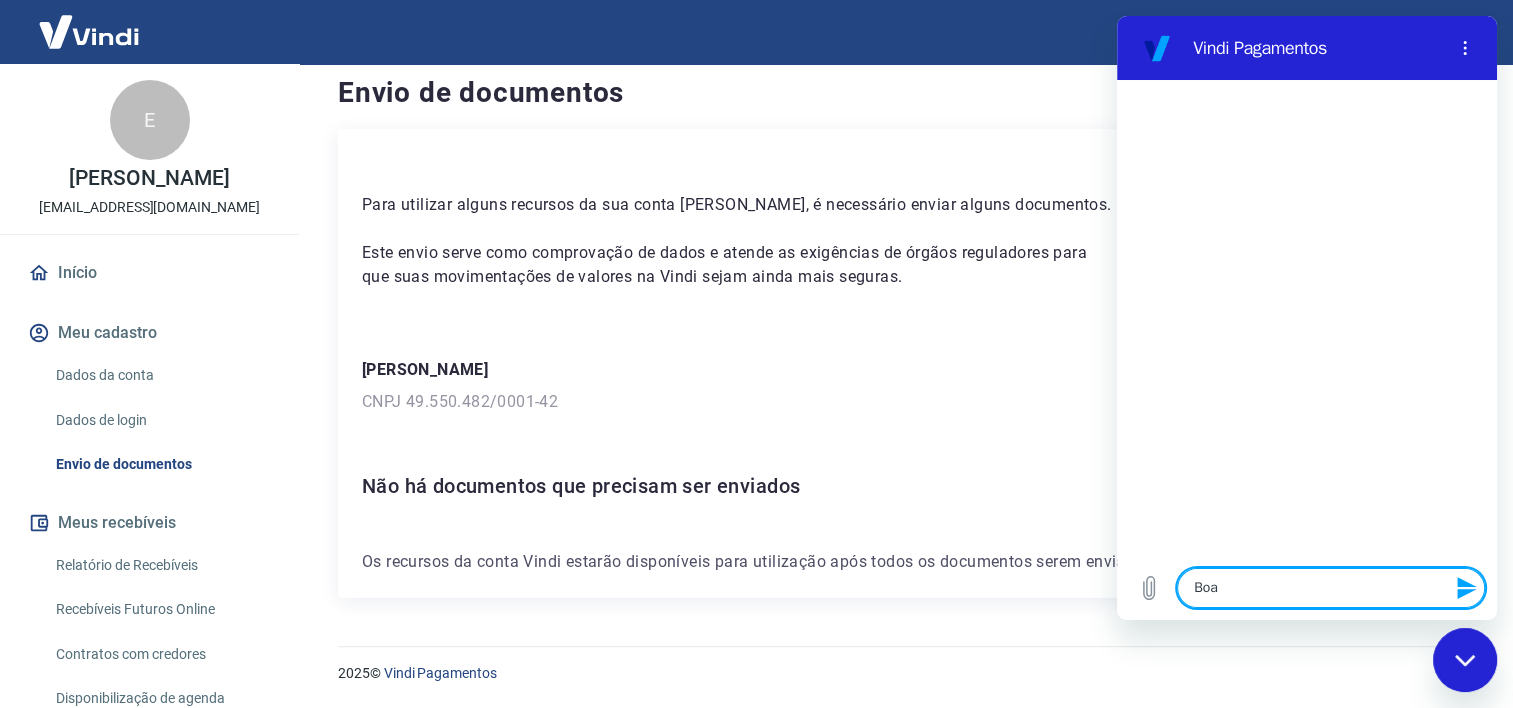 type on "Boa" 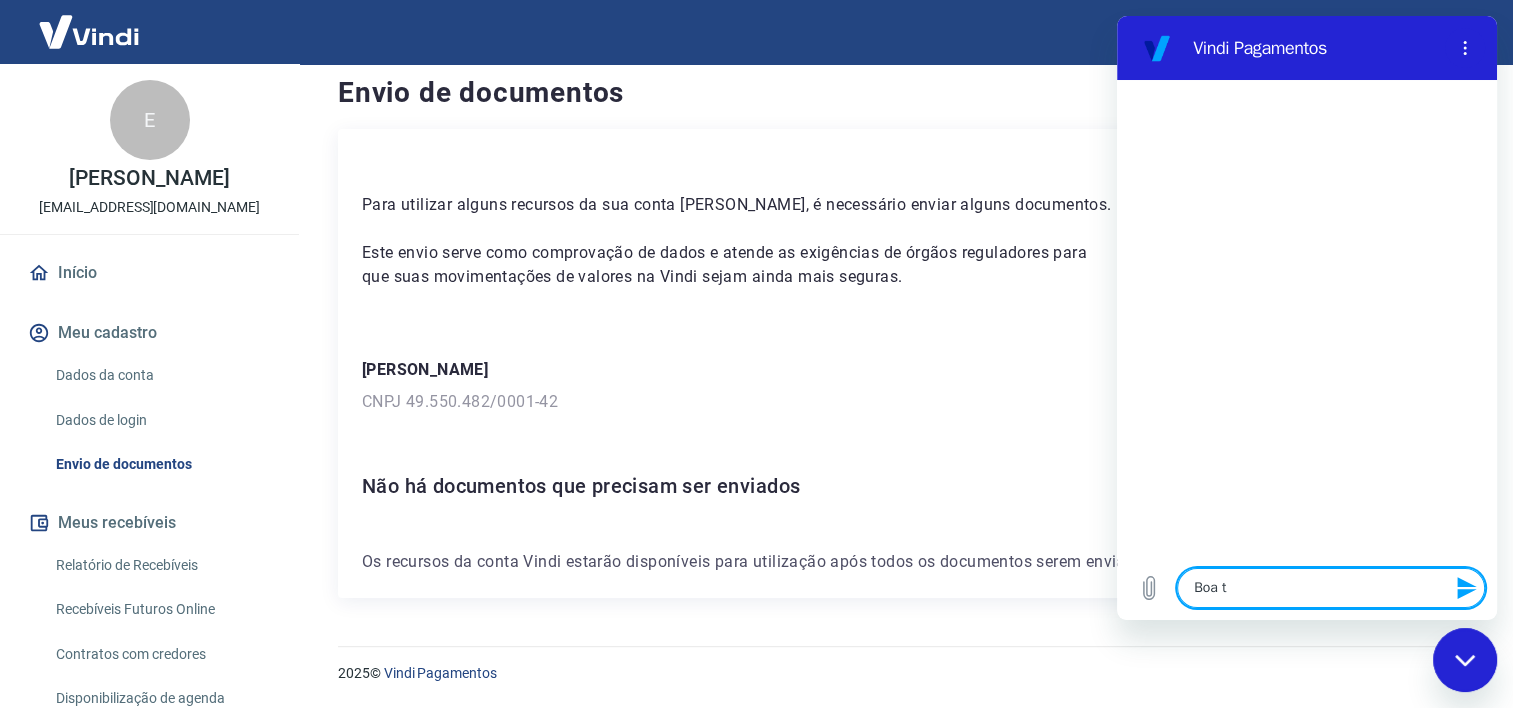 type on "Boa ta" 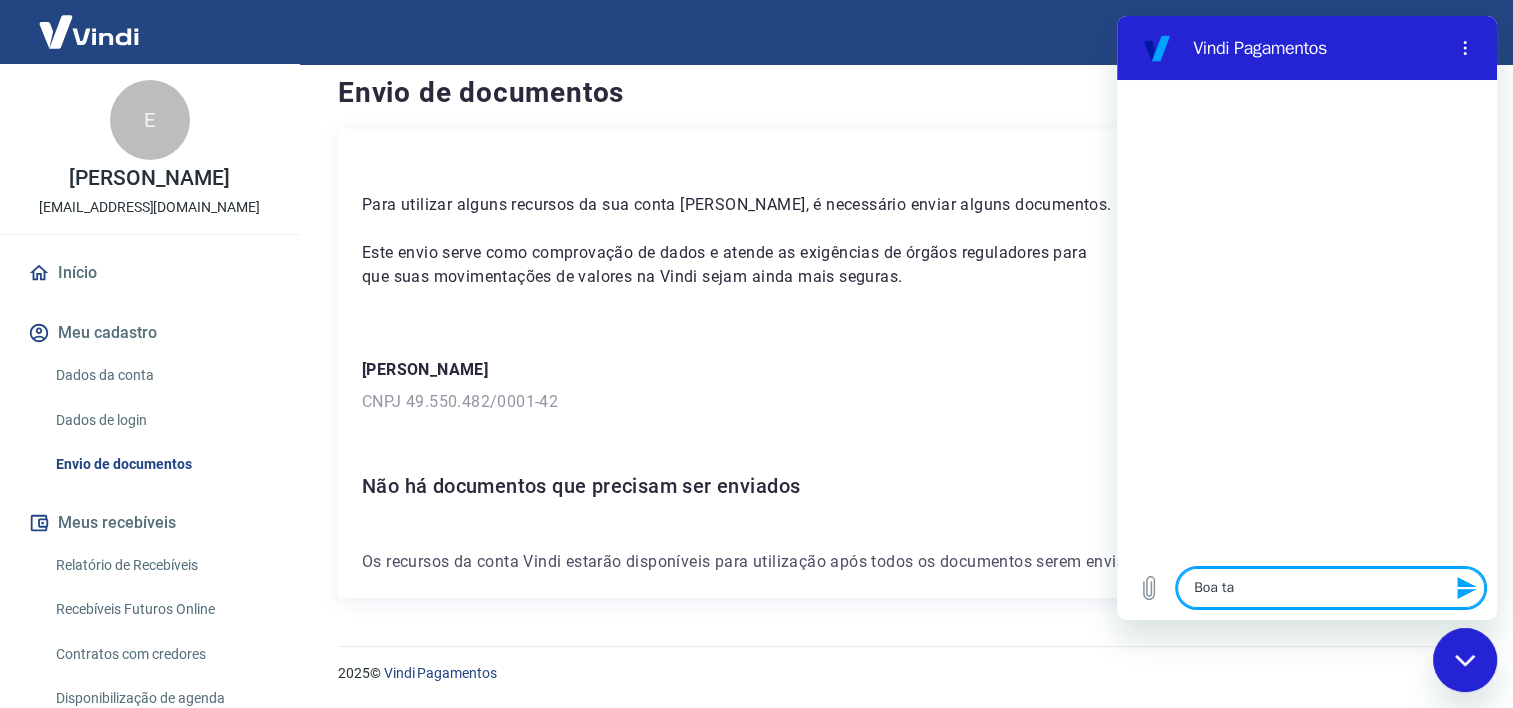 type on "Boa tar" 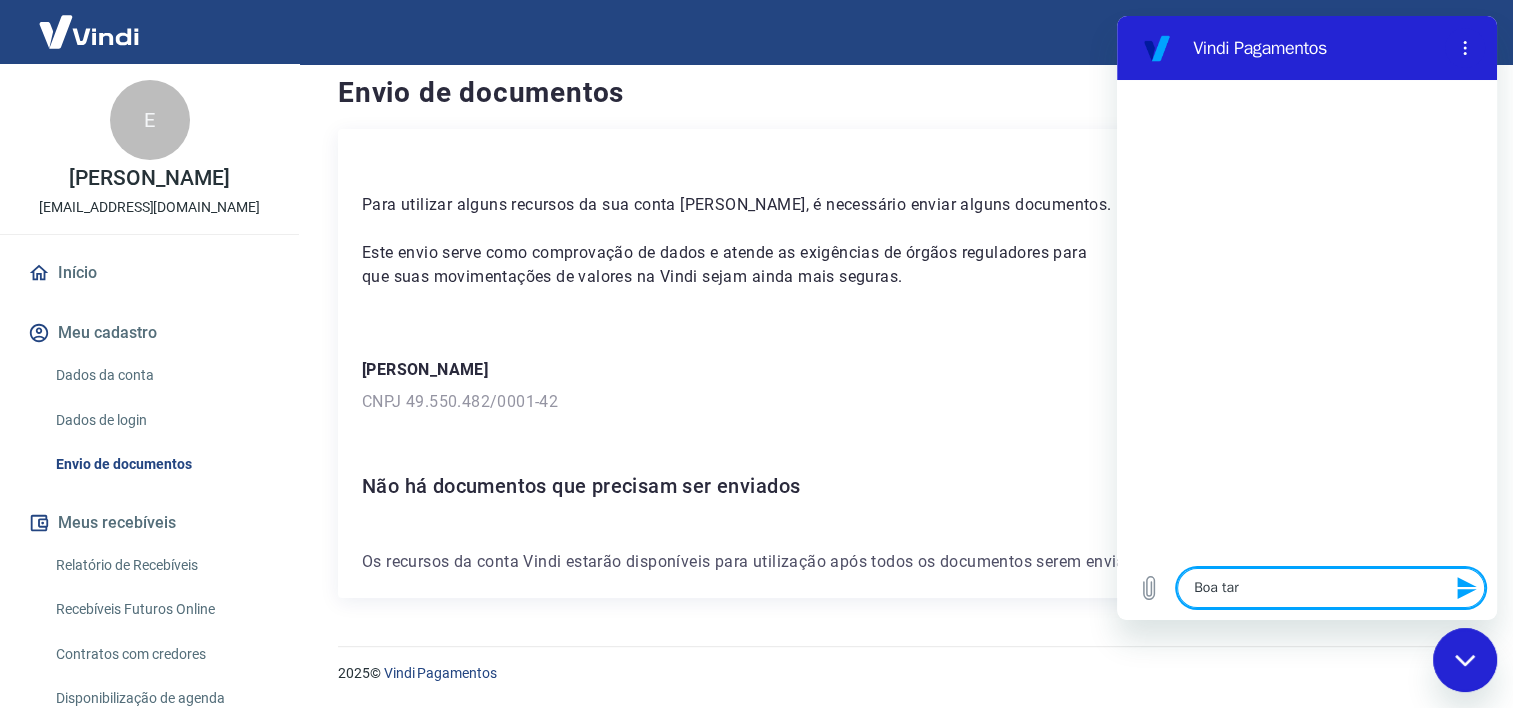 type on "Boa tare" 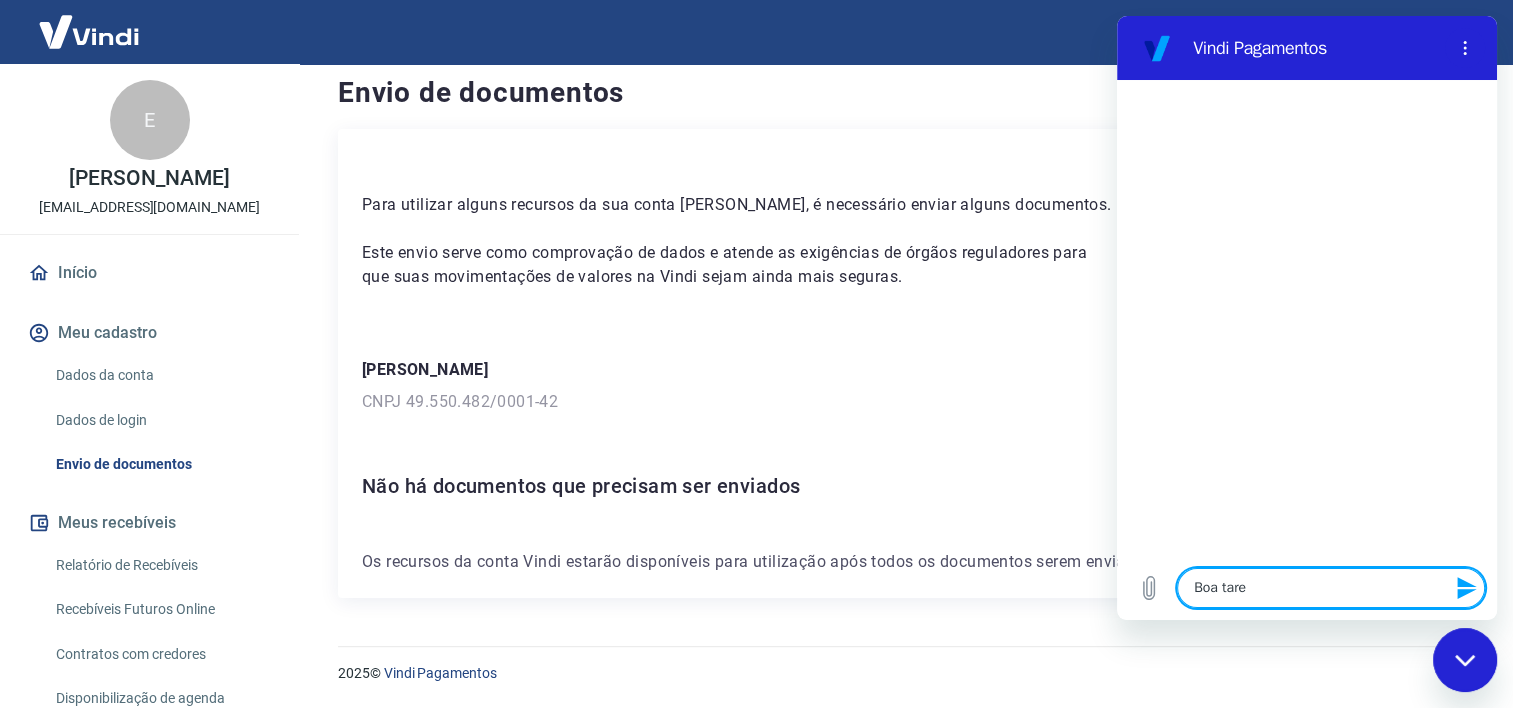 type on "Boa tared" 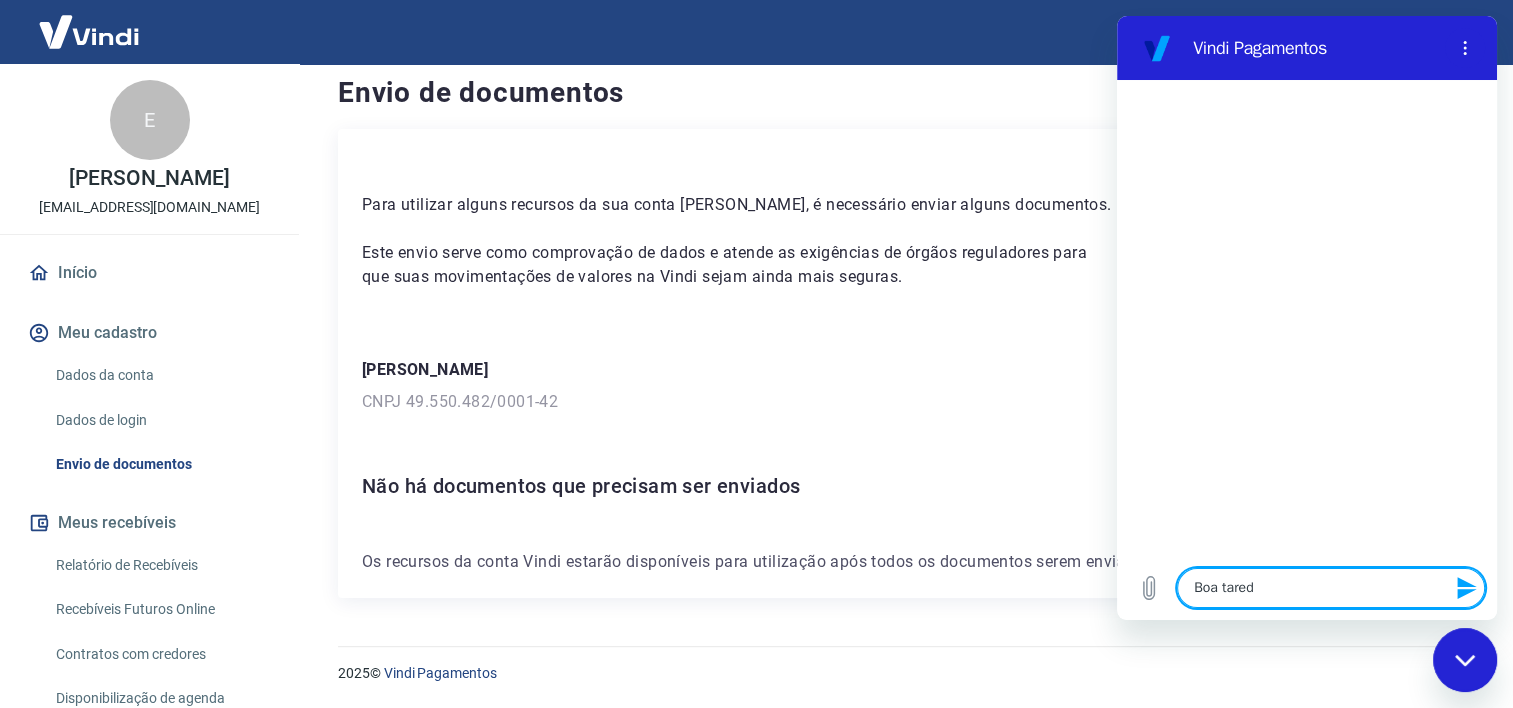 type on "Boa tarede" 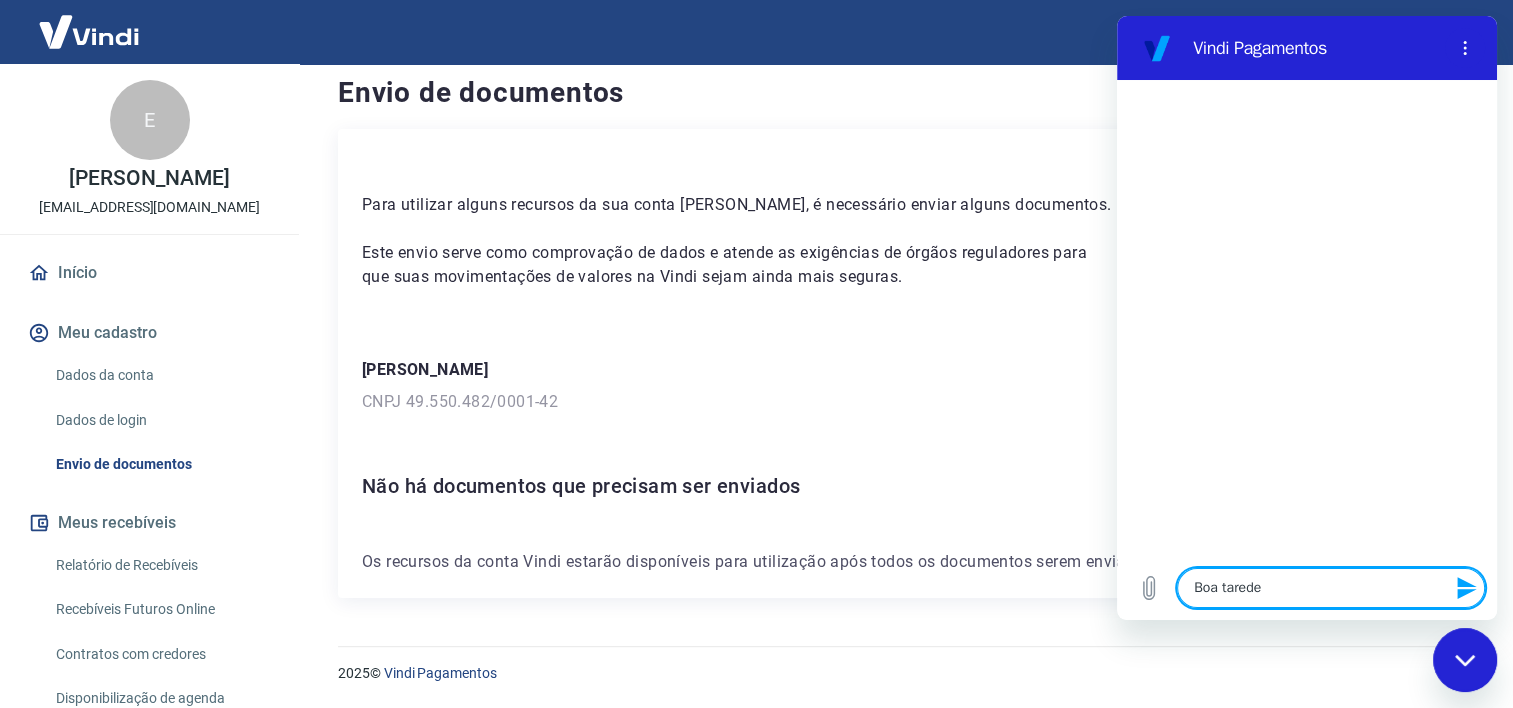 type on "Boa tared" 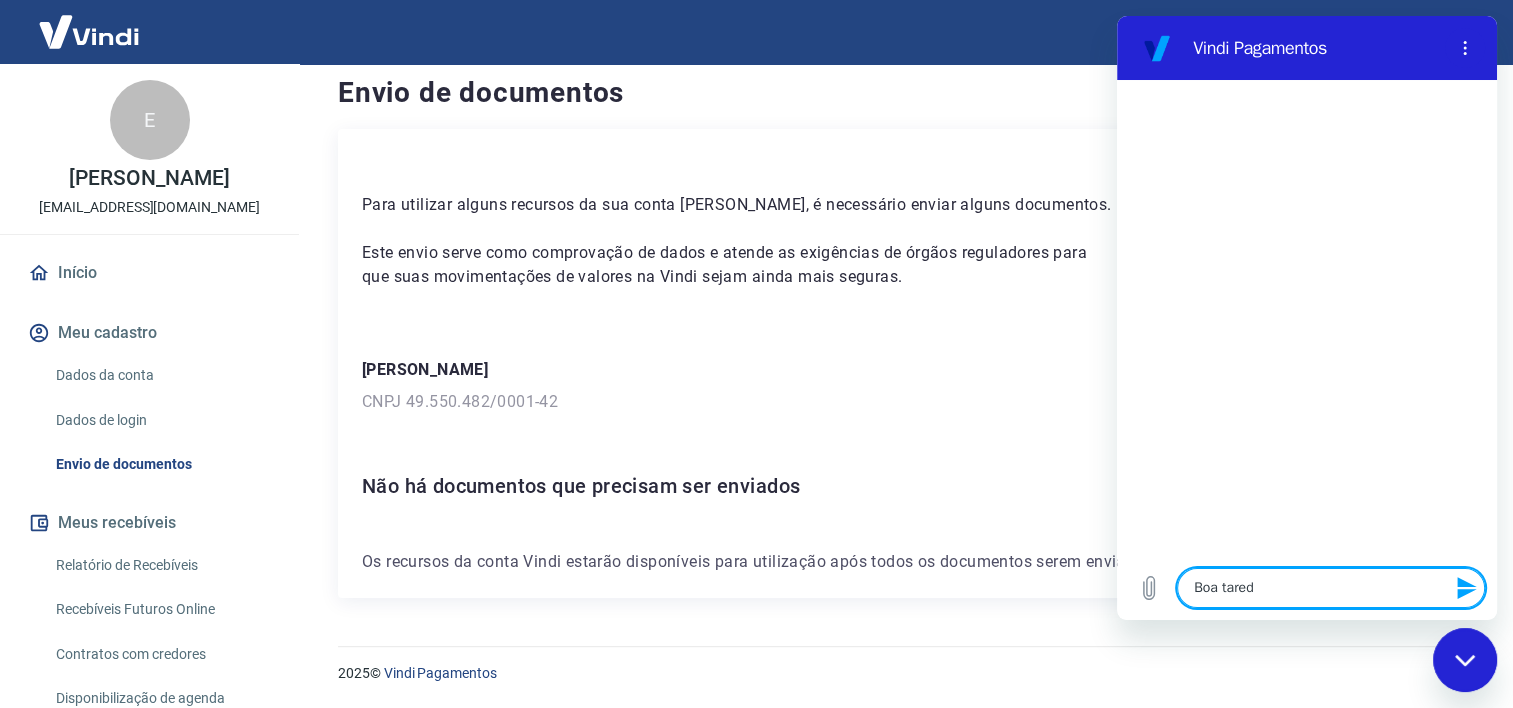 type on "Boa tare" 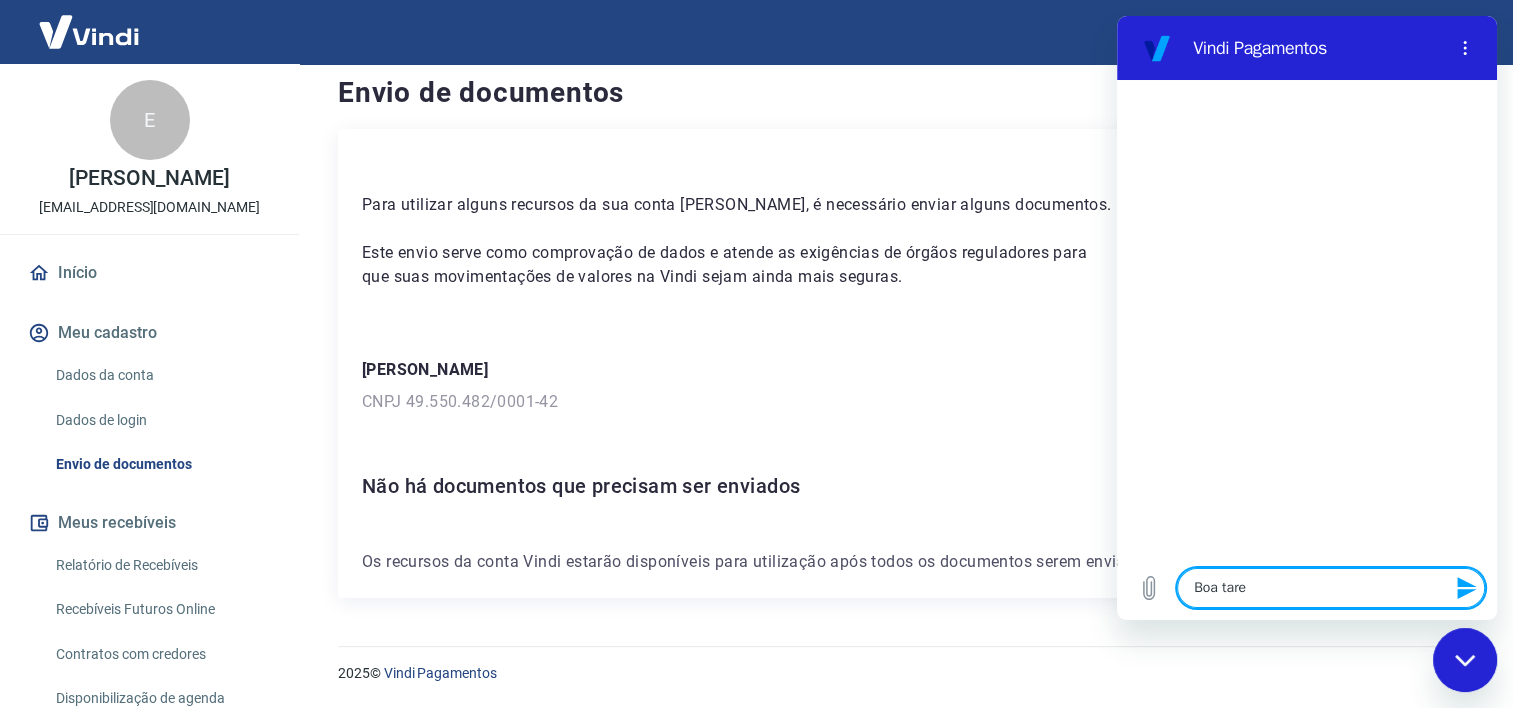 type on "Boa tar" 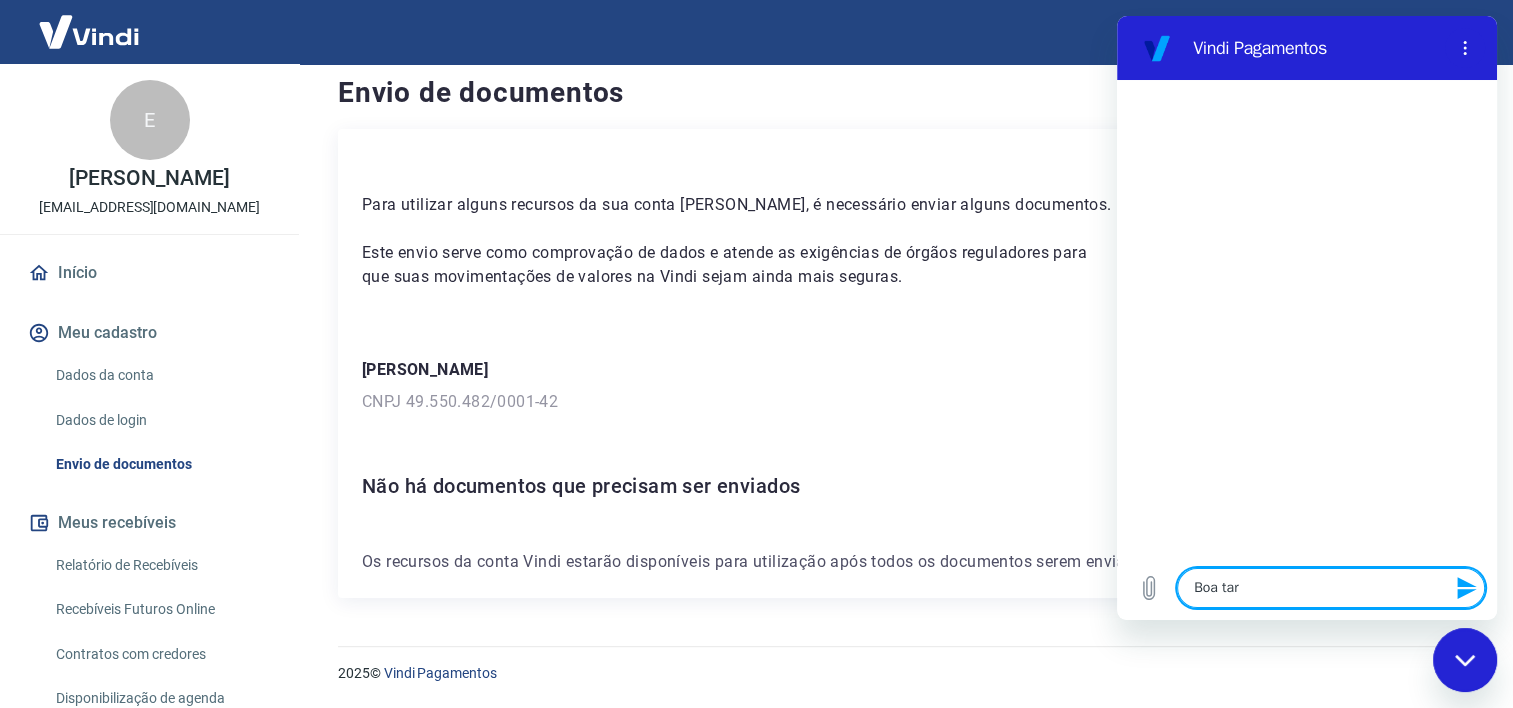 type on "Boa tard" 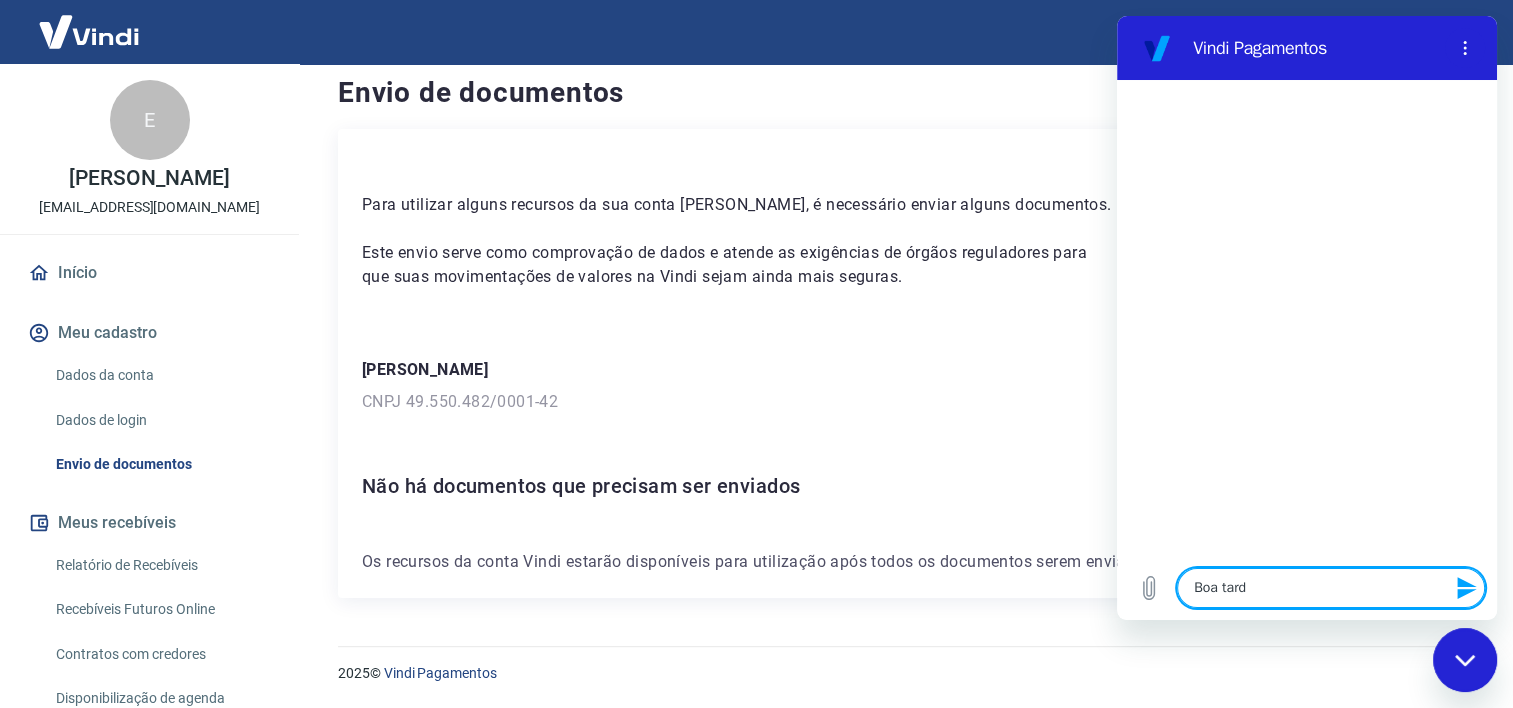 type on "Boa tarde" 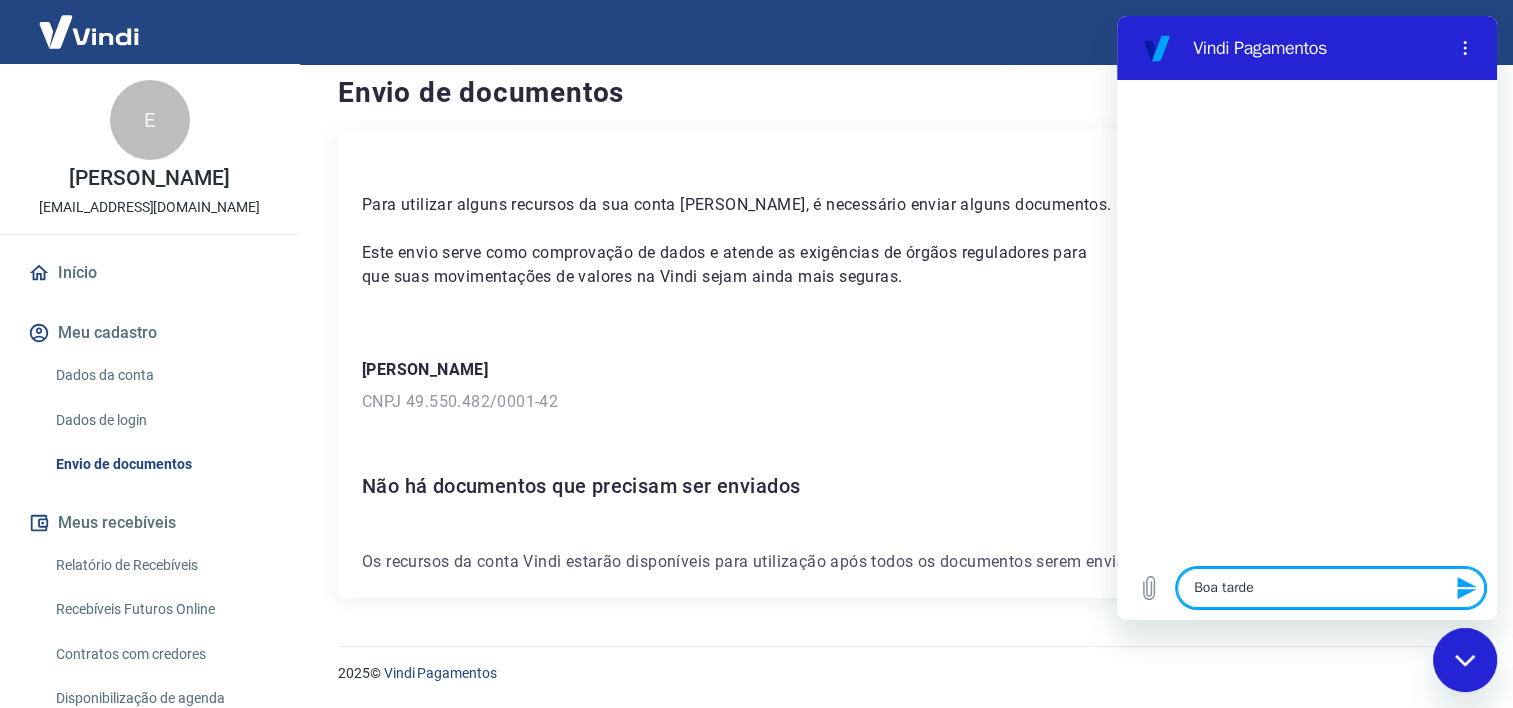 type 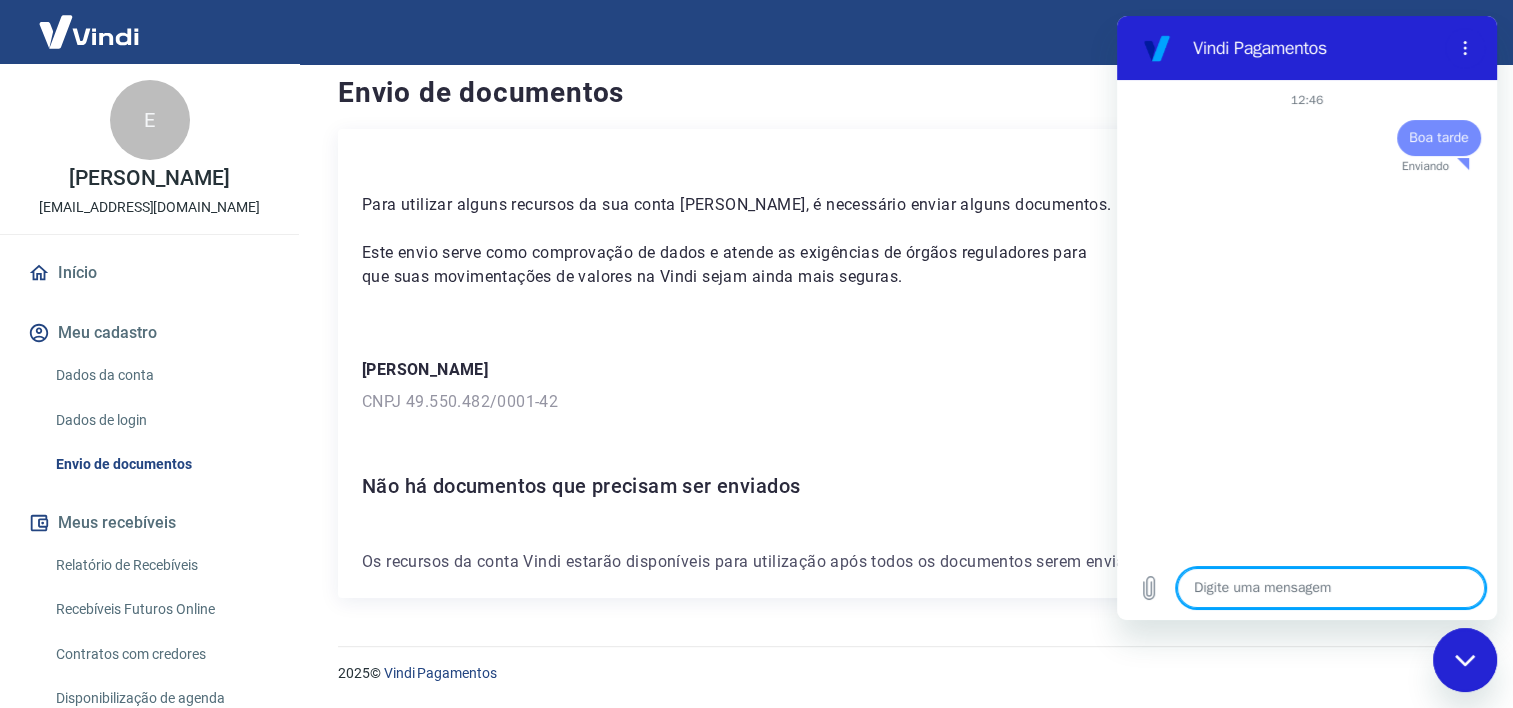 type on "x" 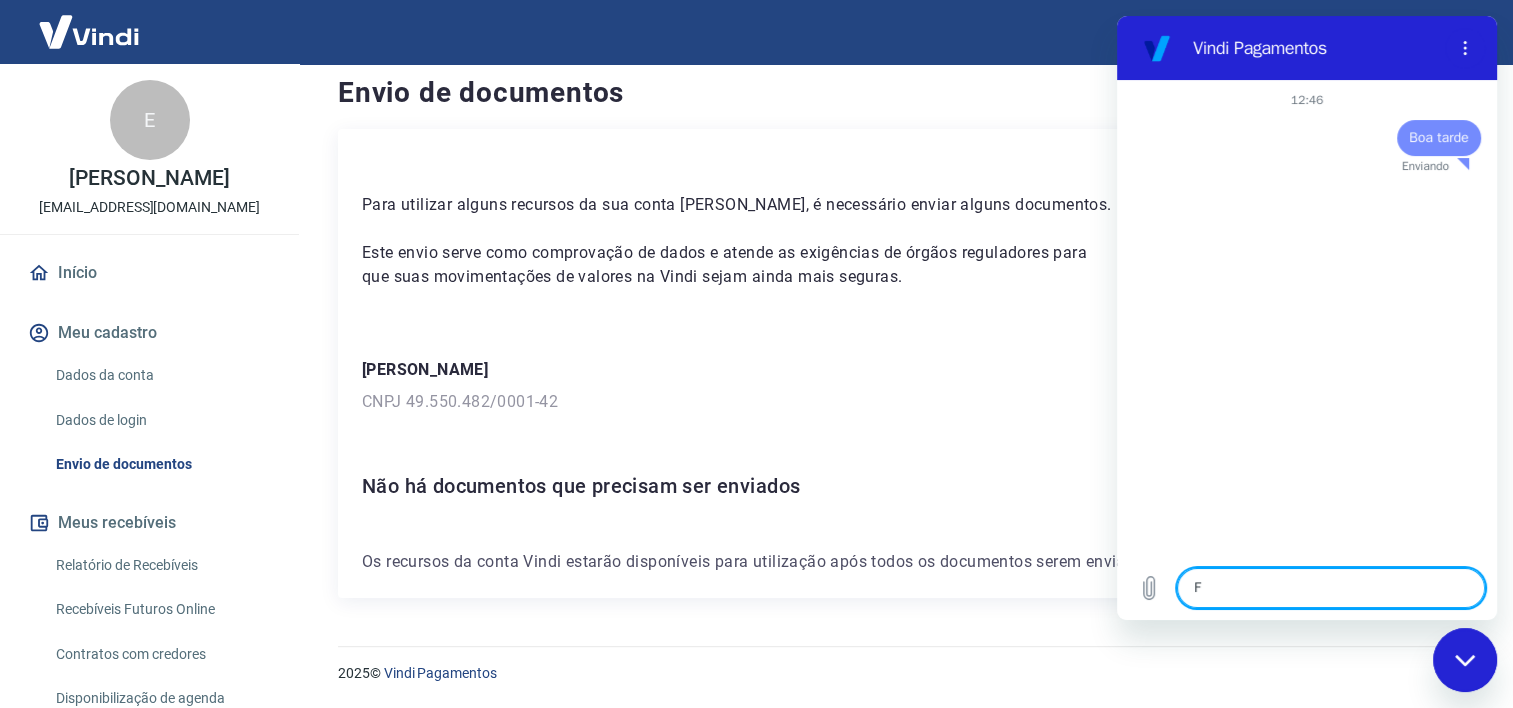 type on "x" 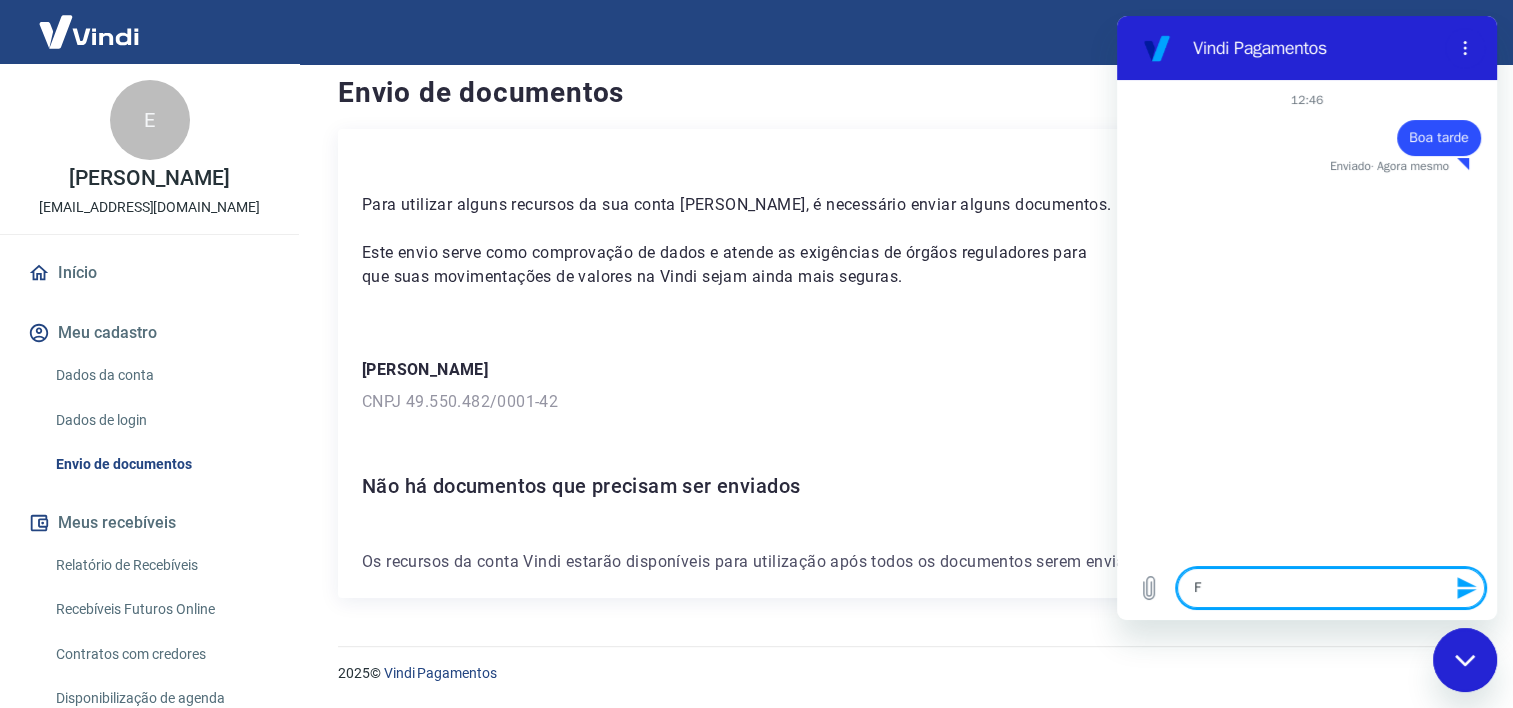 type on "Fa" 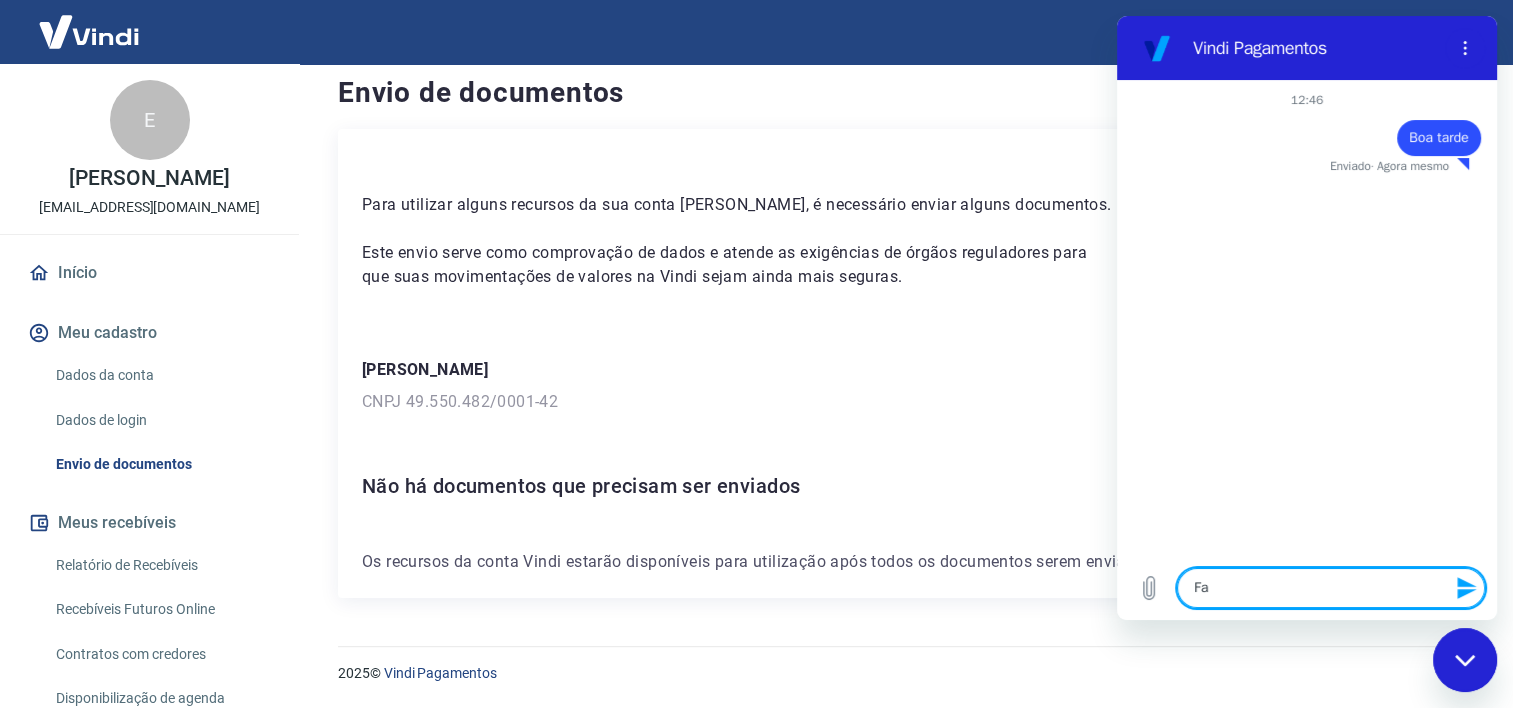 type on "Faç" 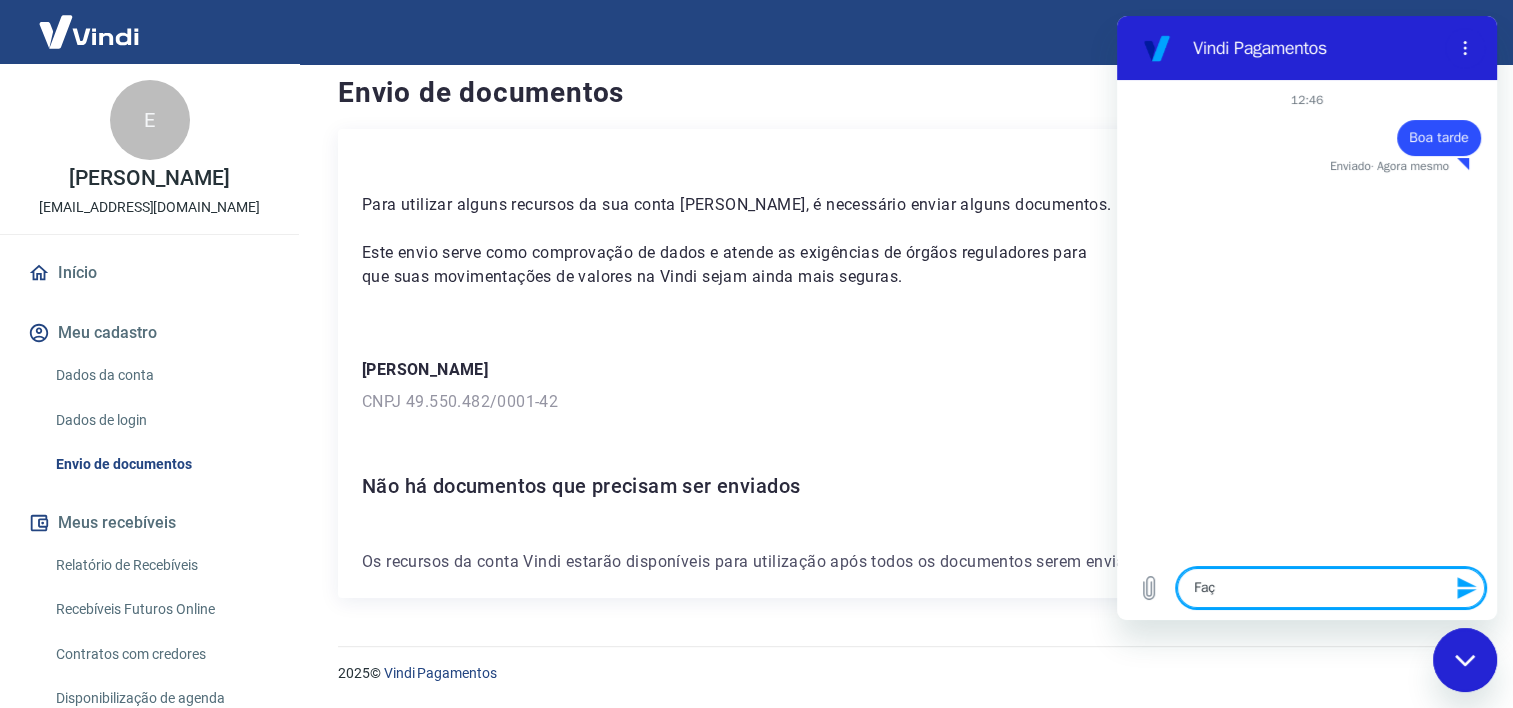 type on "Faça" 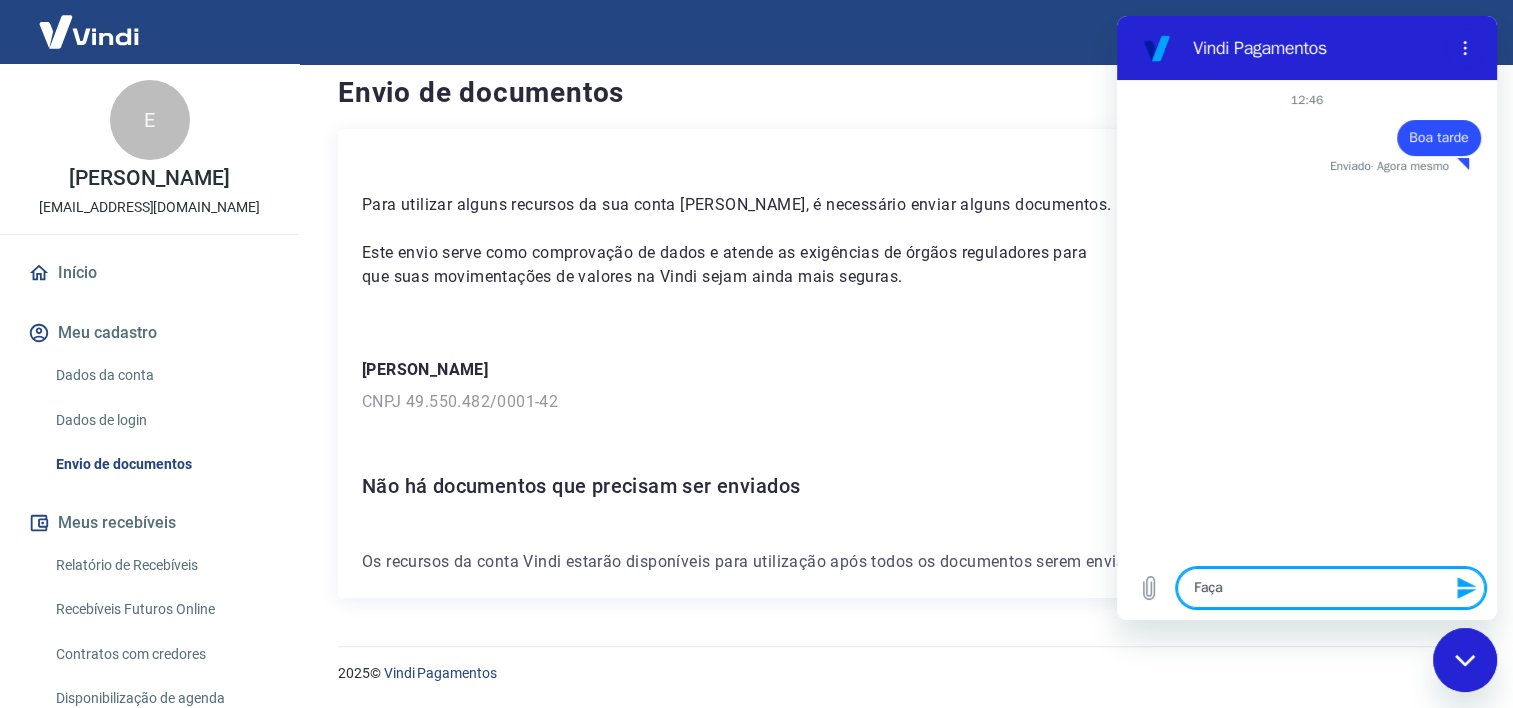 type on "x" 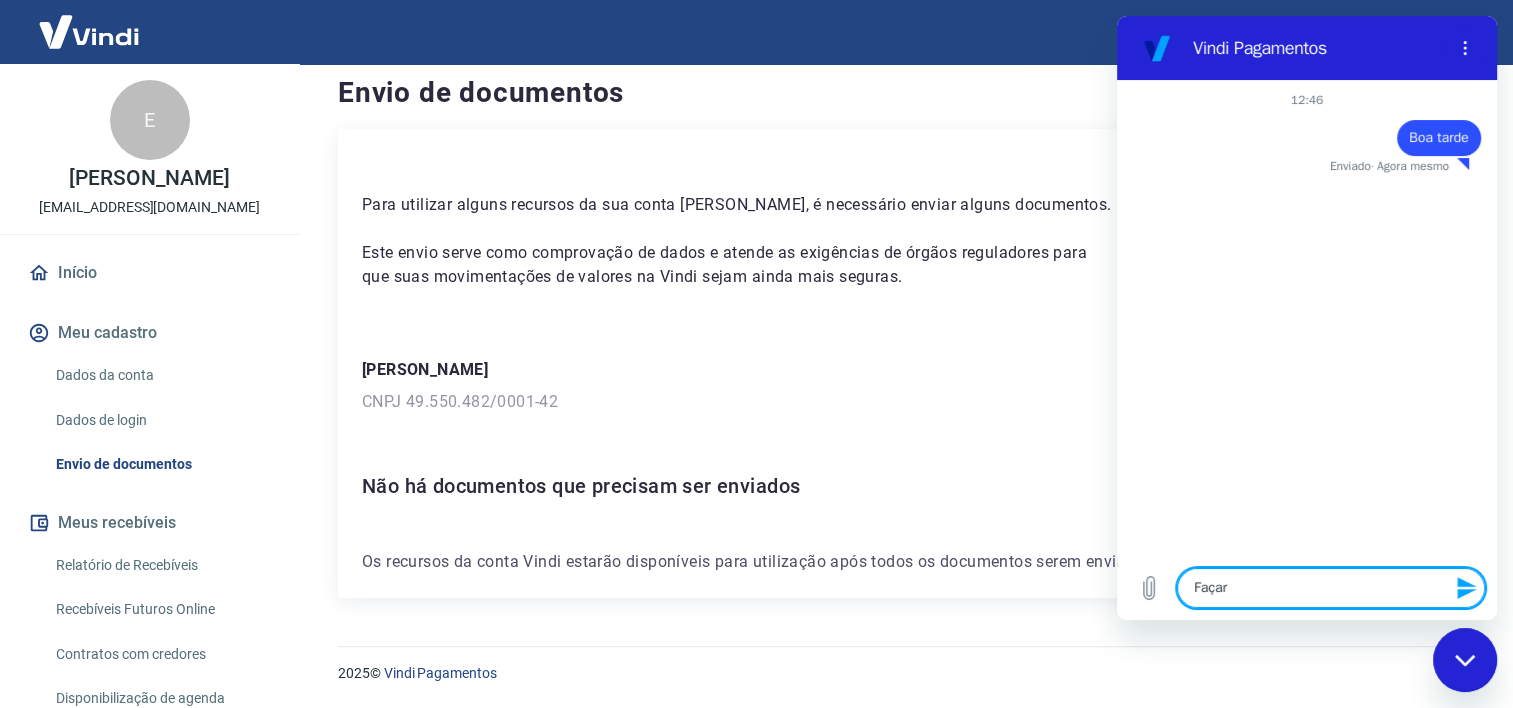 type on "Faça" 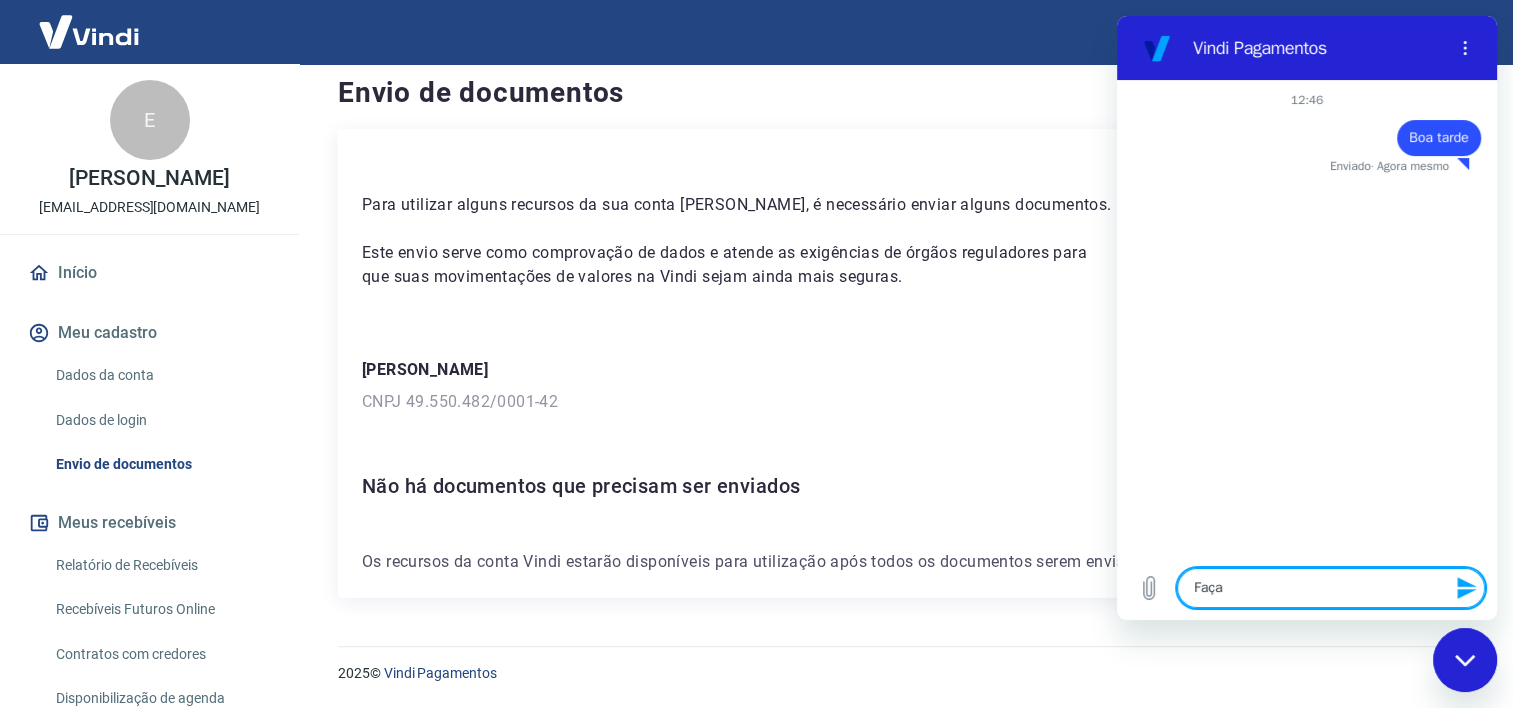 type on "Faç" 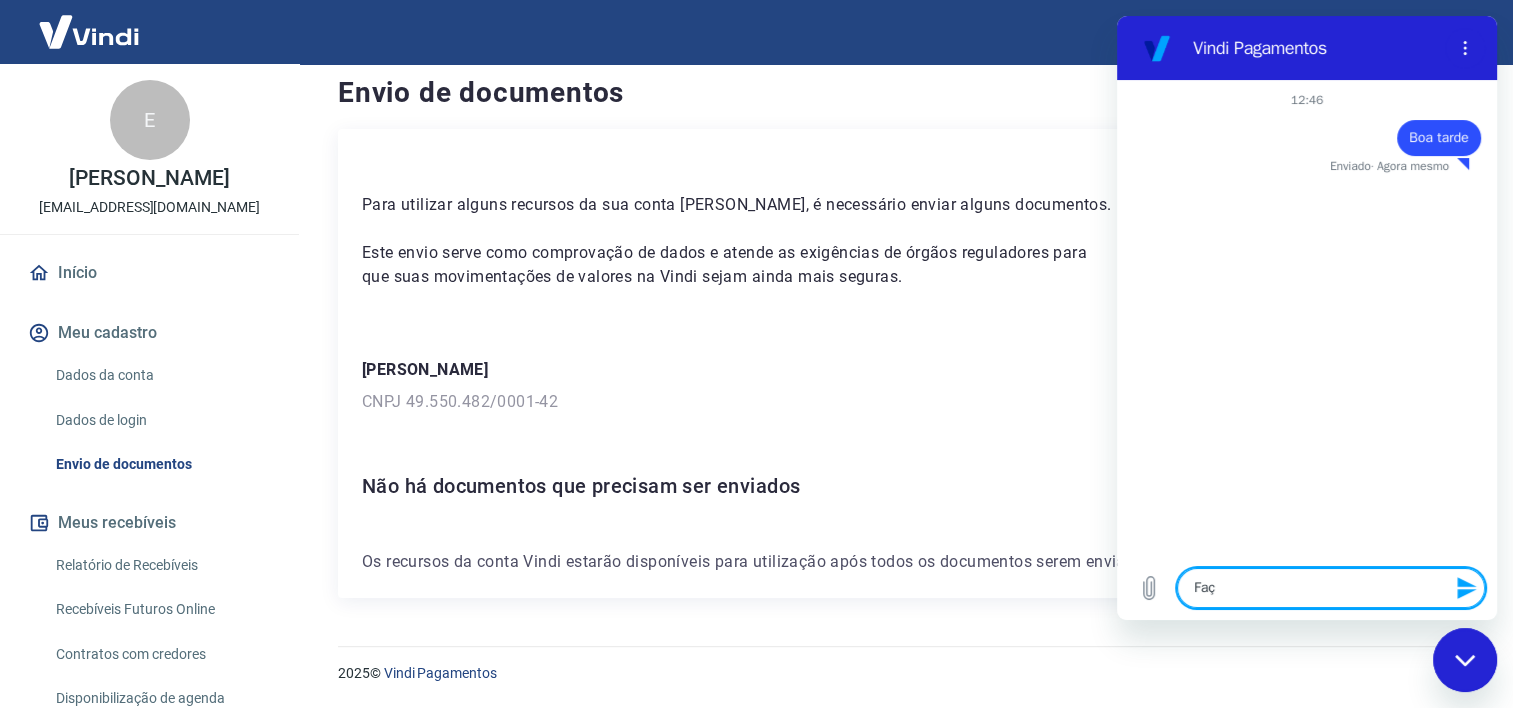 type on "Façl" 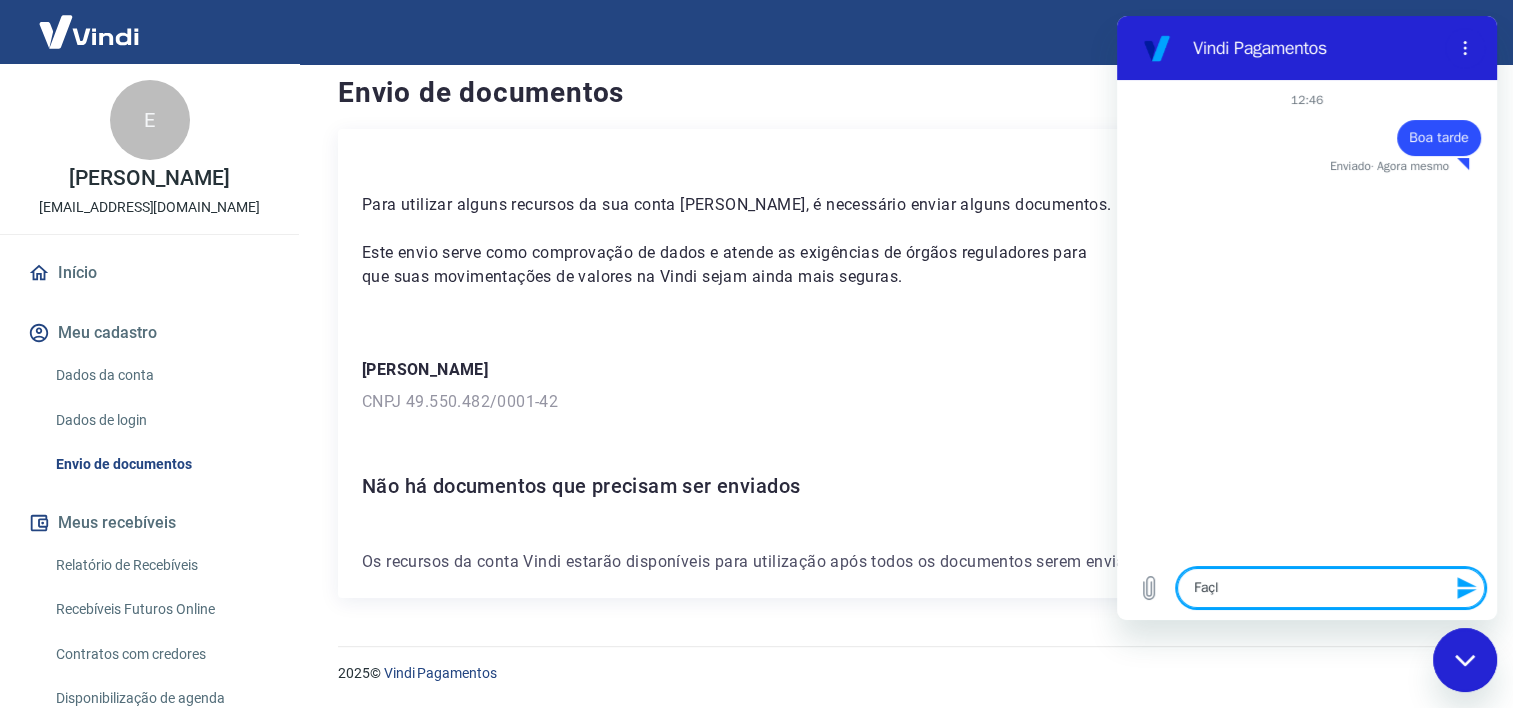 type on "Faç" 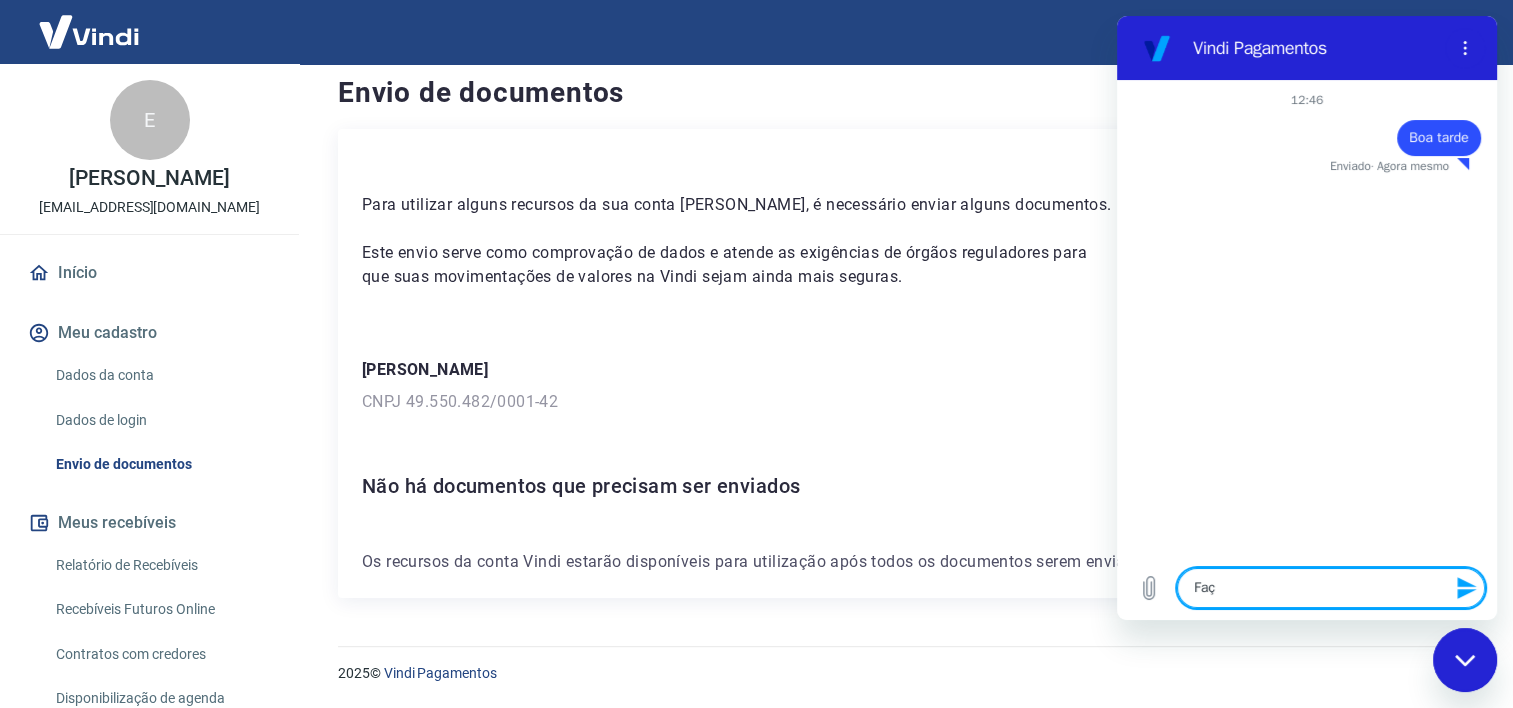 type on "Fa" 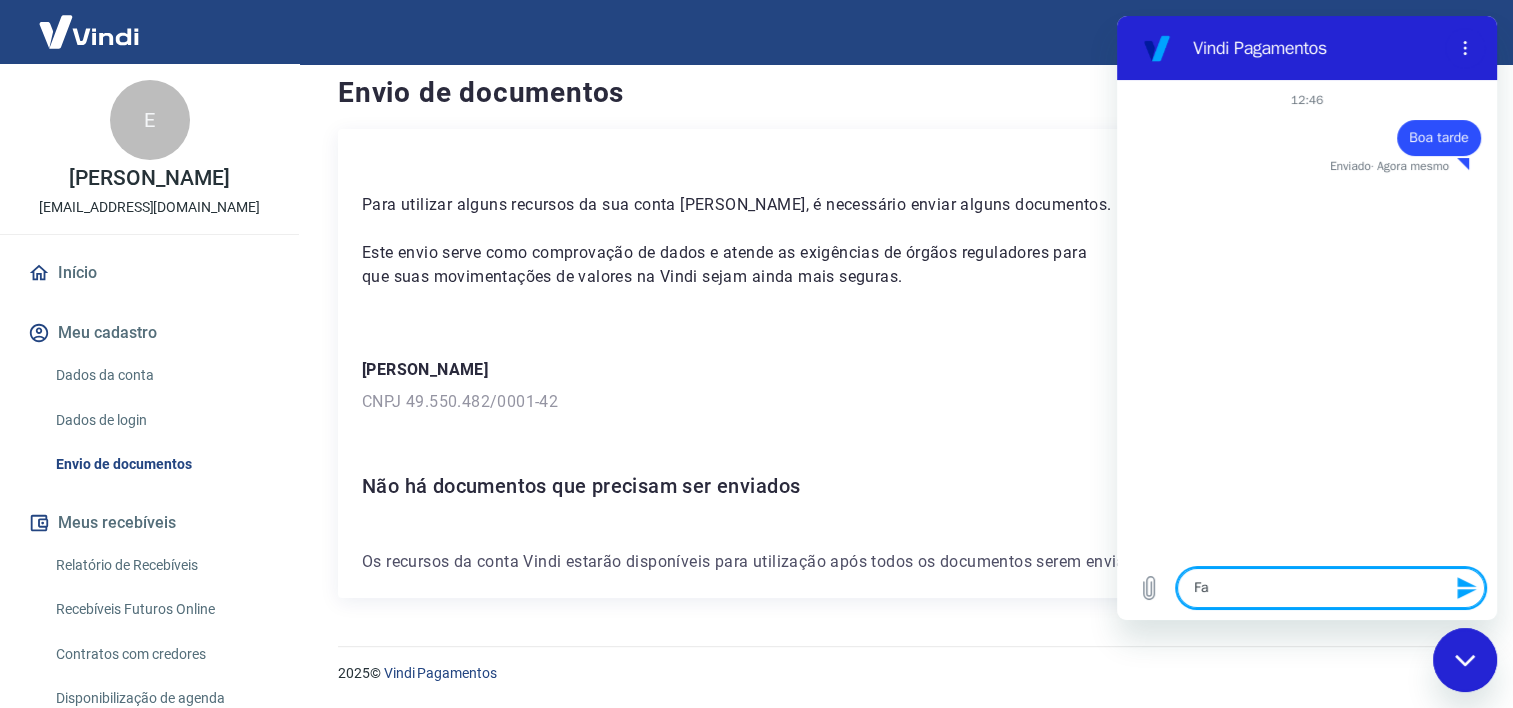 type on "Fal" 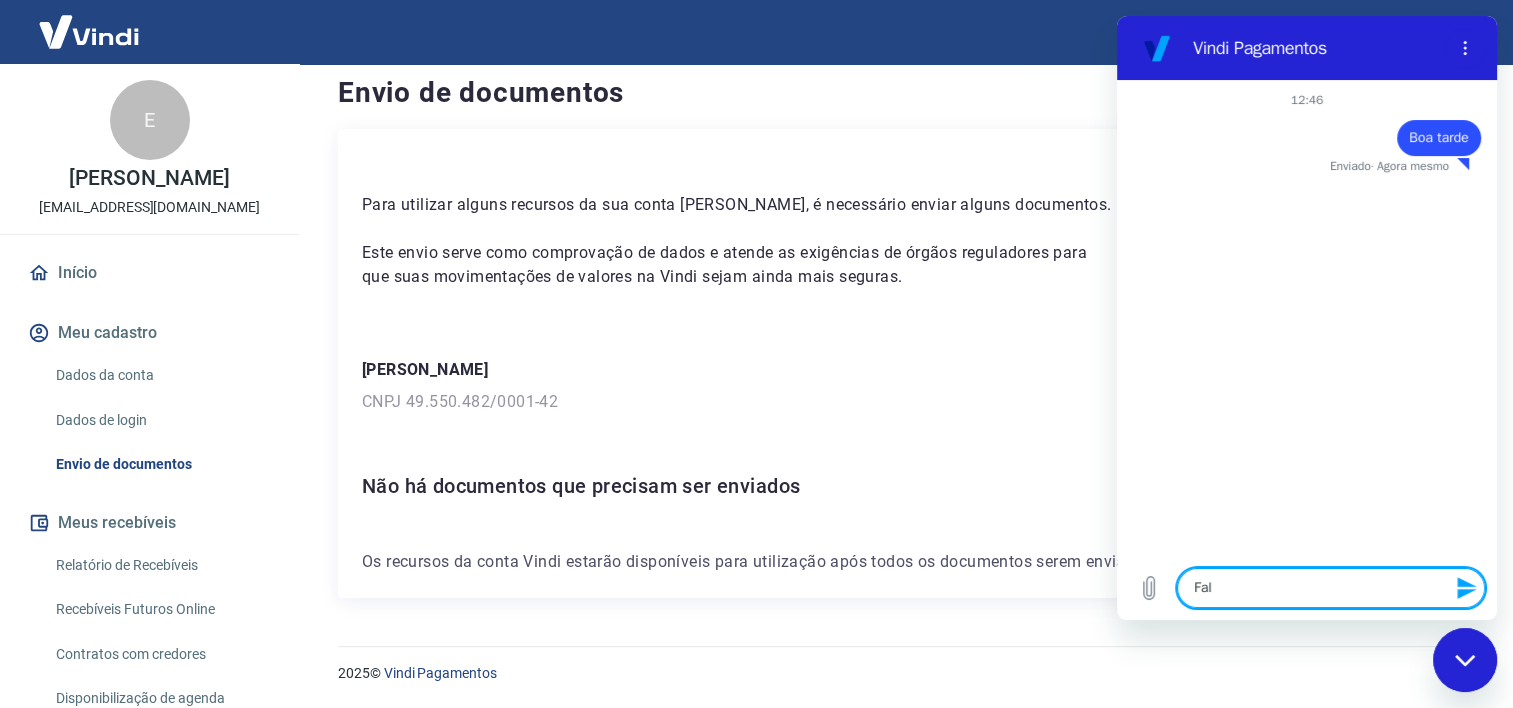 type on "Fala" 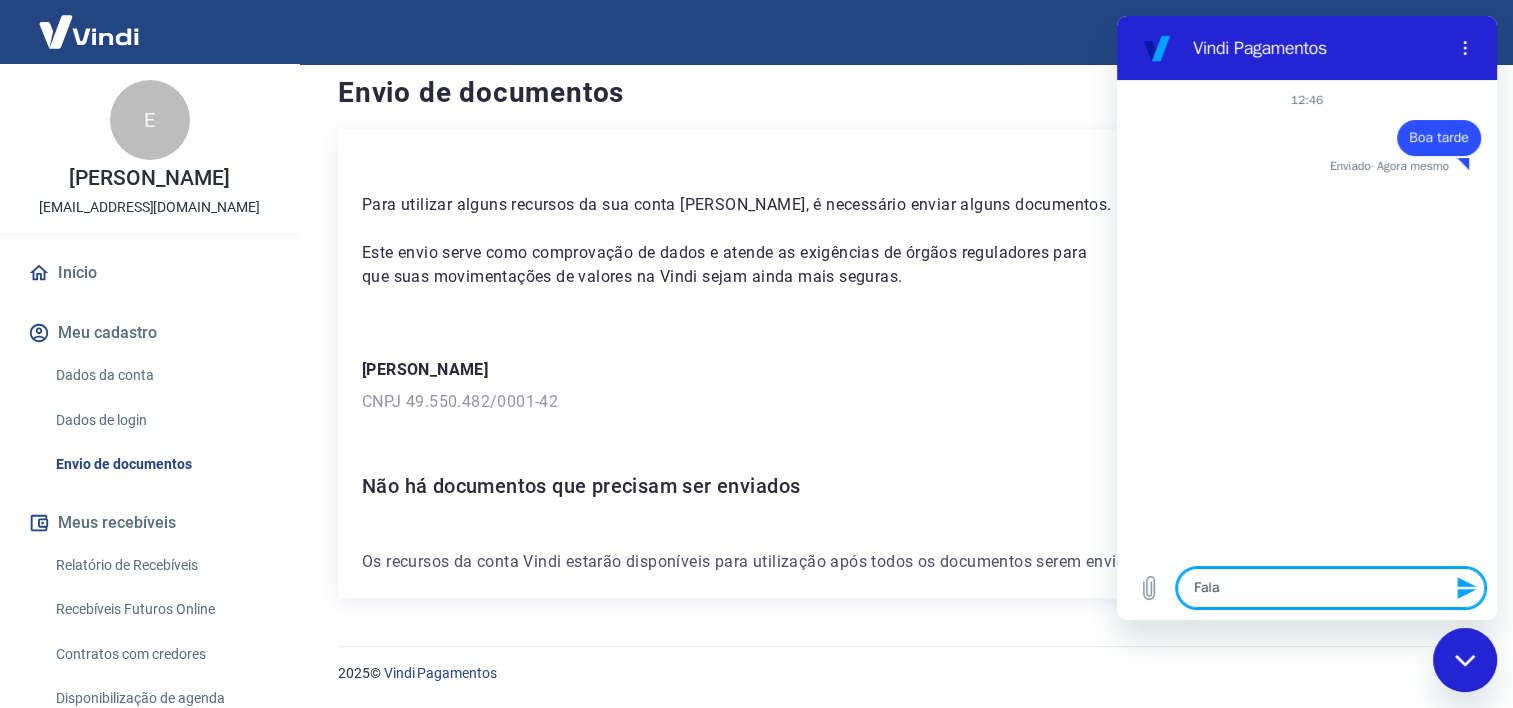 type on "Falar" 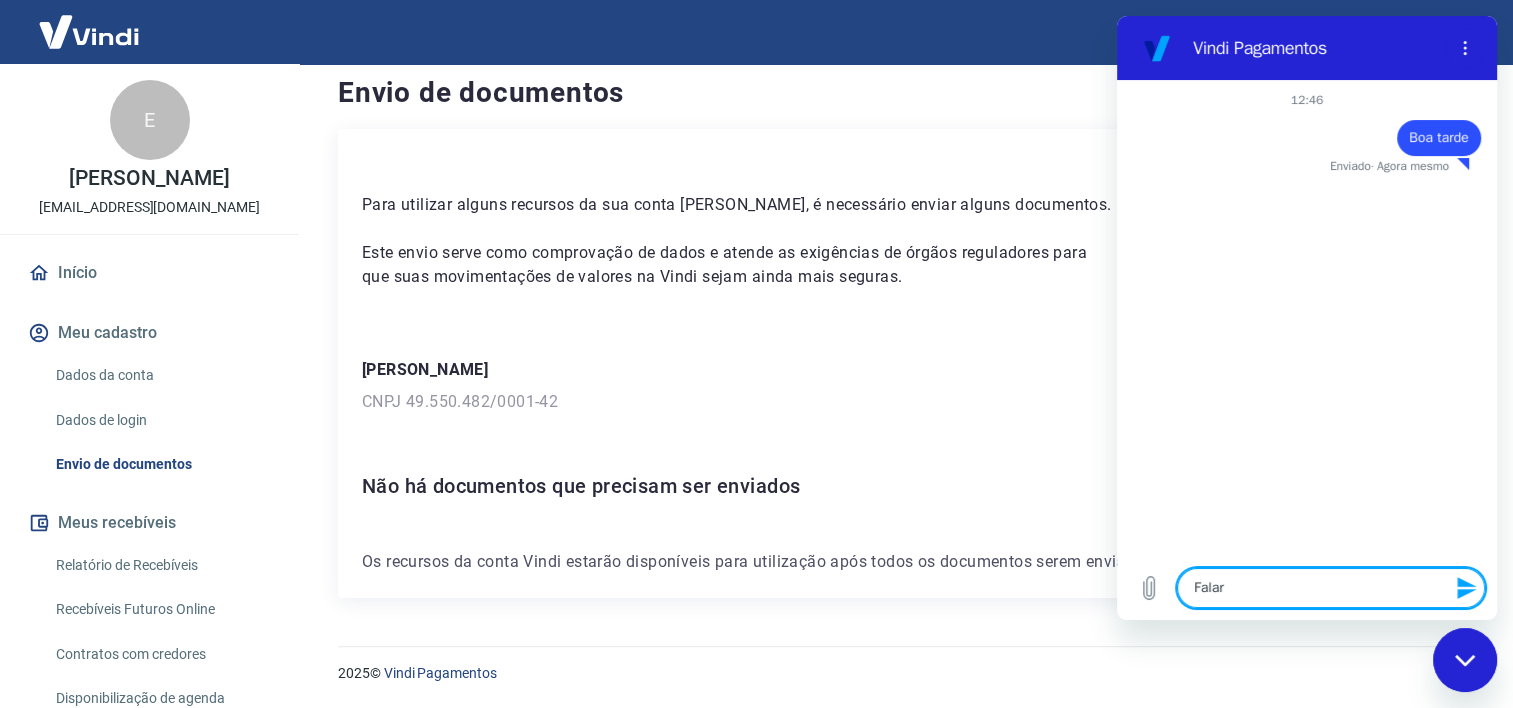 type on "Falar" 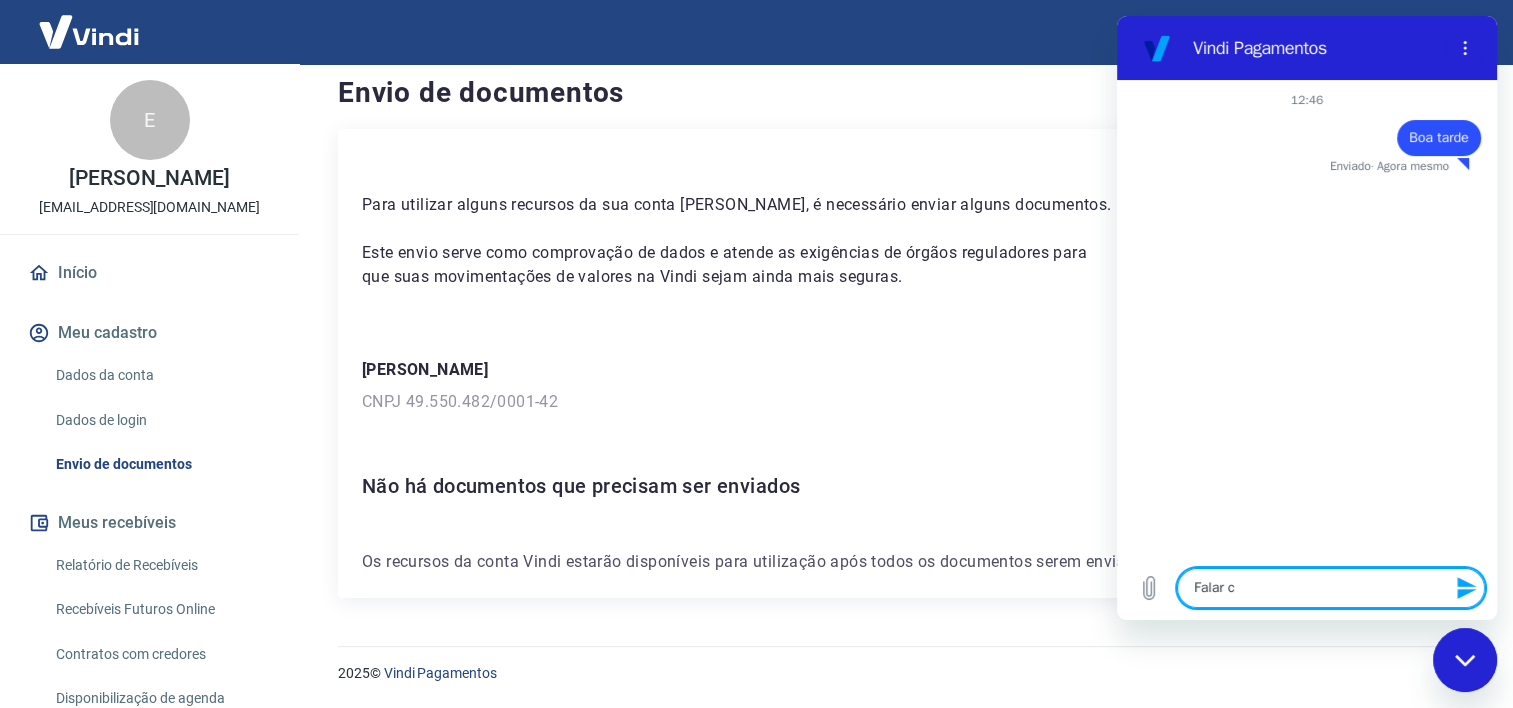 type on "Falar co" 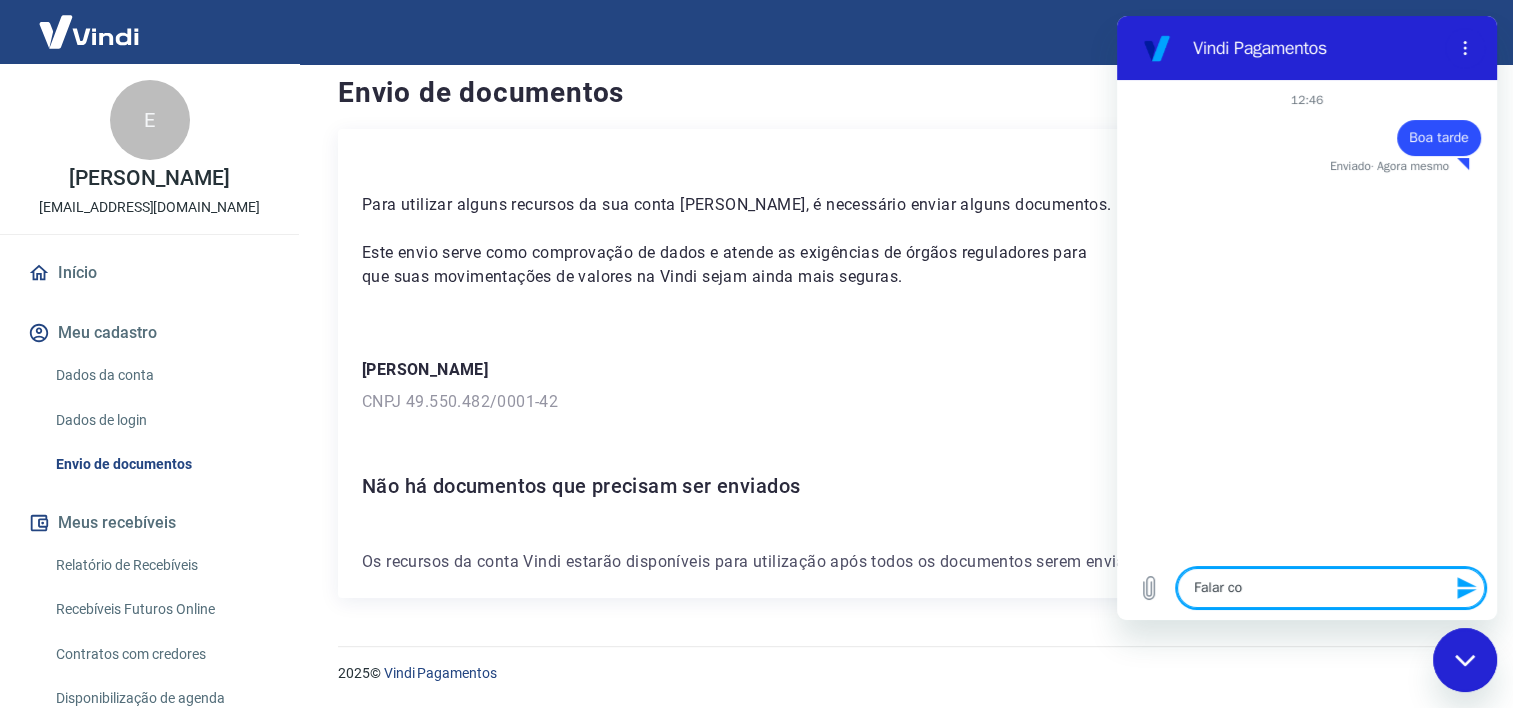 type on "Falar co" 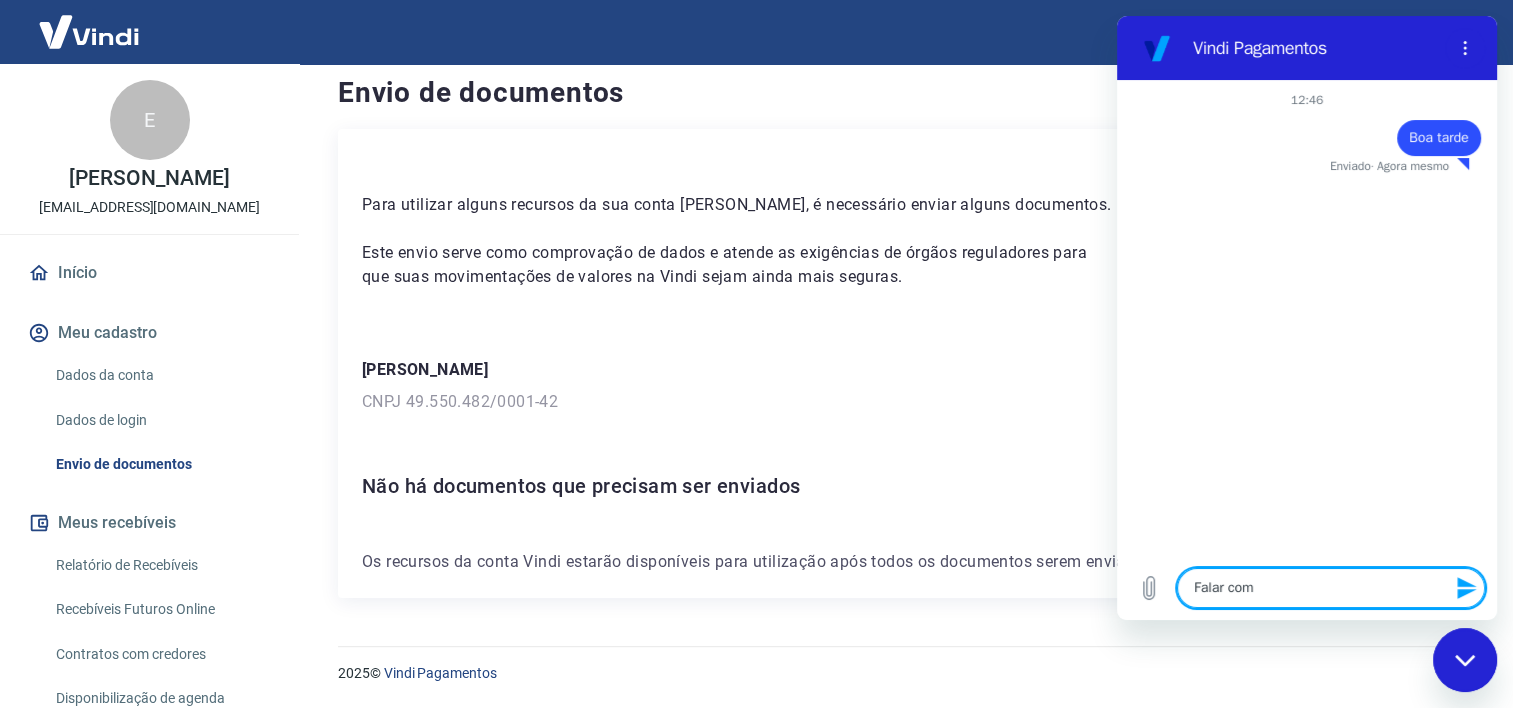 type on "Falar com" 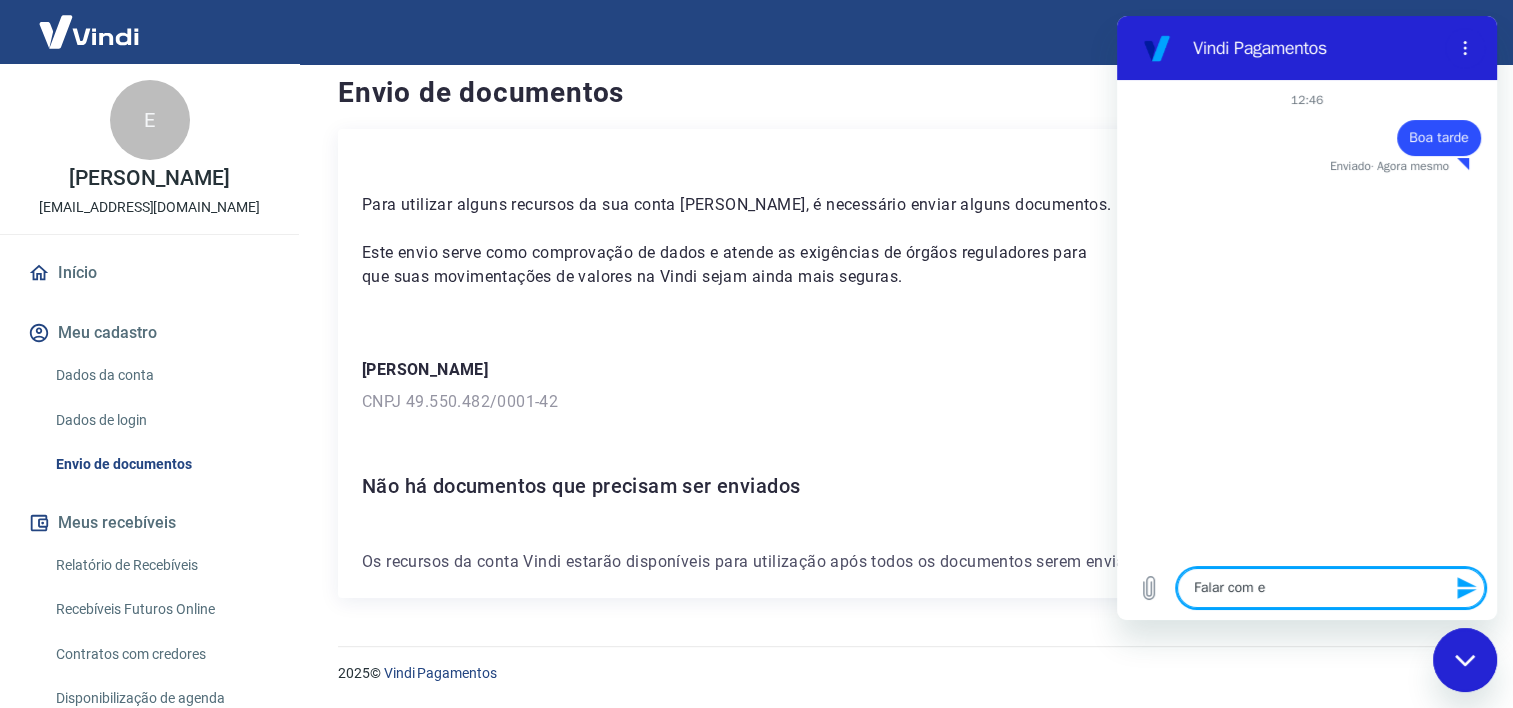 type on "Falar com es" 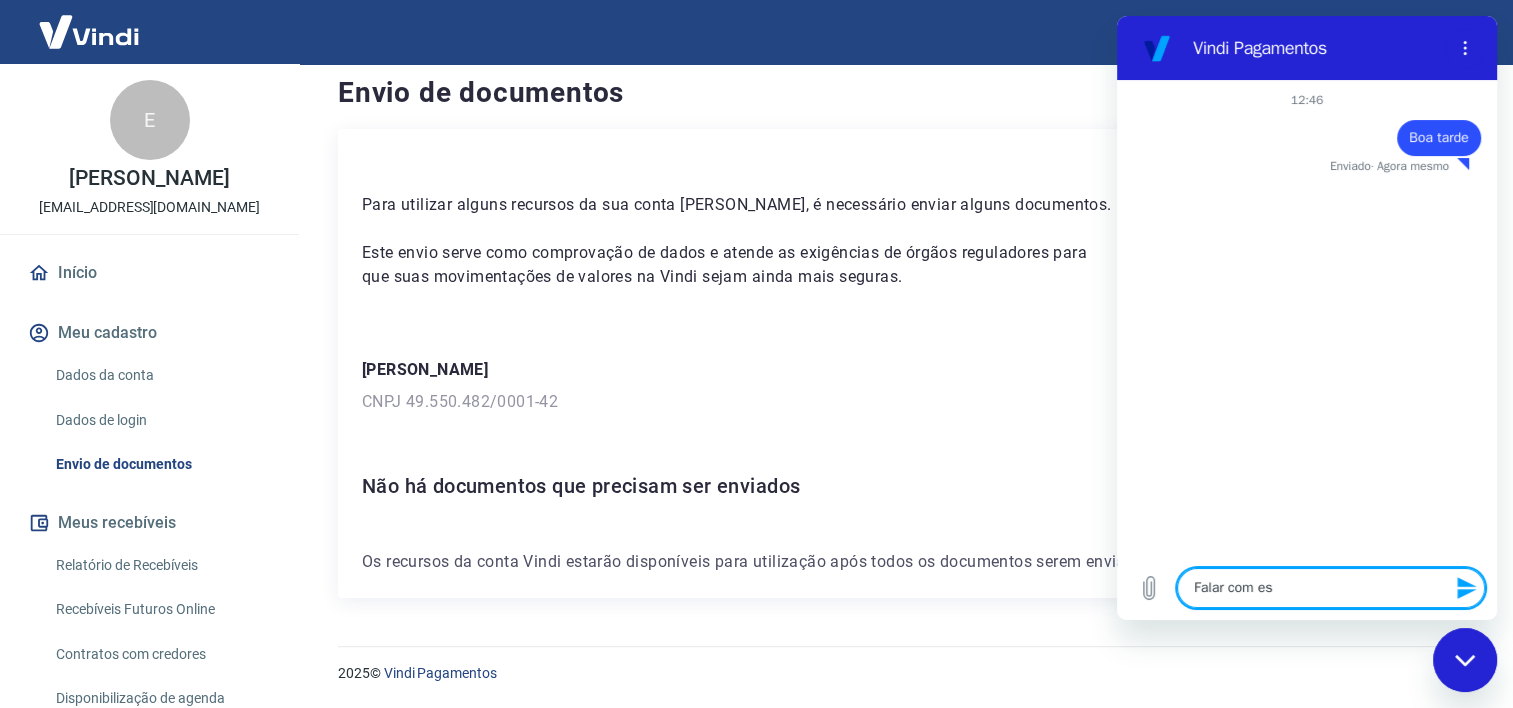 type on "Falar com esp" 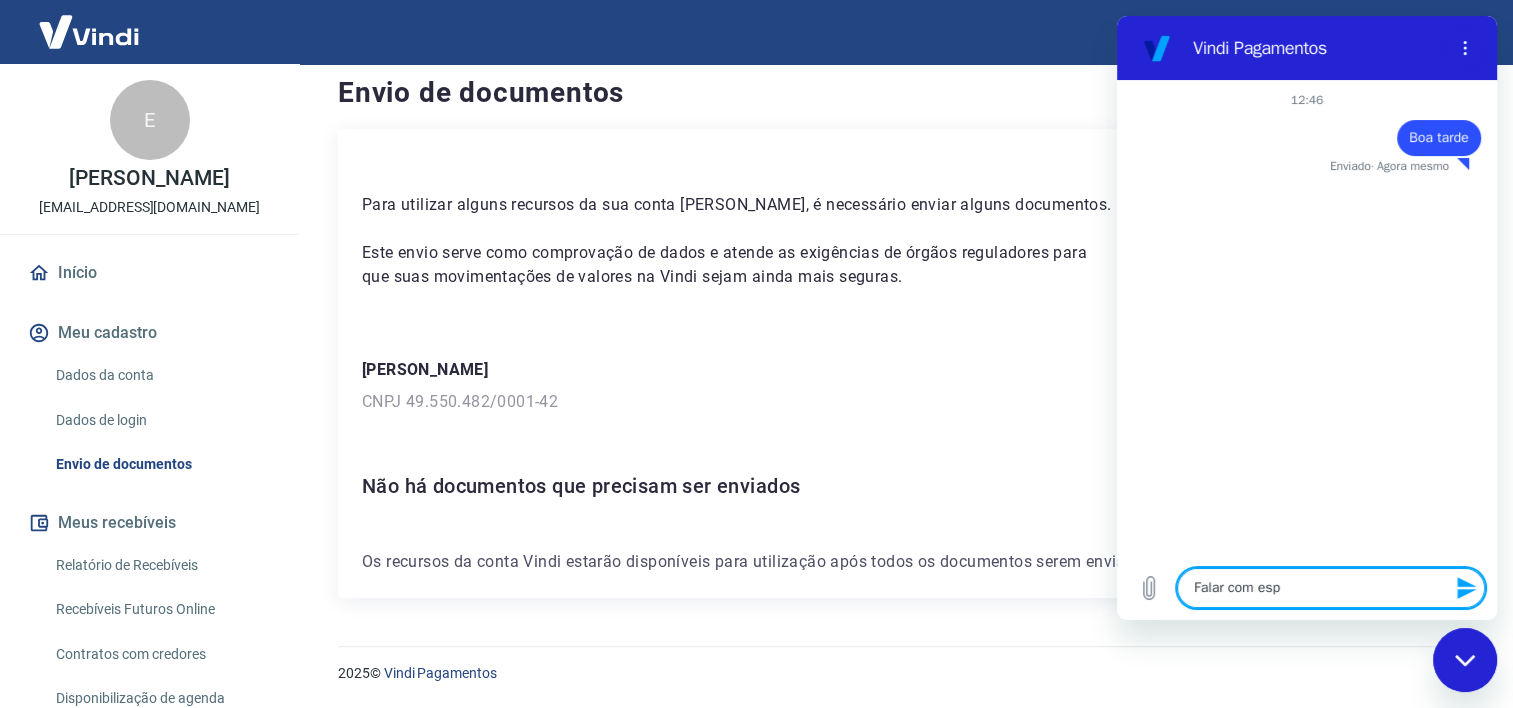 type on "Falar com espe" 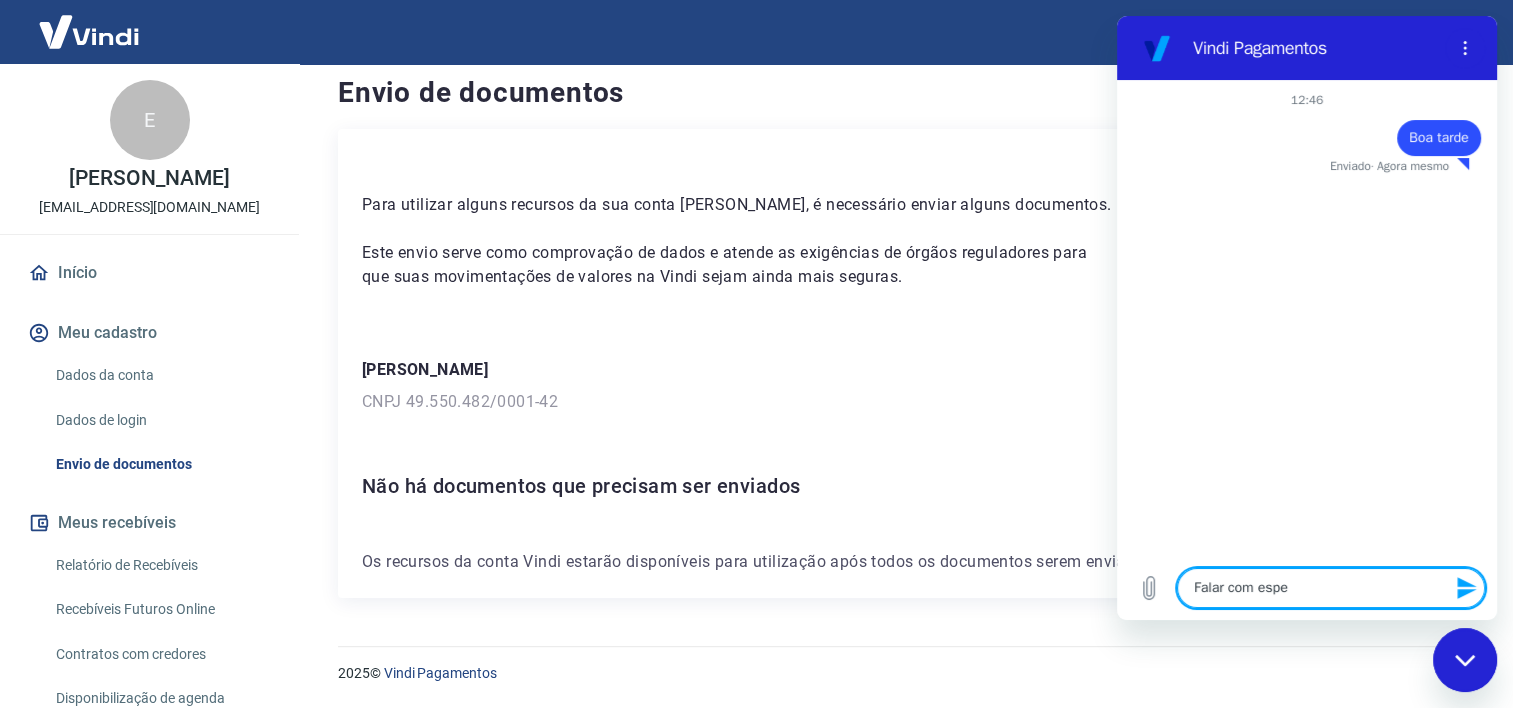 type on "Falar com espec" 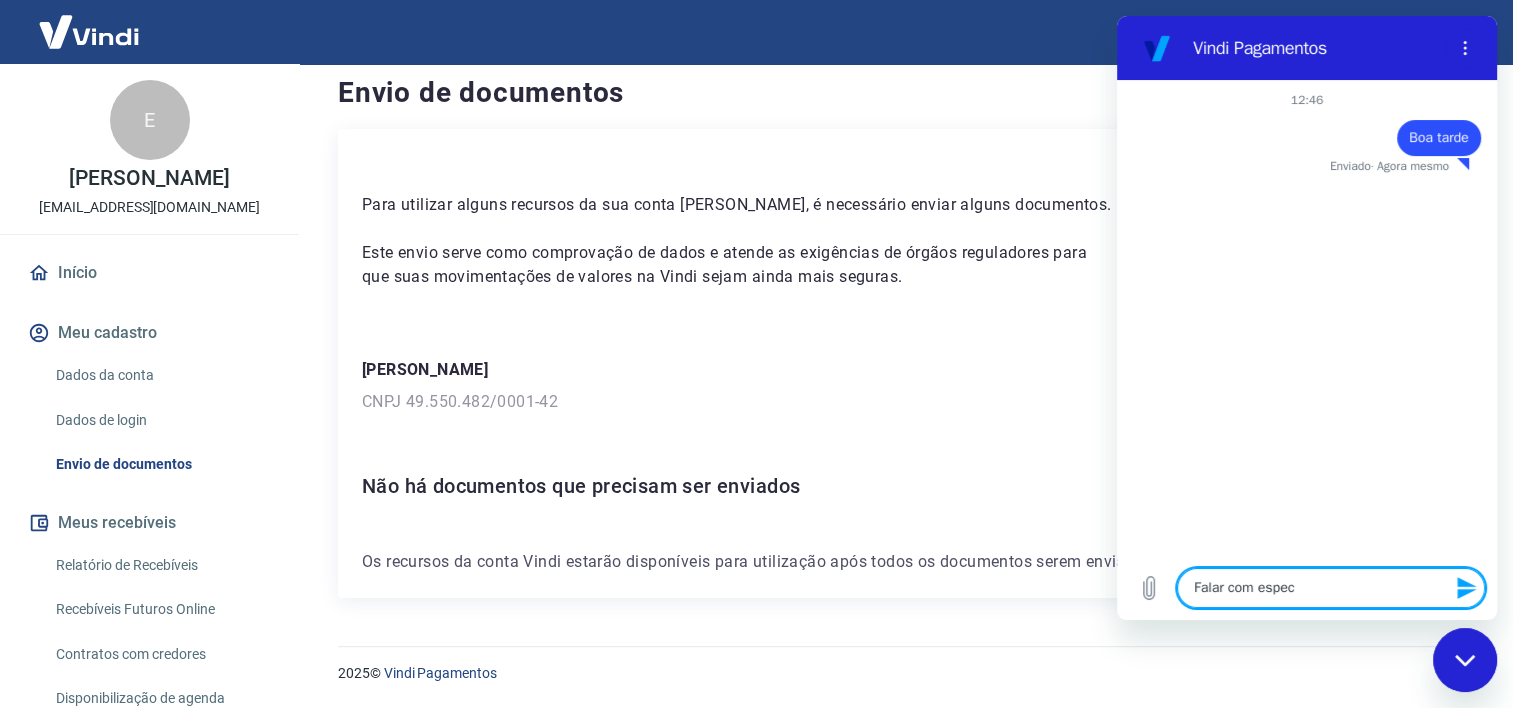 type on "Falar com especi" 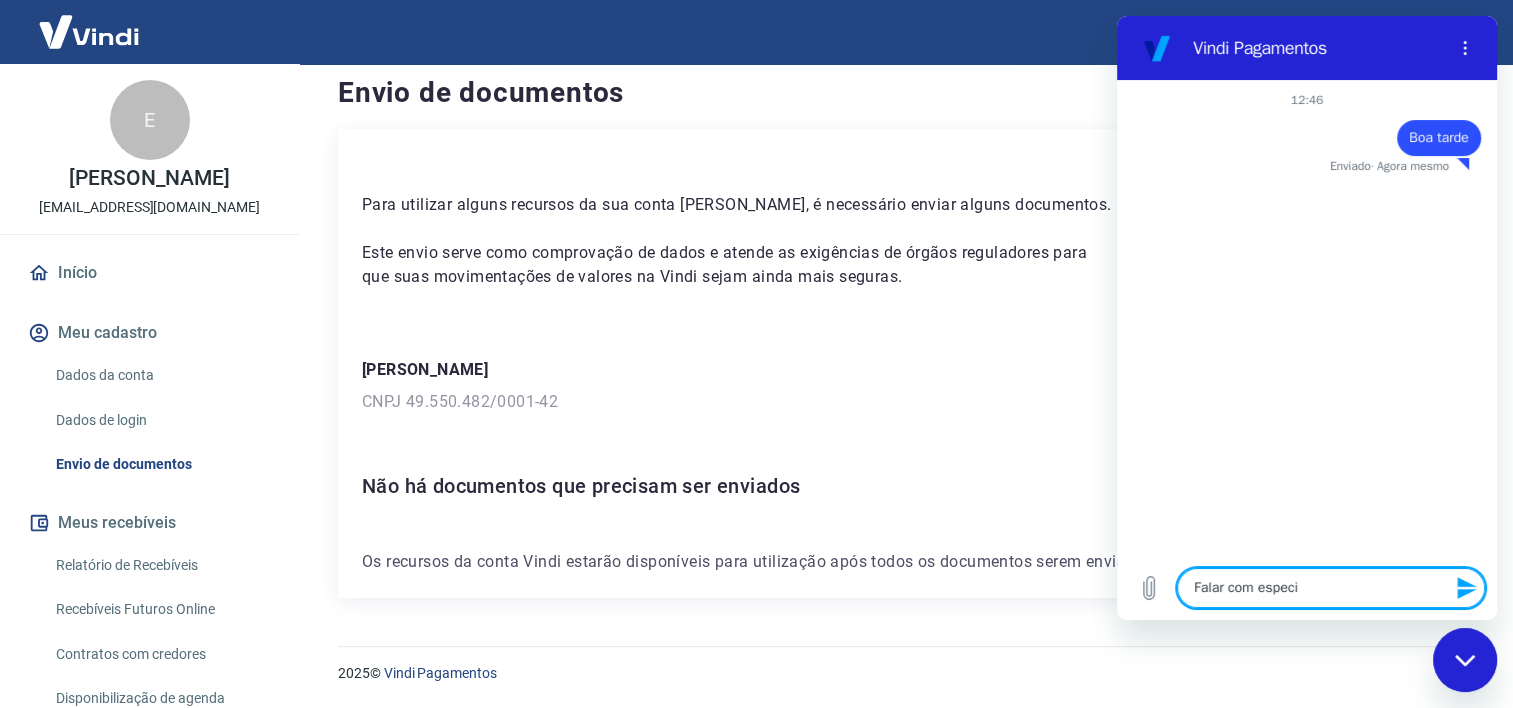type on "Falar com especia" 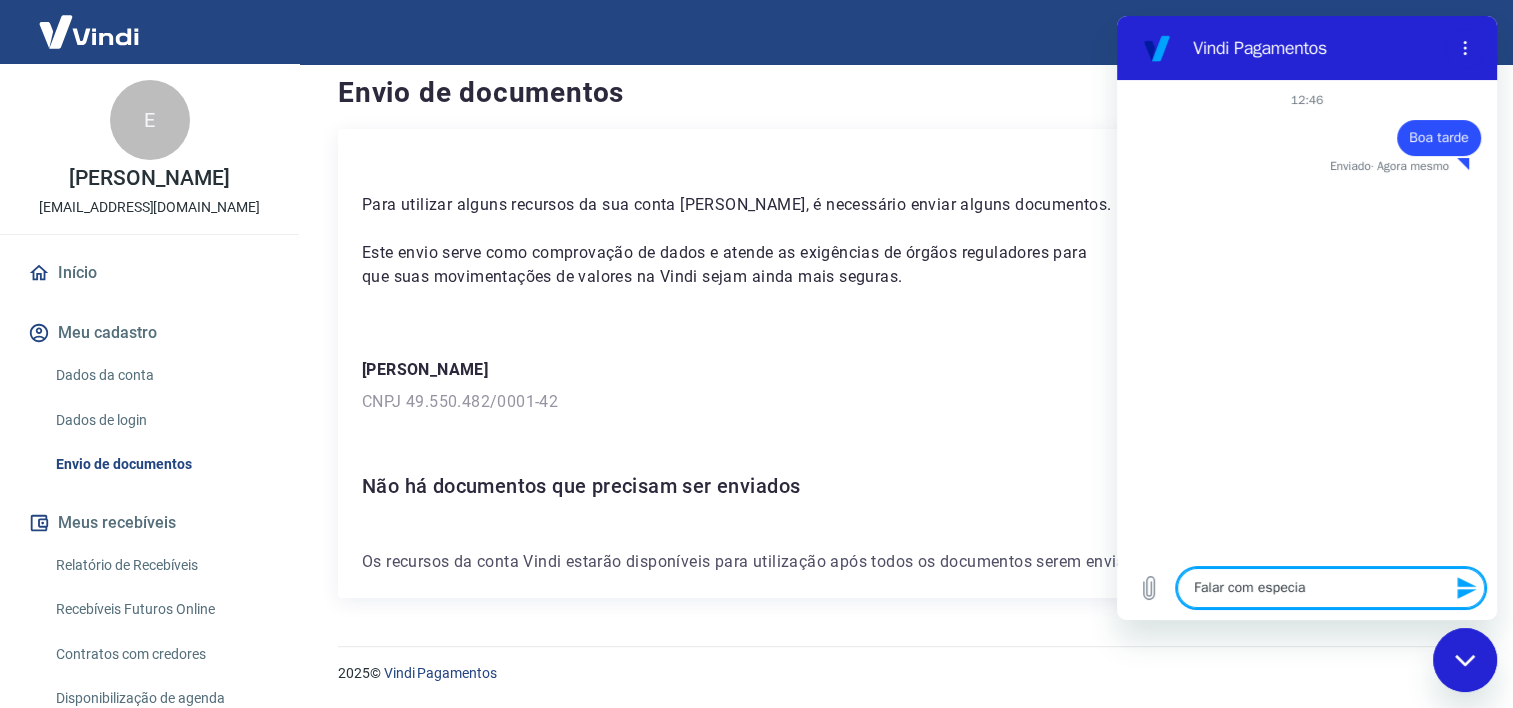 type on "Falar com especial" 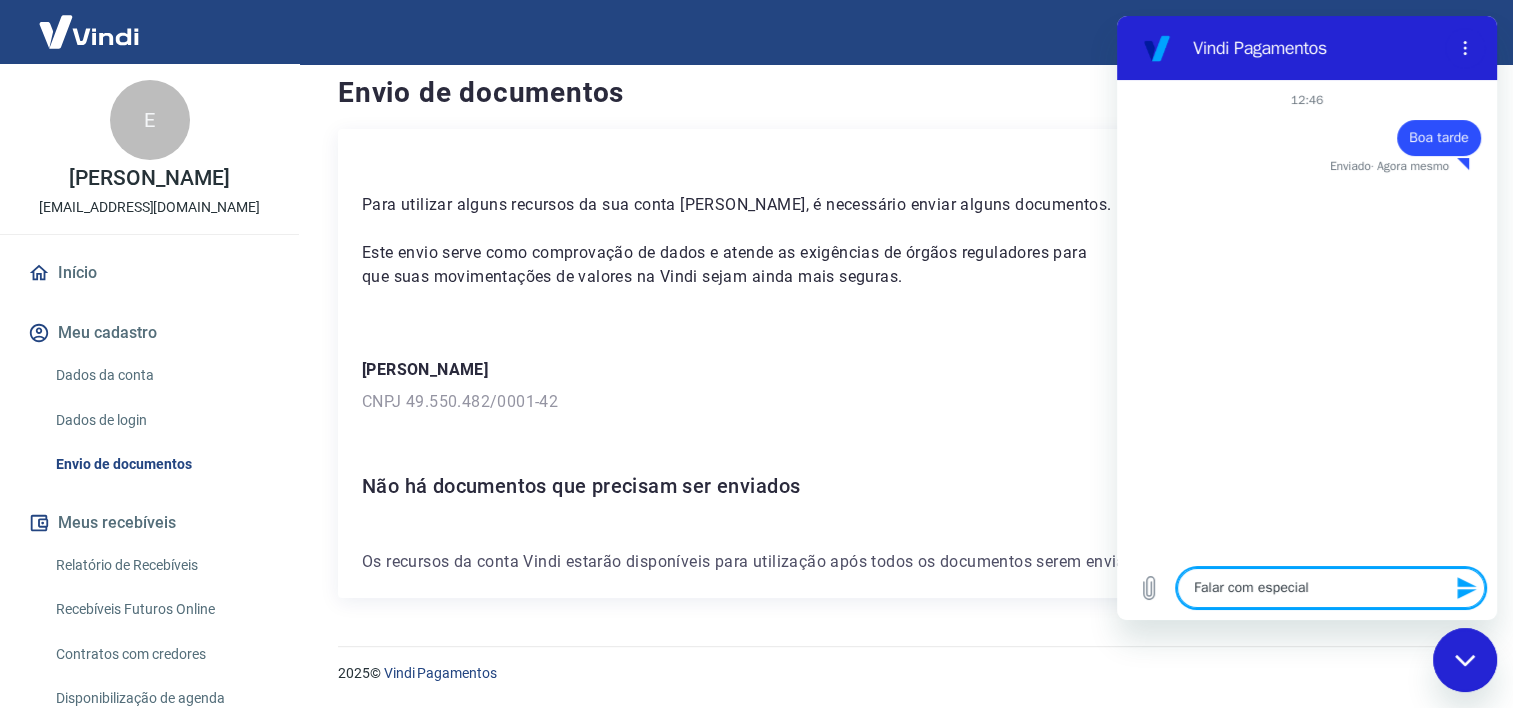 type on "Falar com especiali" 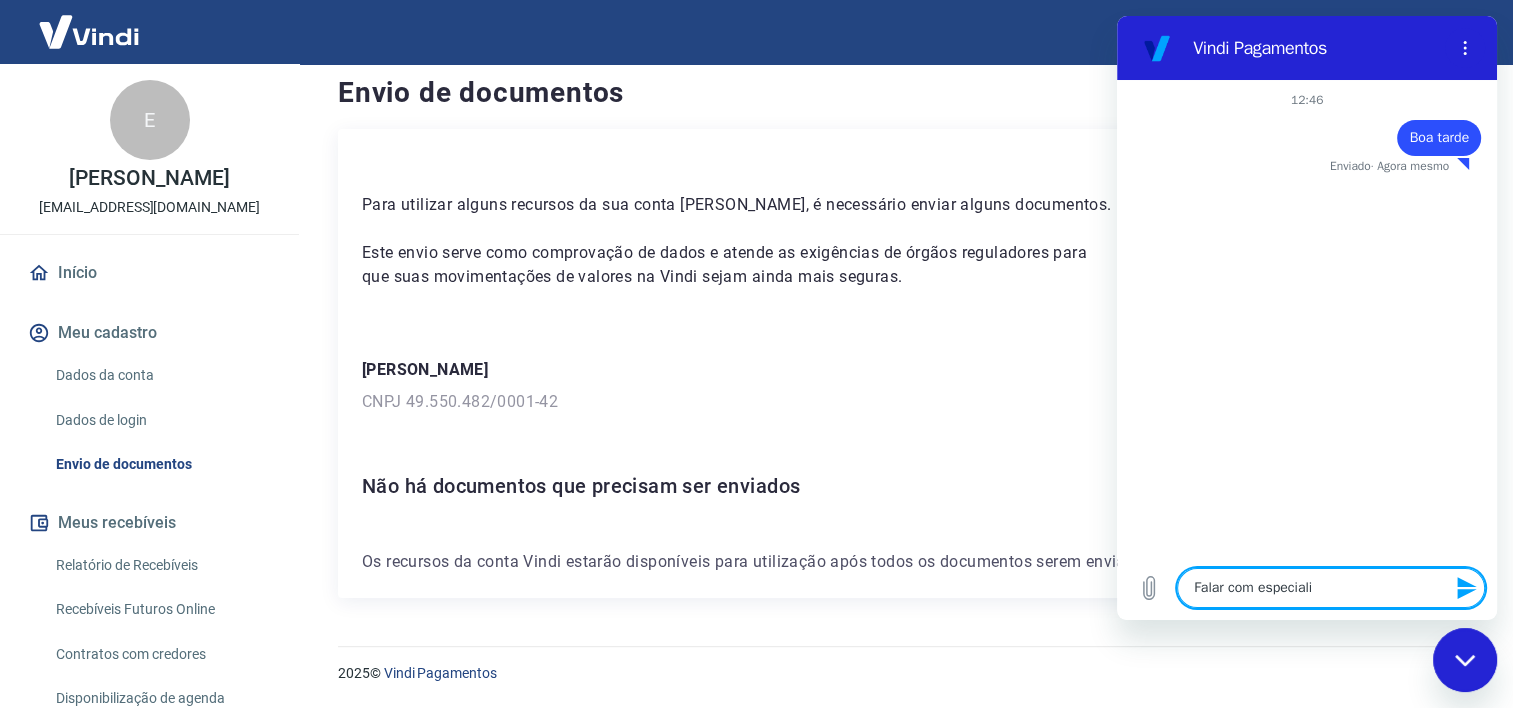 type on "x" 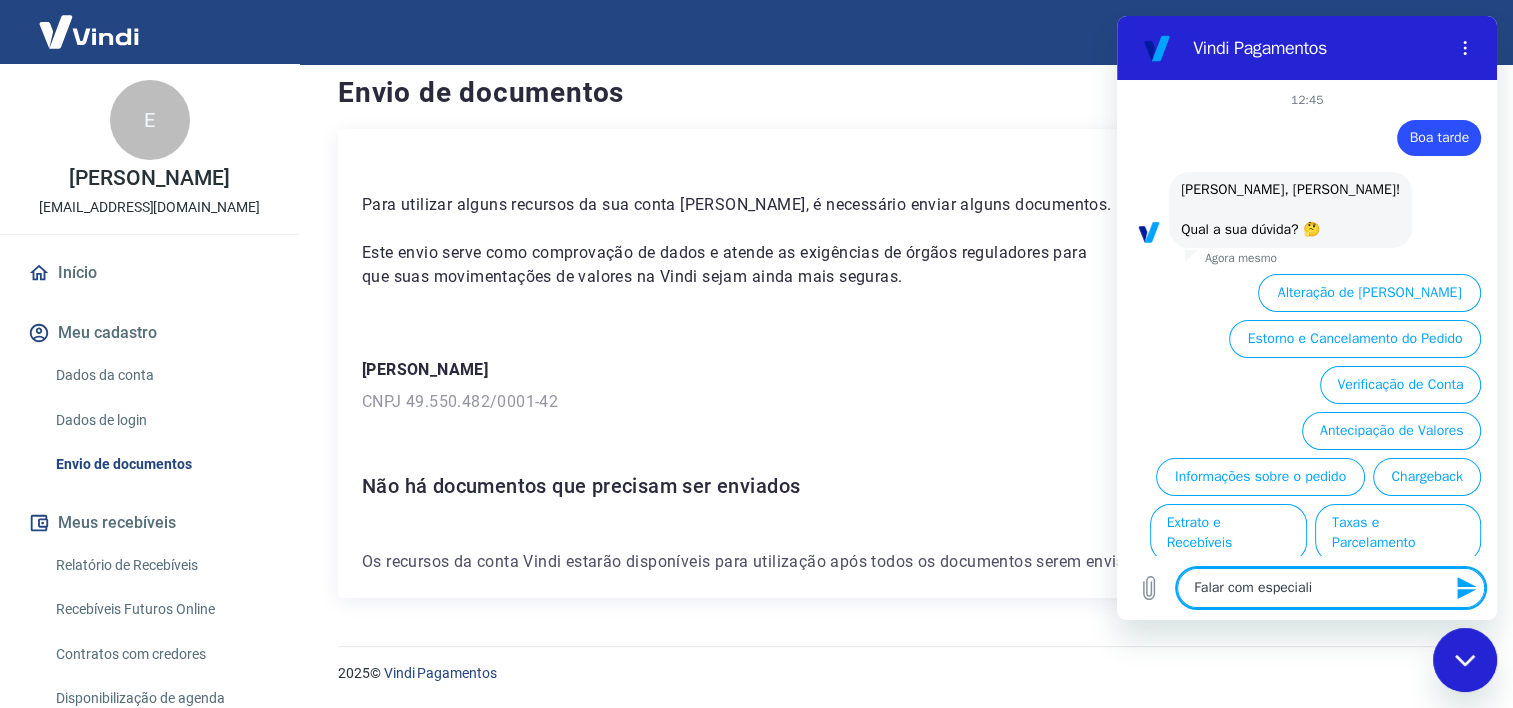 type on "Falar com especialis" 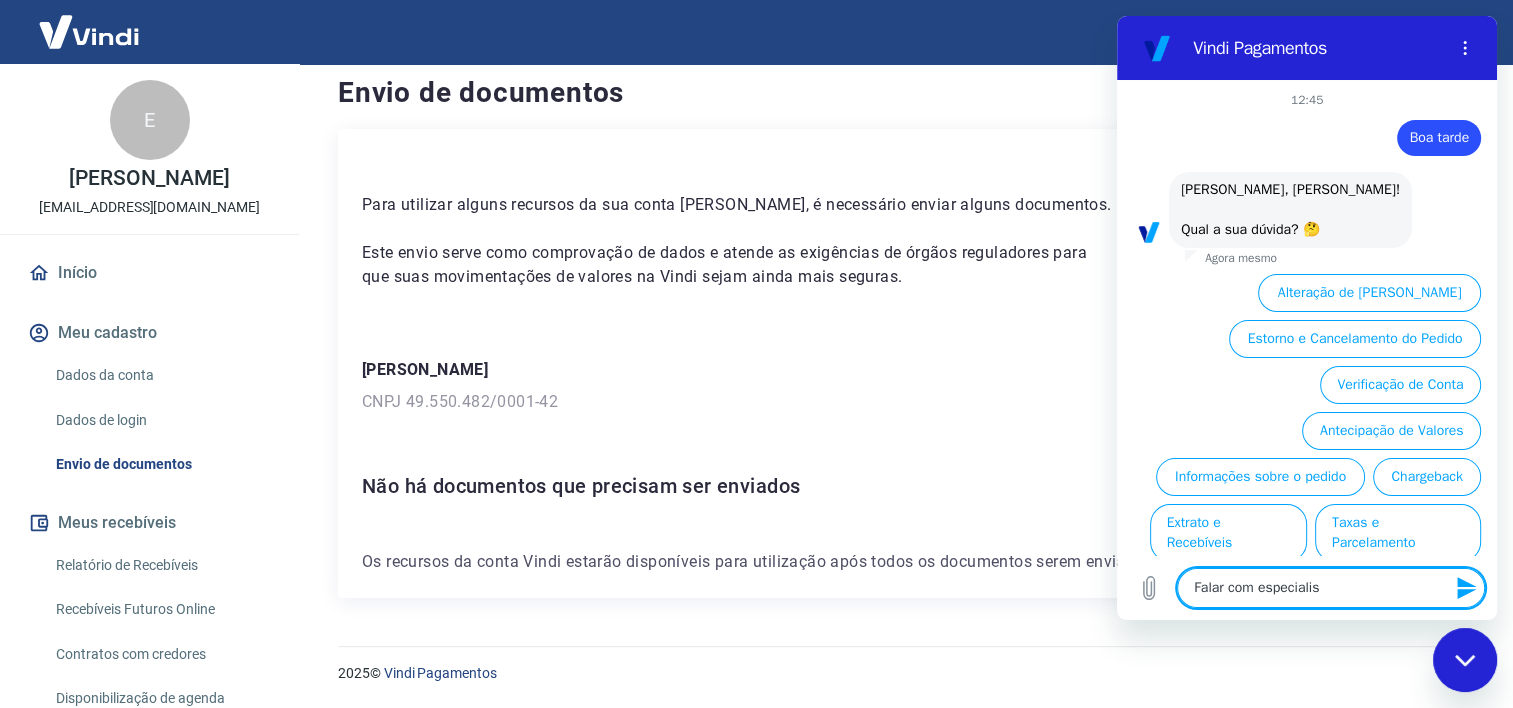 type on "x" 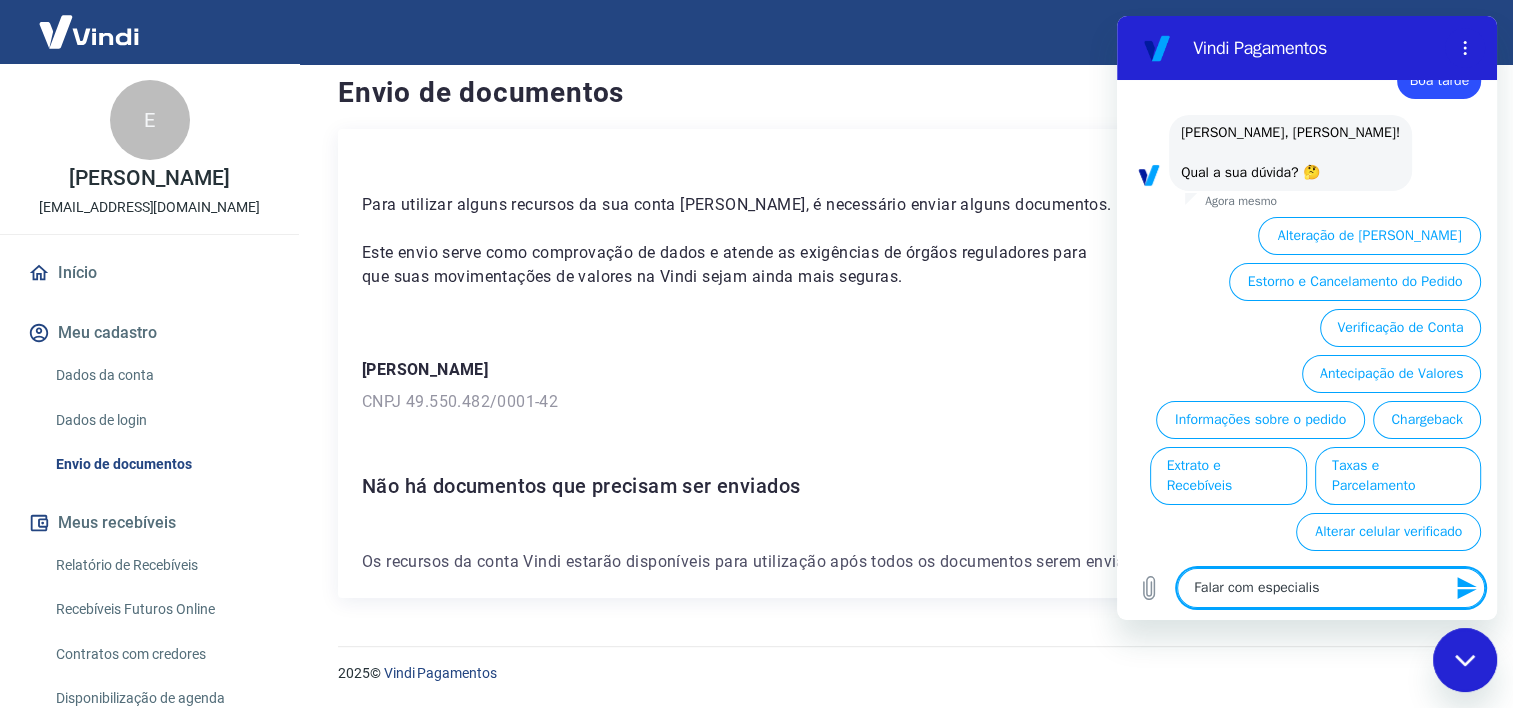 type on "Falar com especialist" 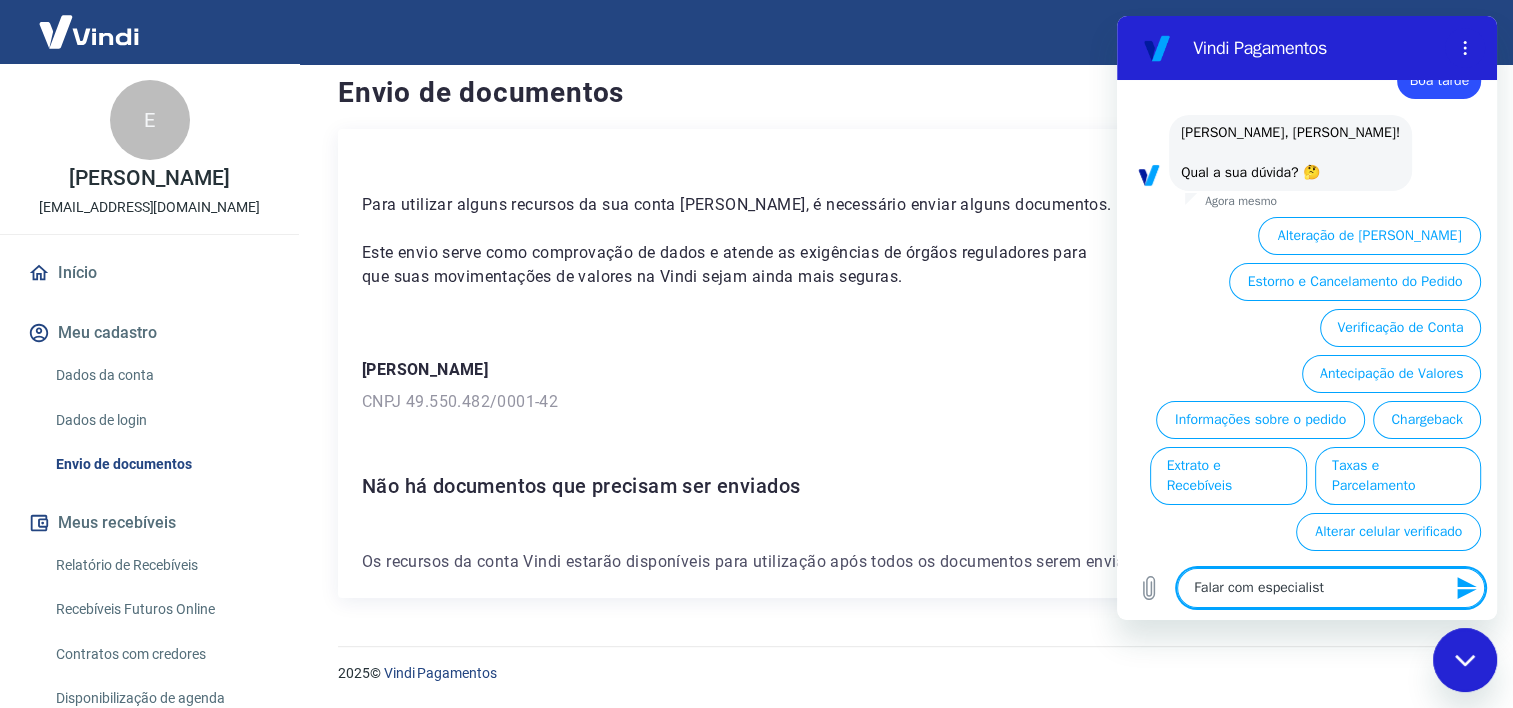 type on "Falar com especialista" 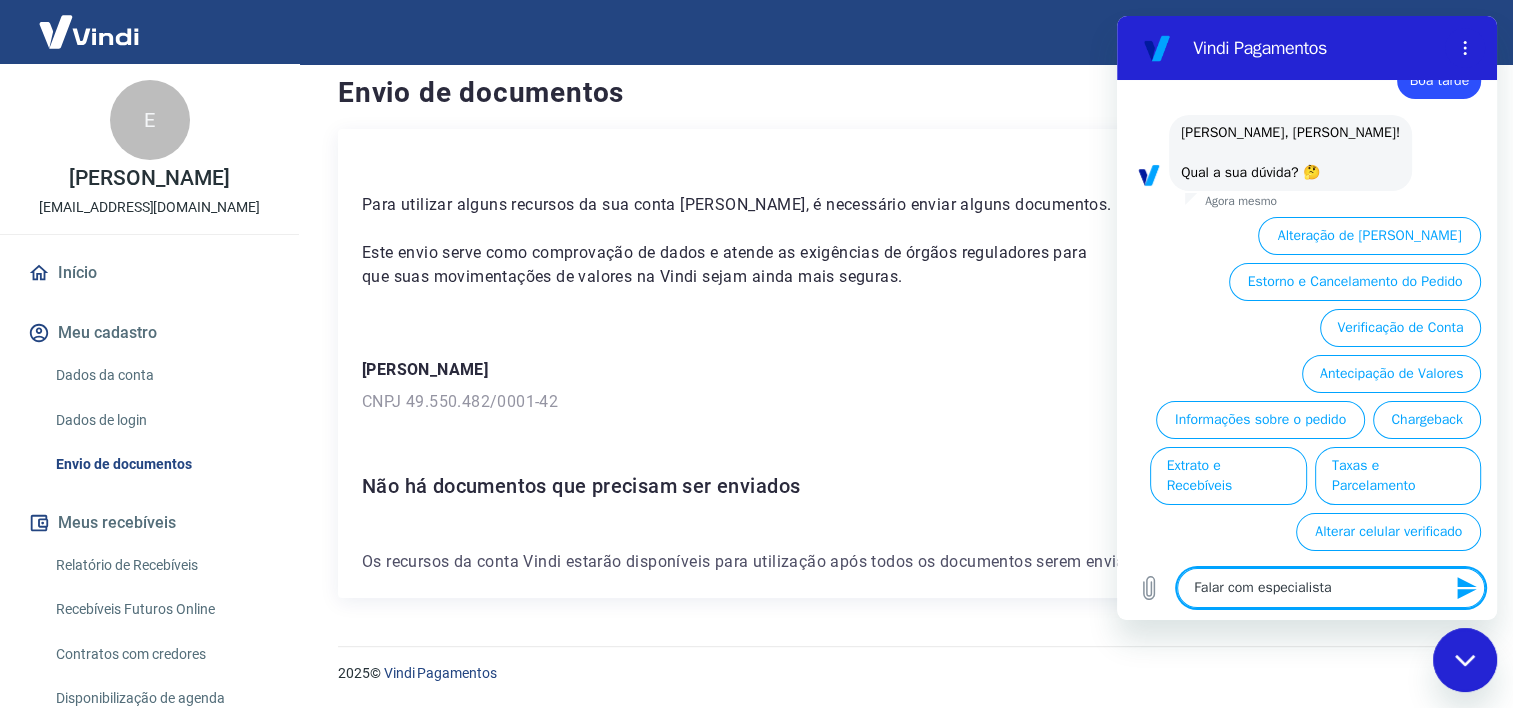 scroll, scrollTop: 97, scrollLeft: 0, axis: vertical 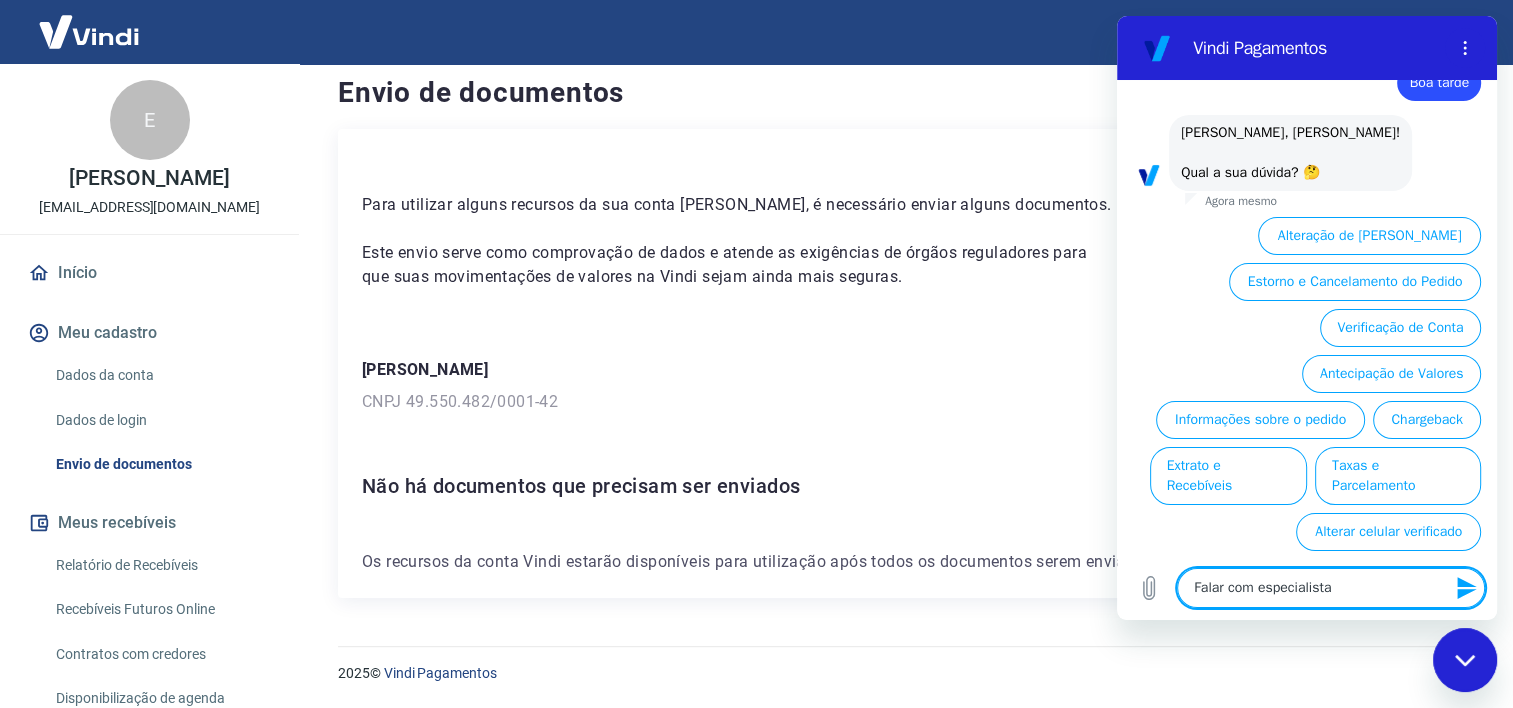 type on "Falar com especialista" 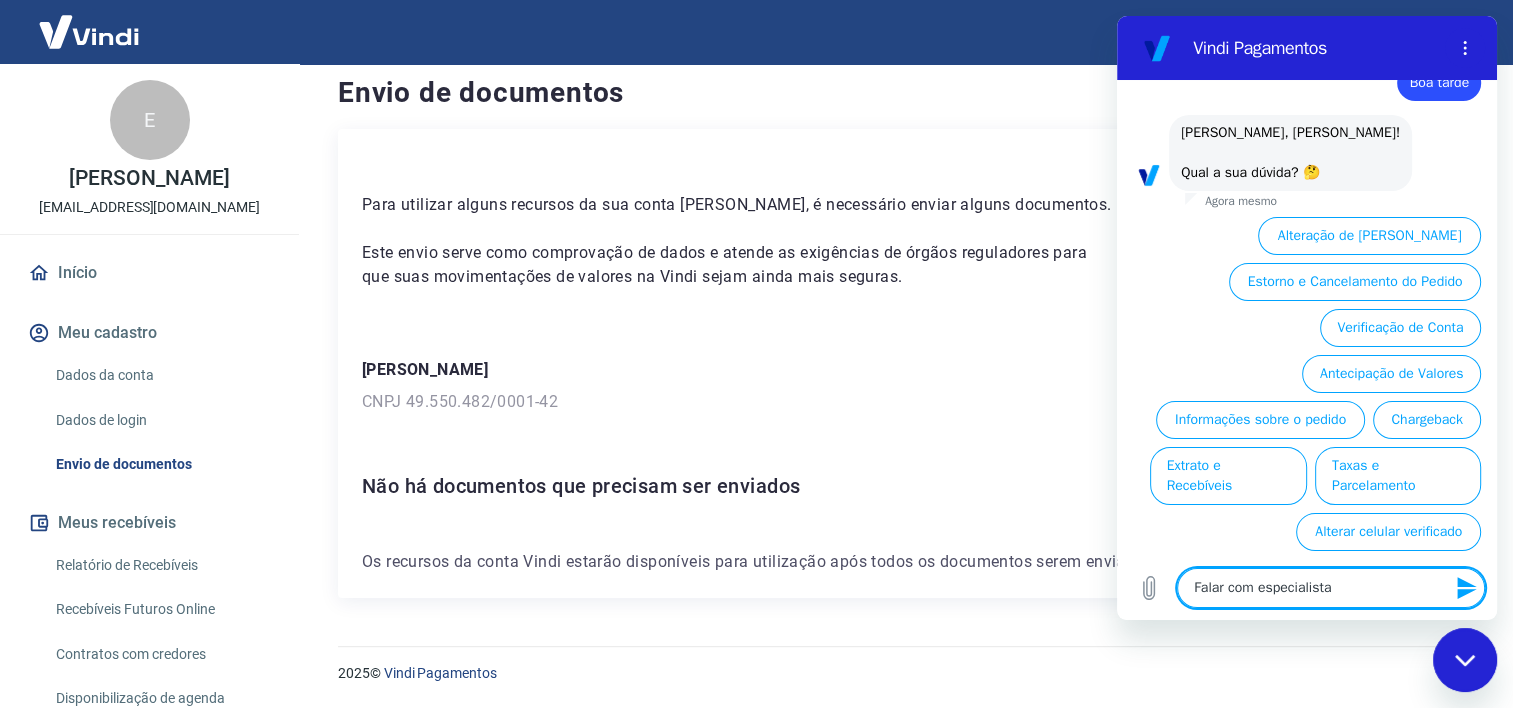 type 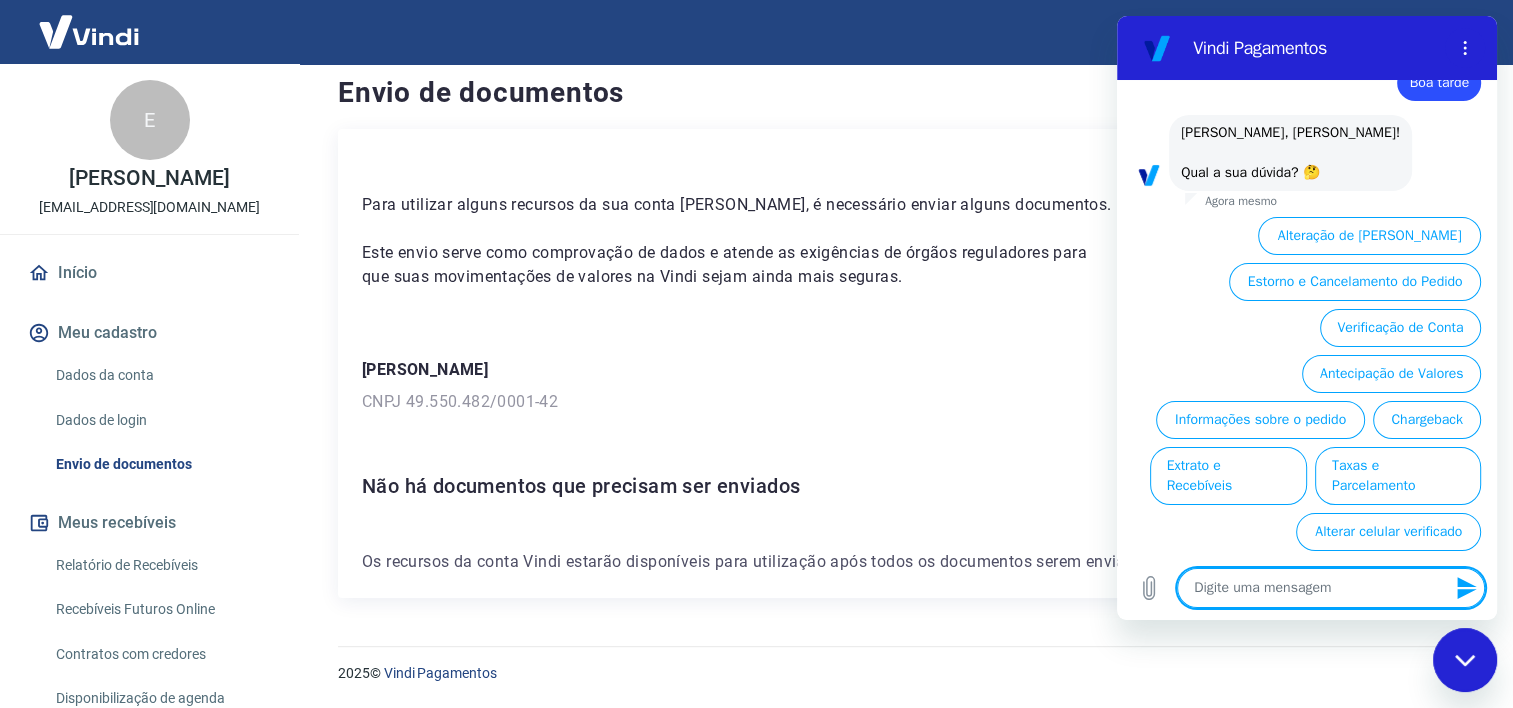 scroll, scrollTop: 0, scrollLeft: 0, axis: both 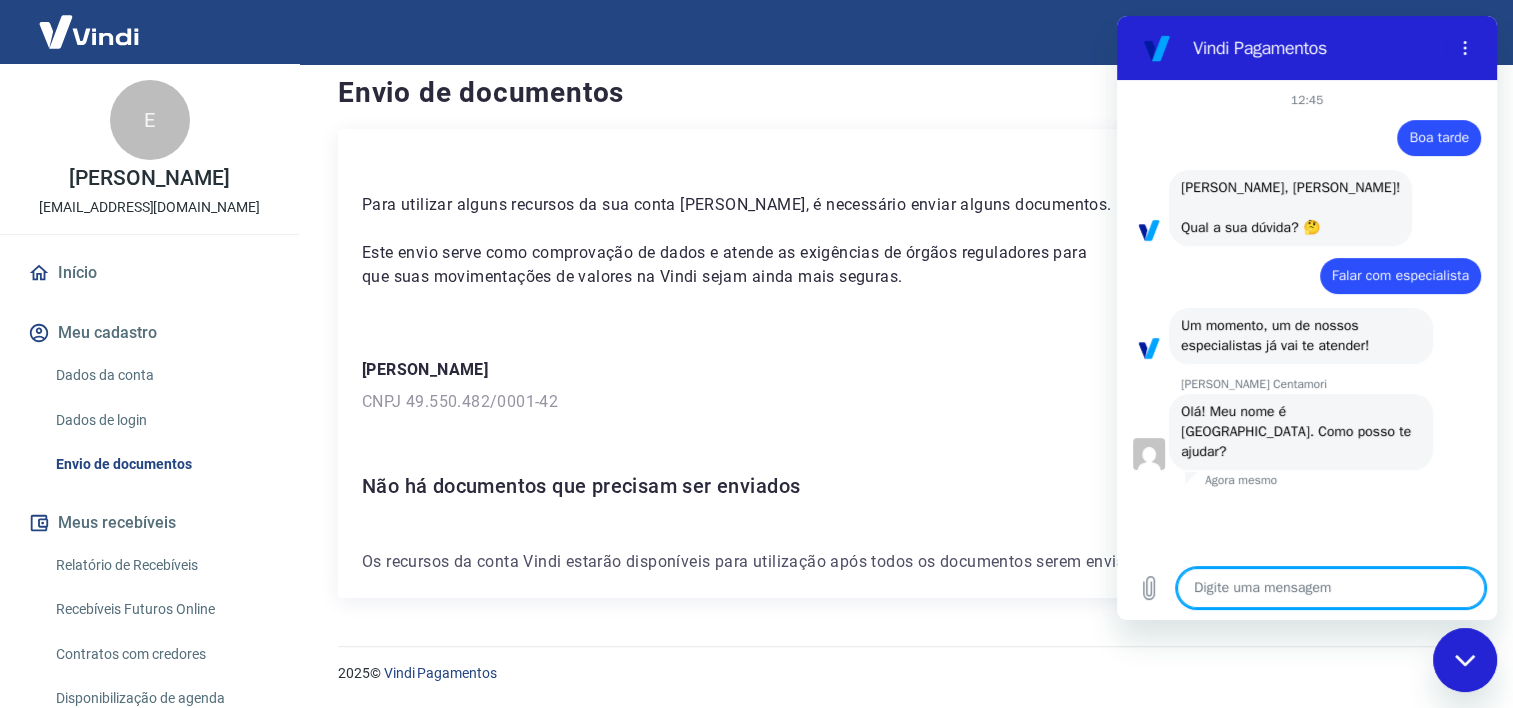 click at bounding box center (1331, 588) 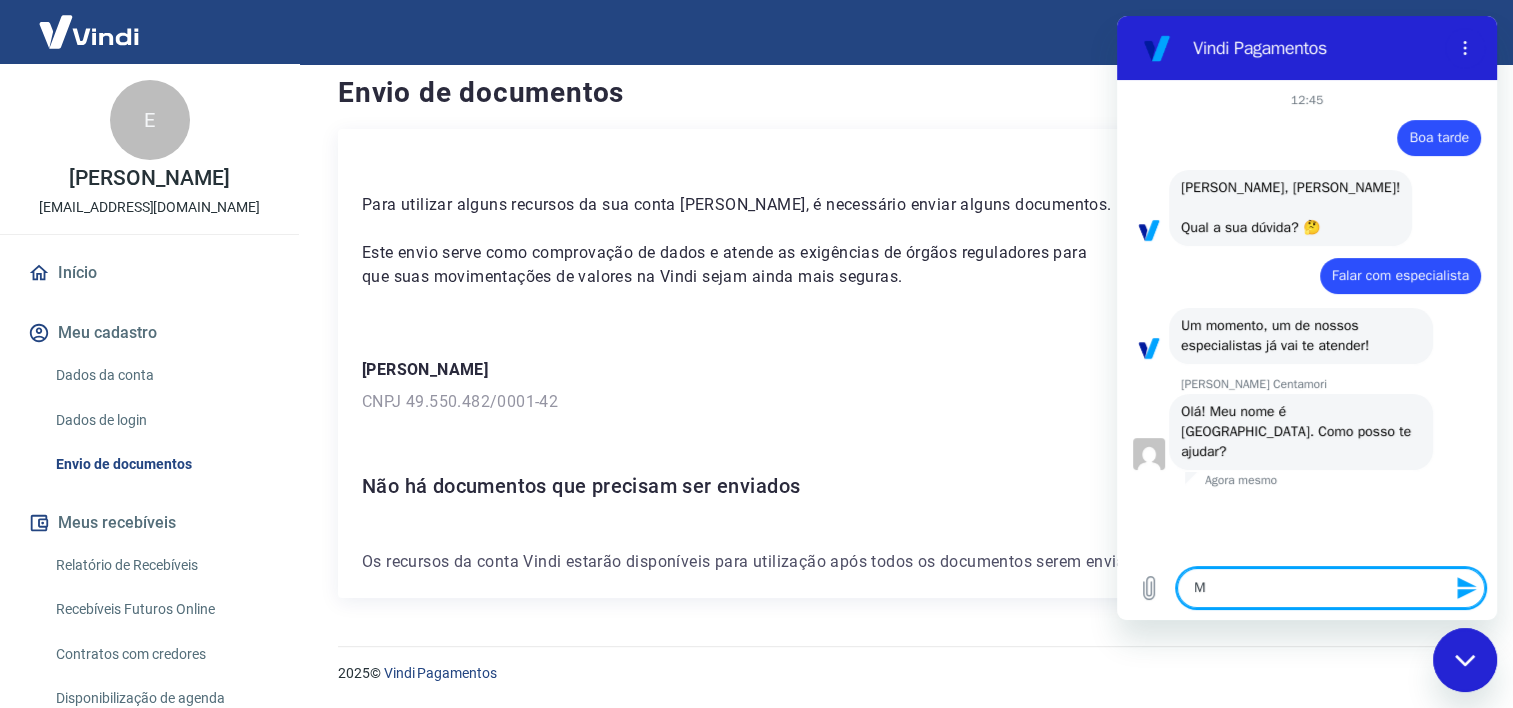 type on "Ma" 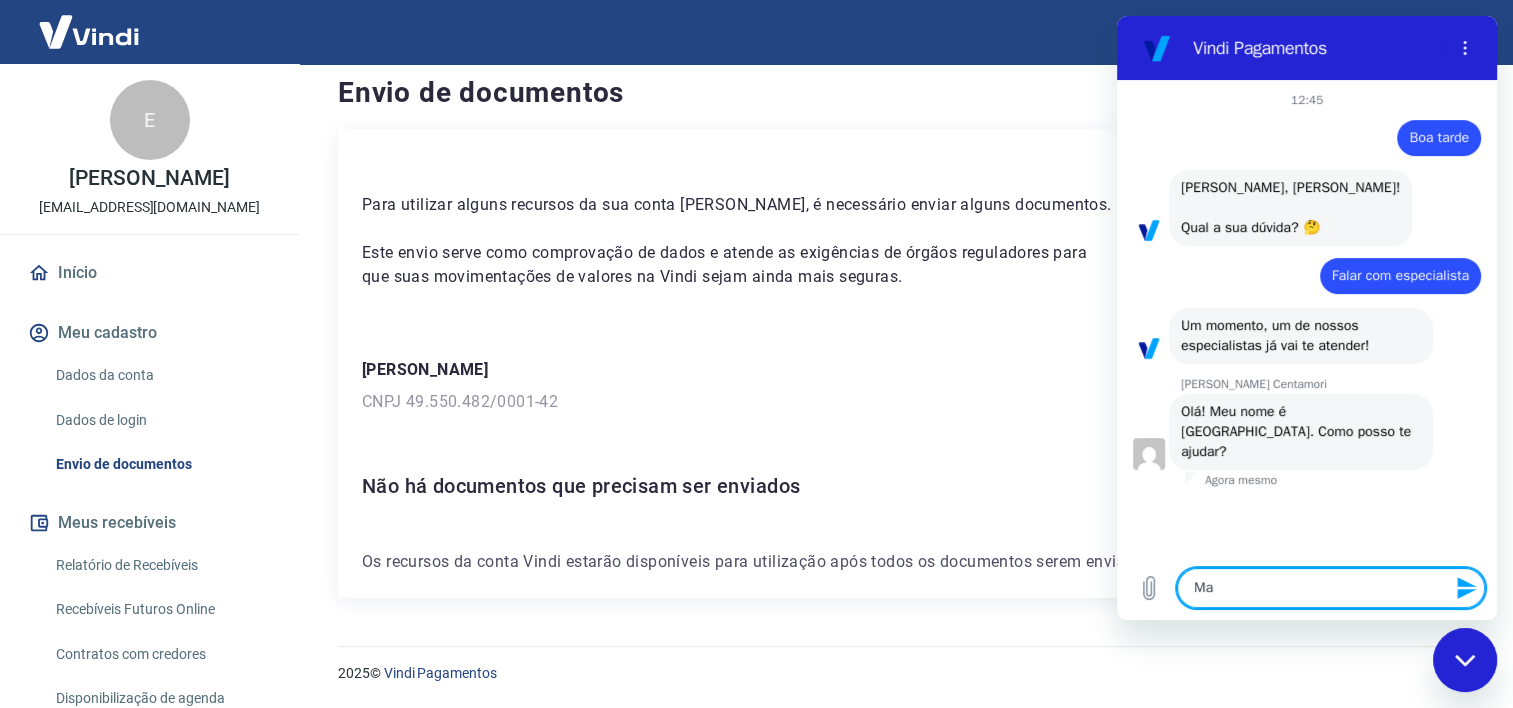 type on "Mar" 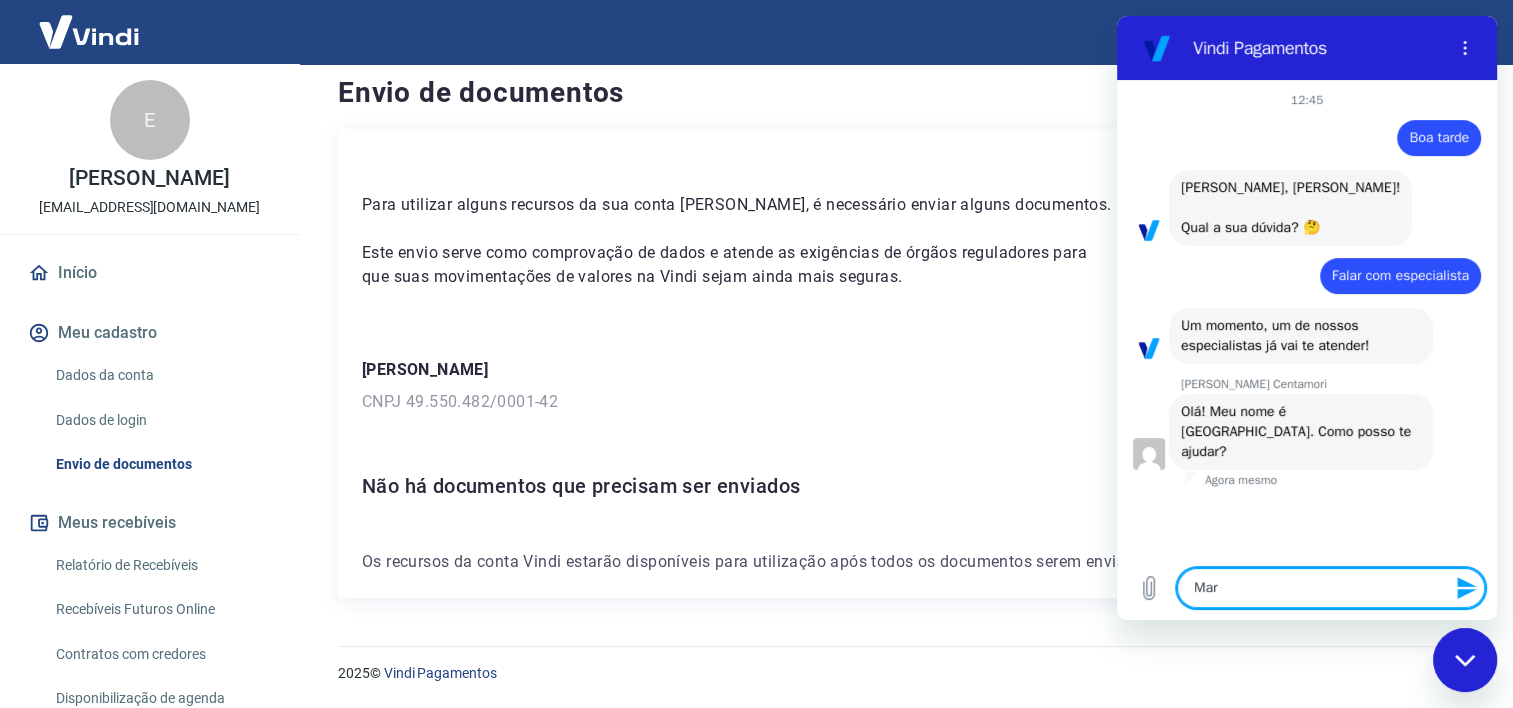type on "Mari" 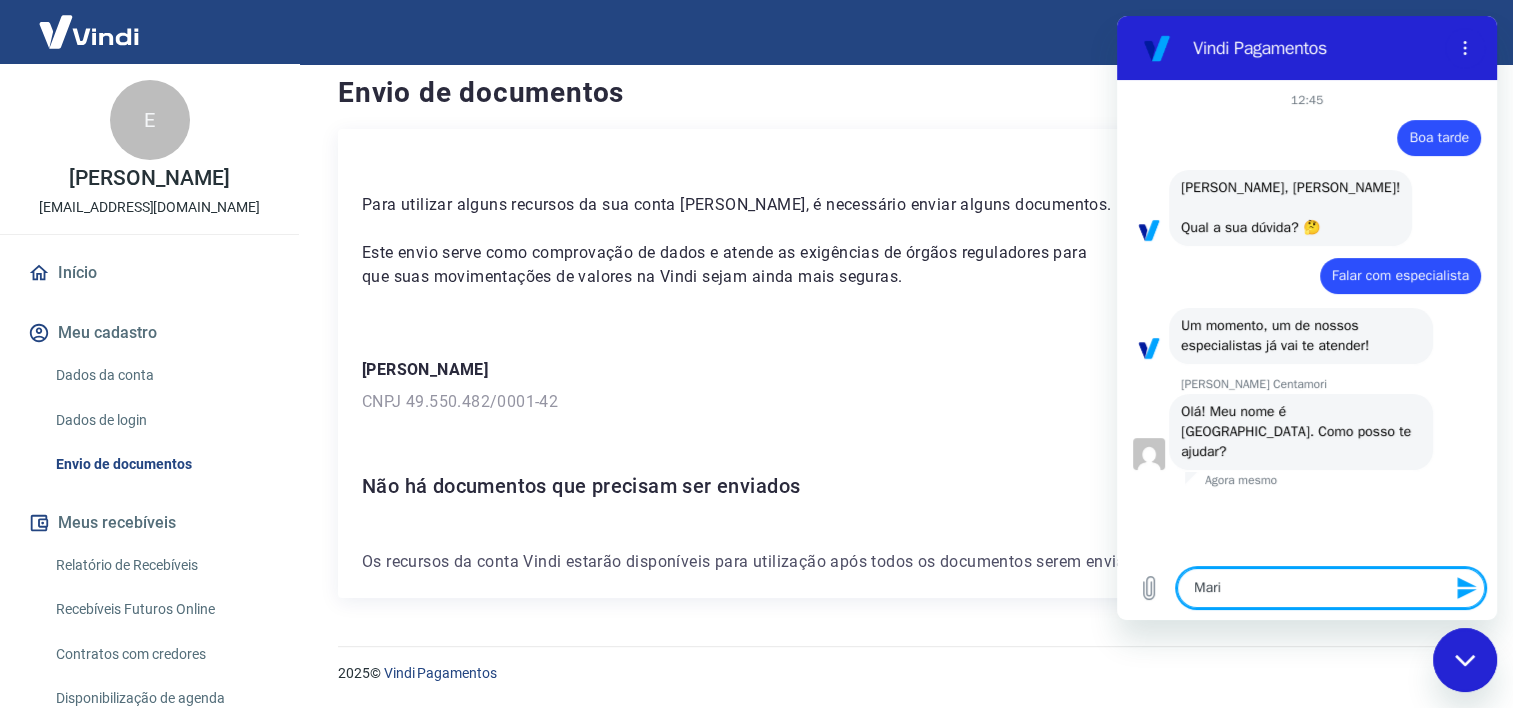 type on "Maria" 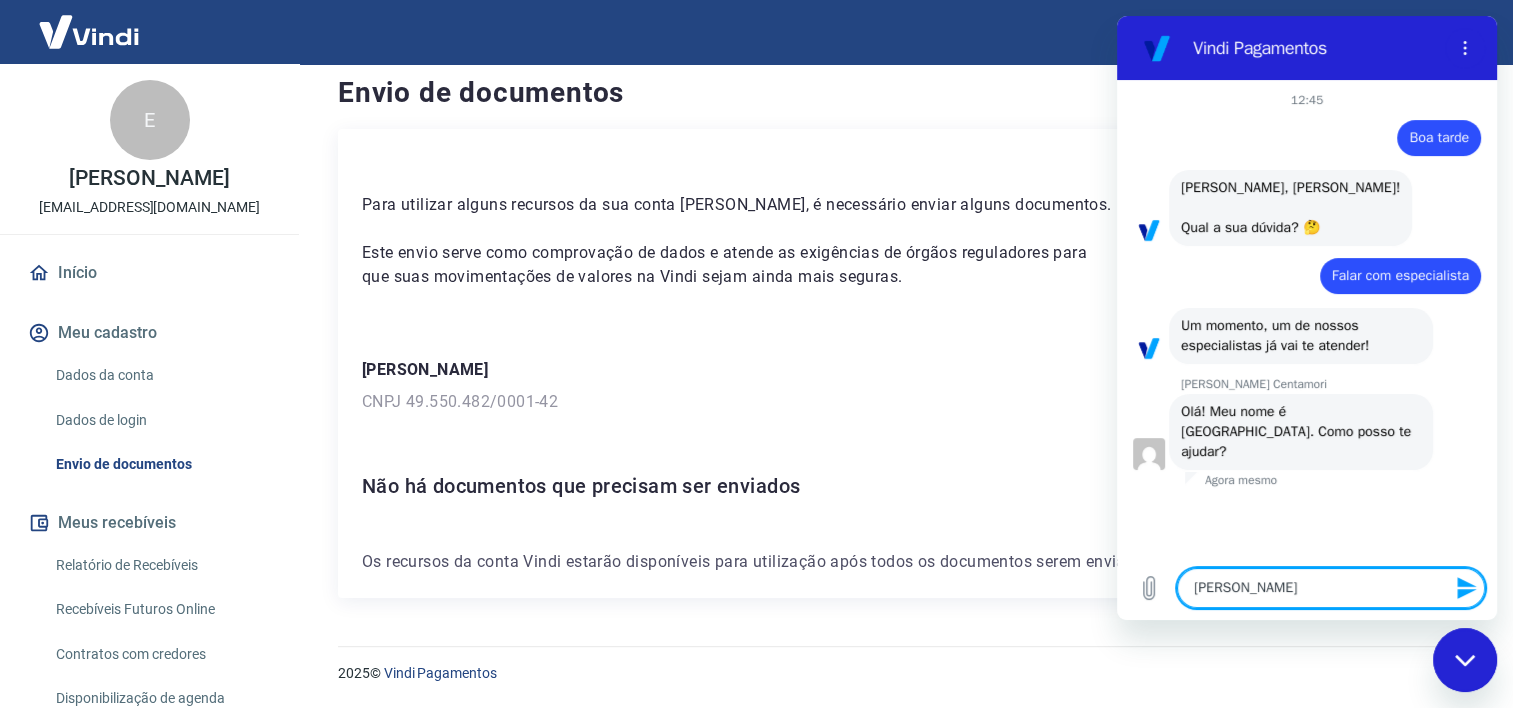type on "Marian" 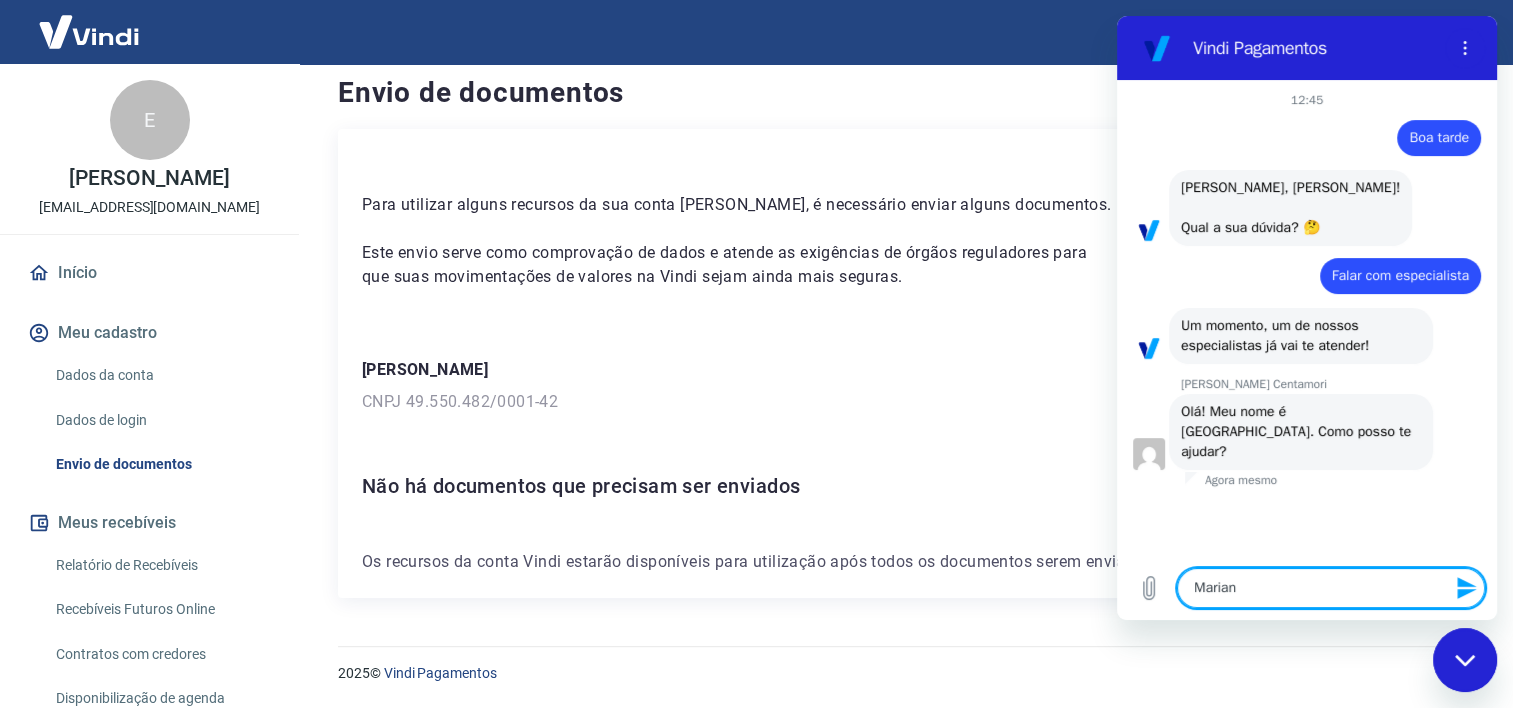 type on "Mariana" 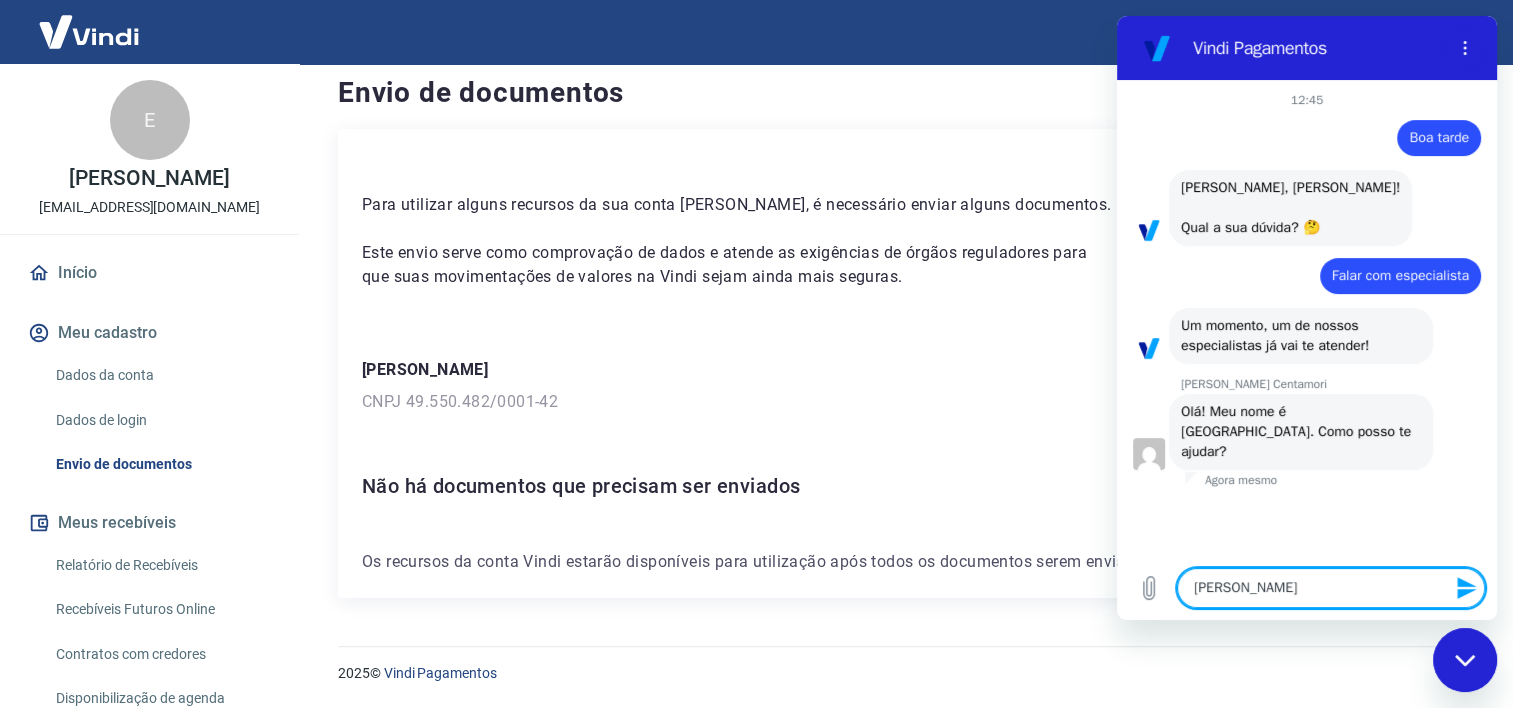 type on "Mariana," 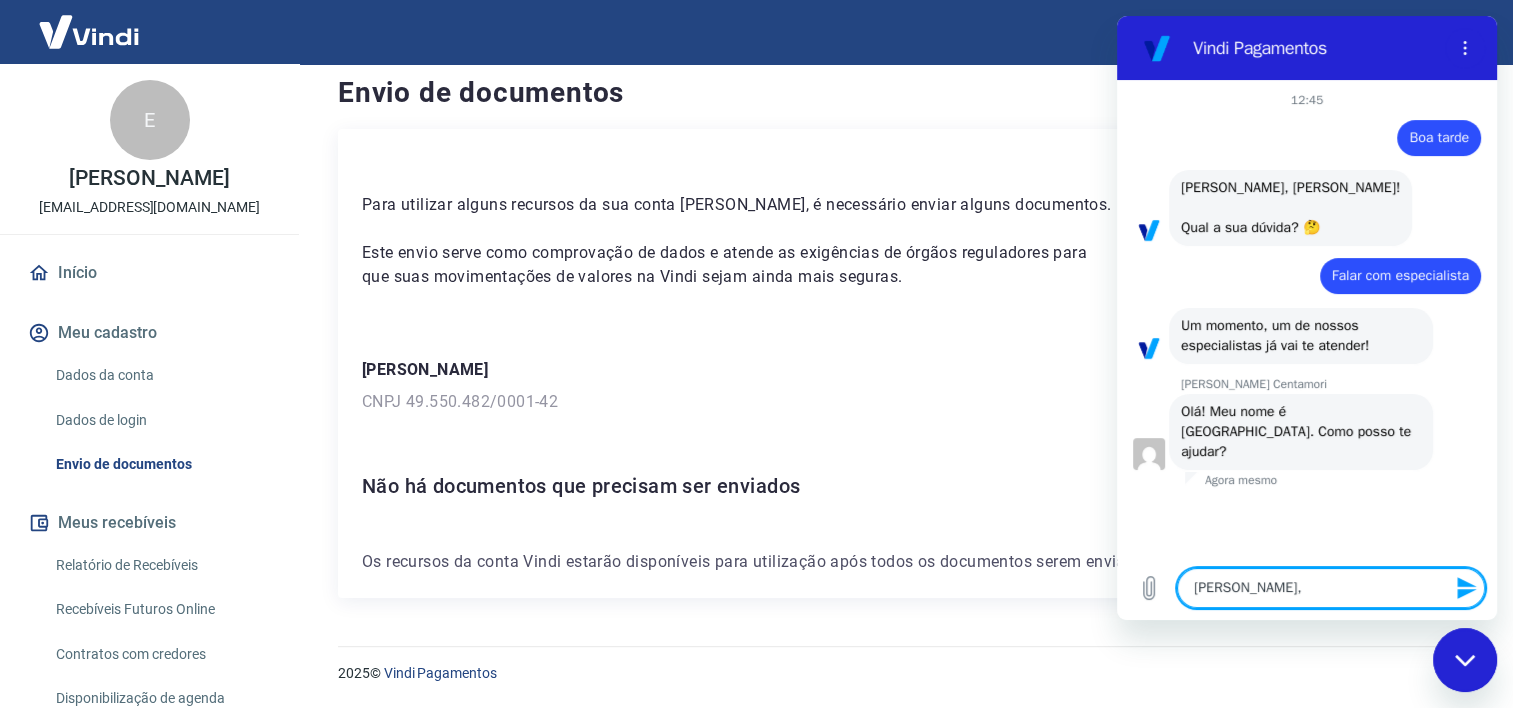 type on "Mariana," 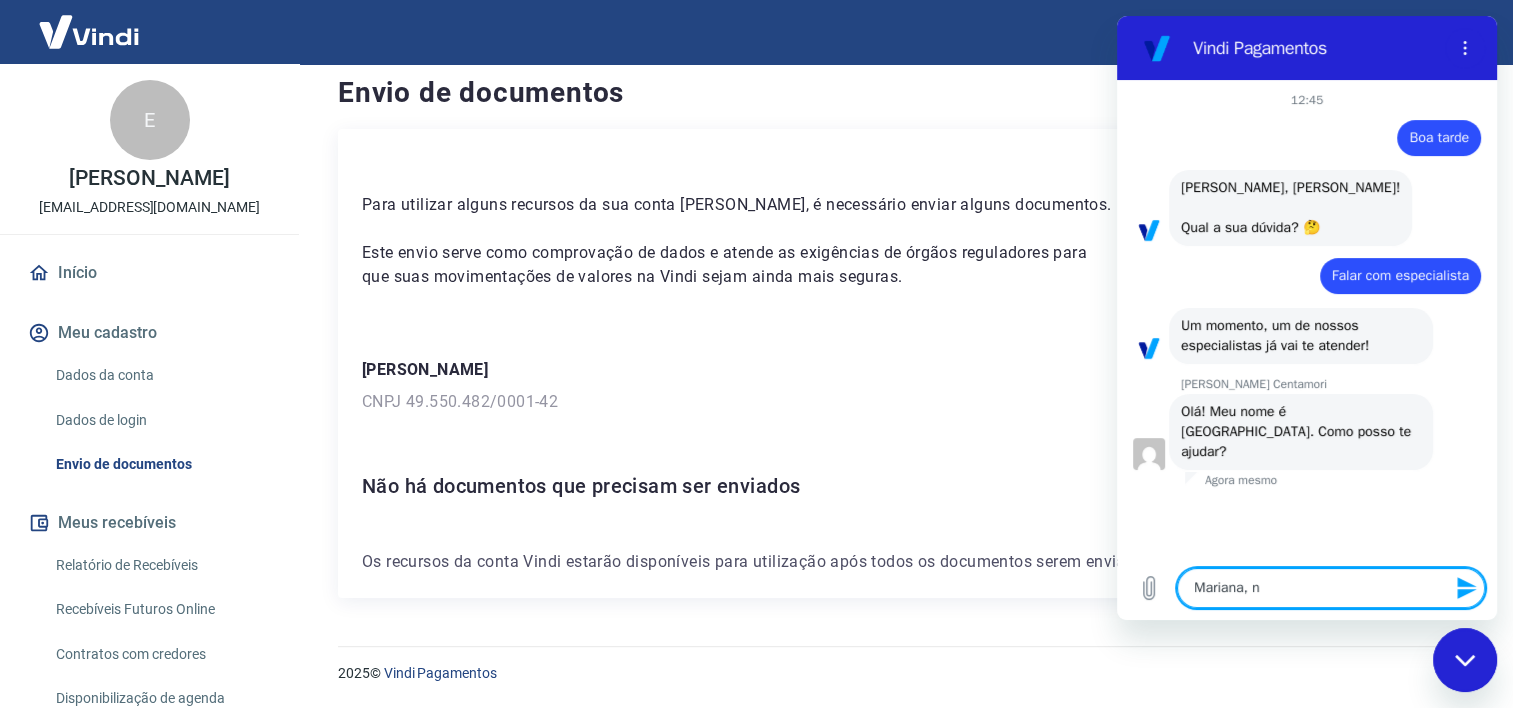type on "Mariana, nã" 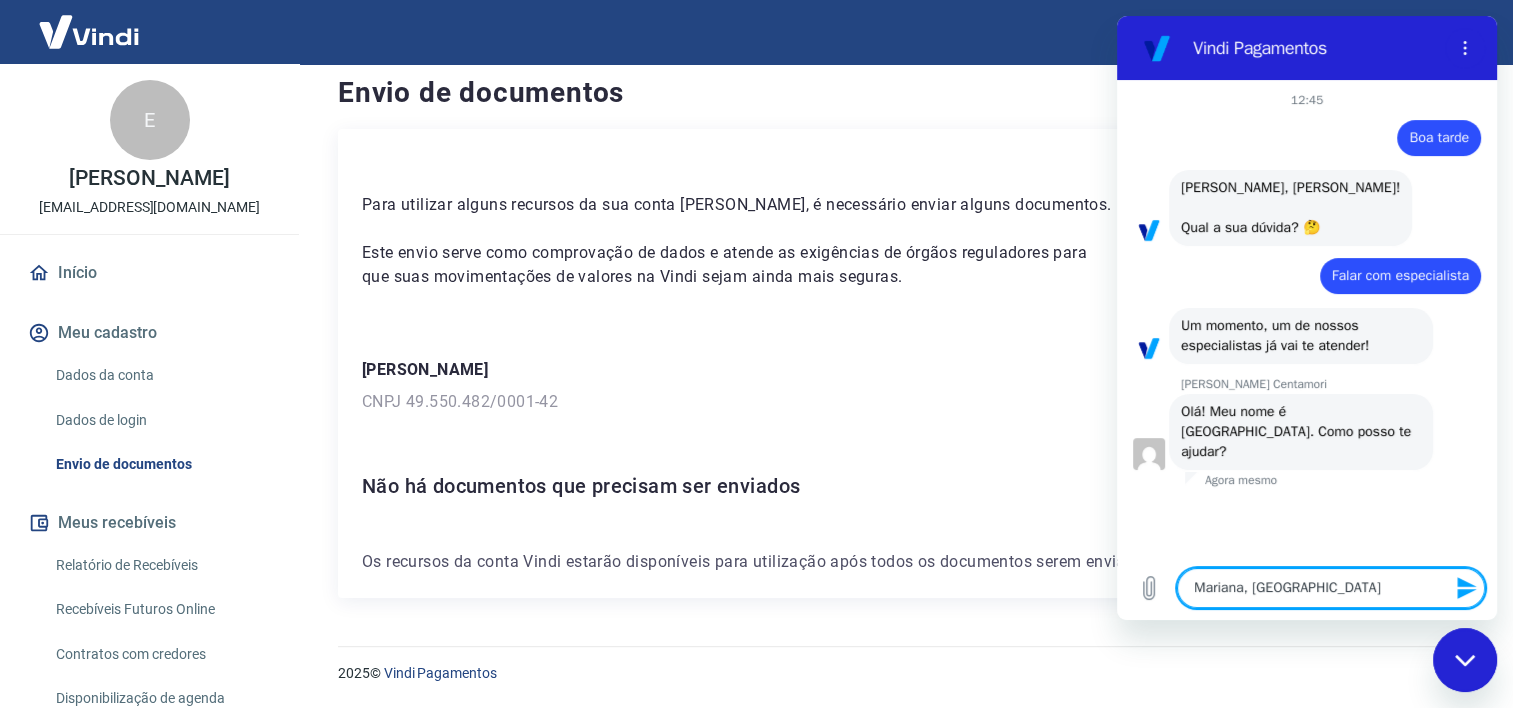 type on "Mariana, não" 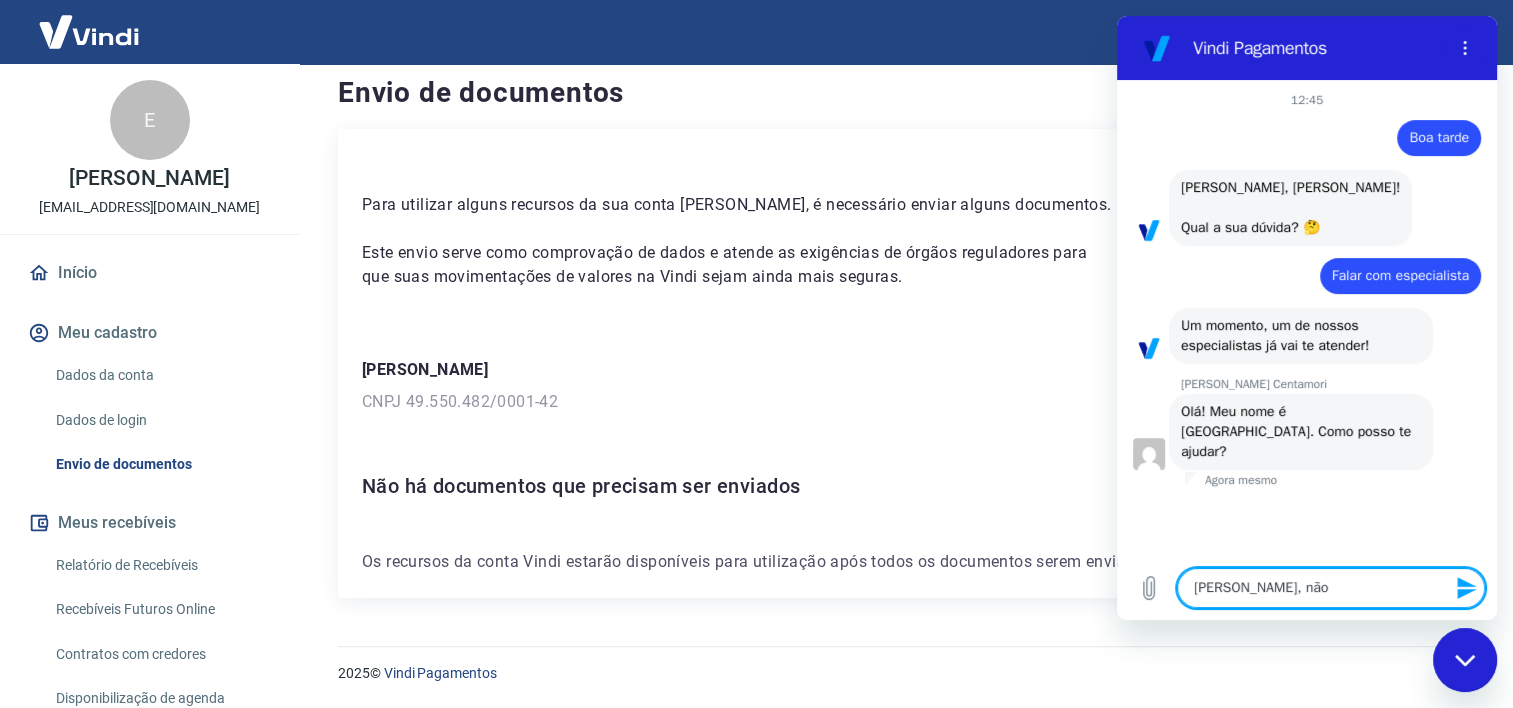 type on "Mariana, não" 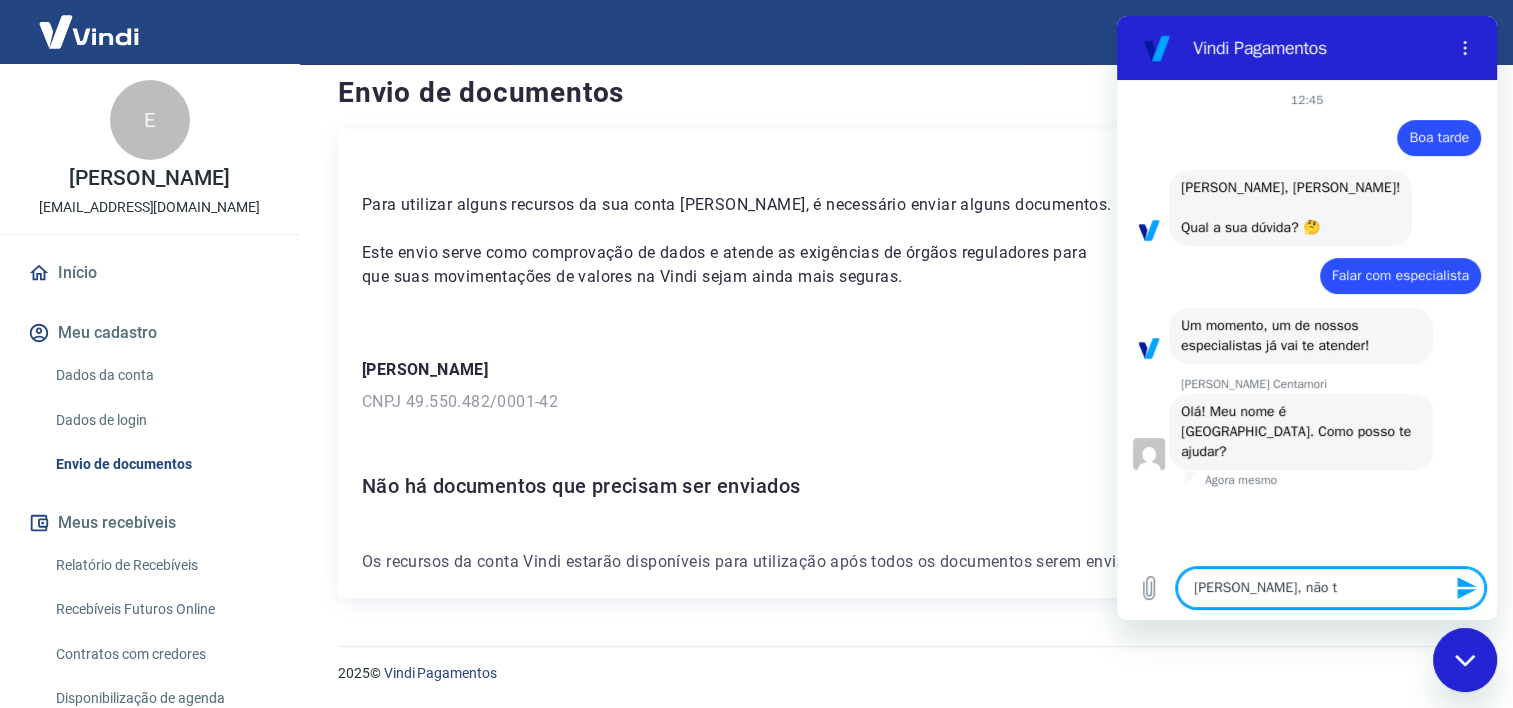 type on "Mariana, não to" 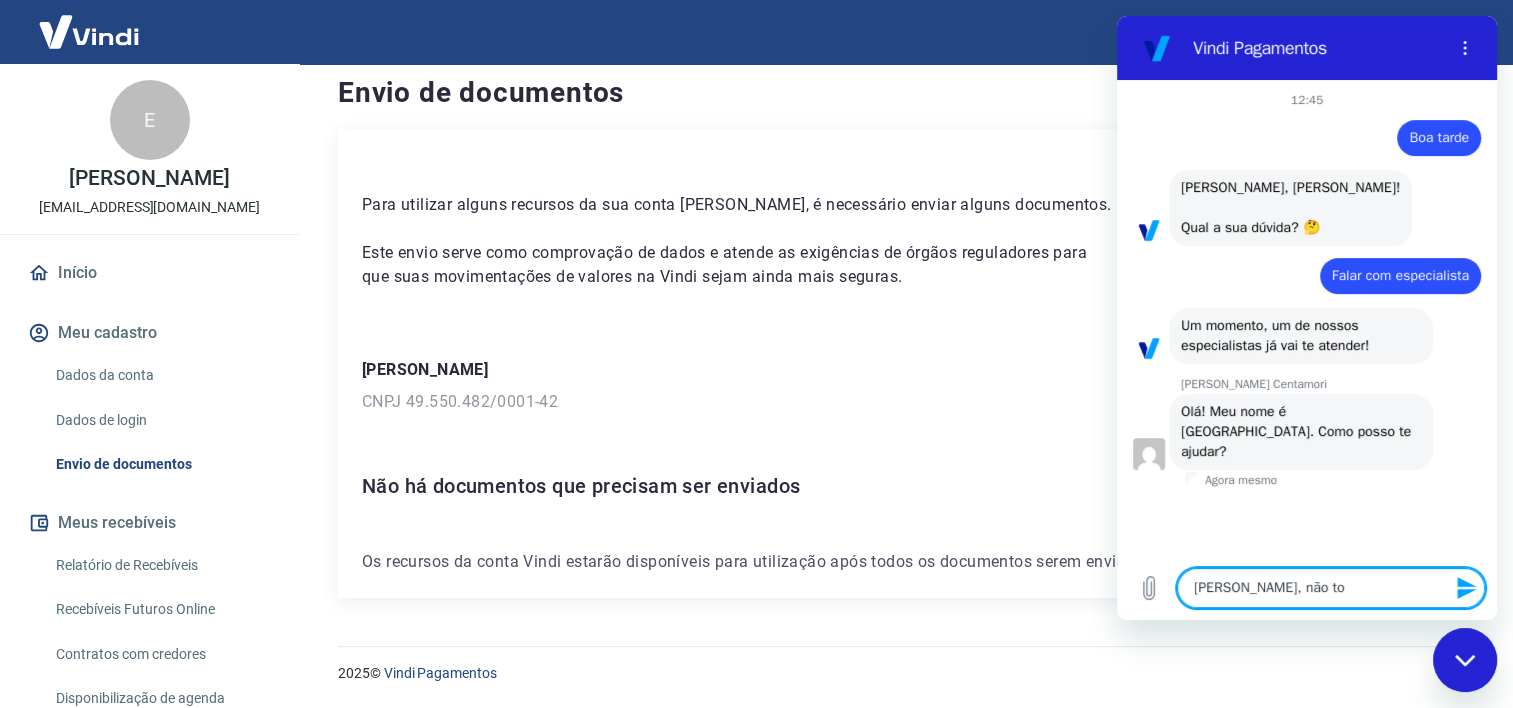 type on "Mariana, não to" 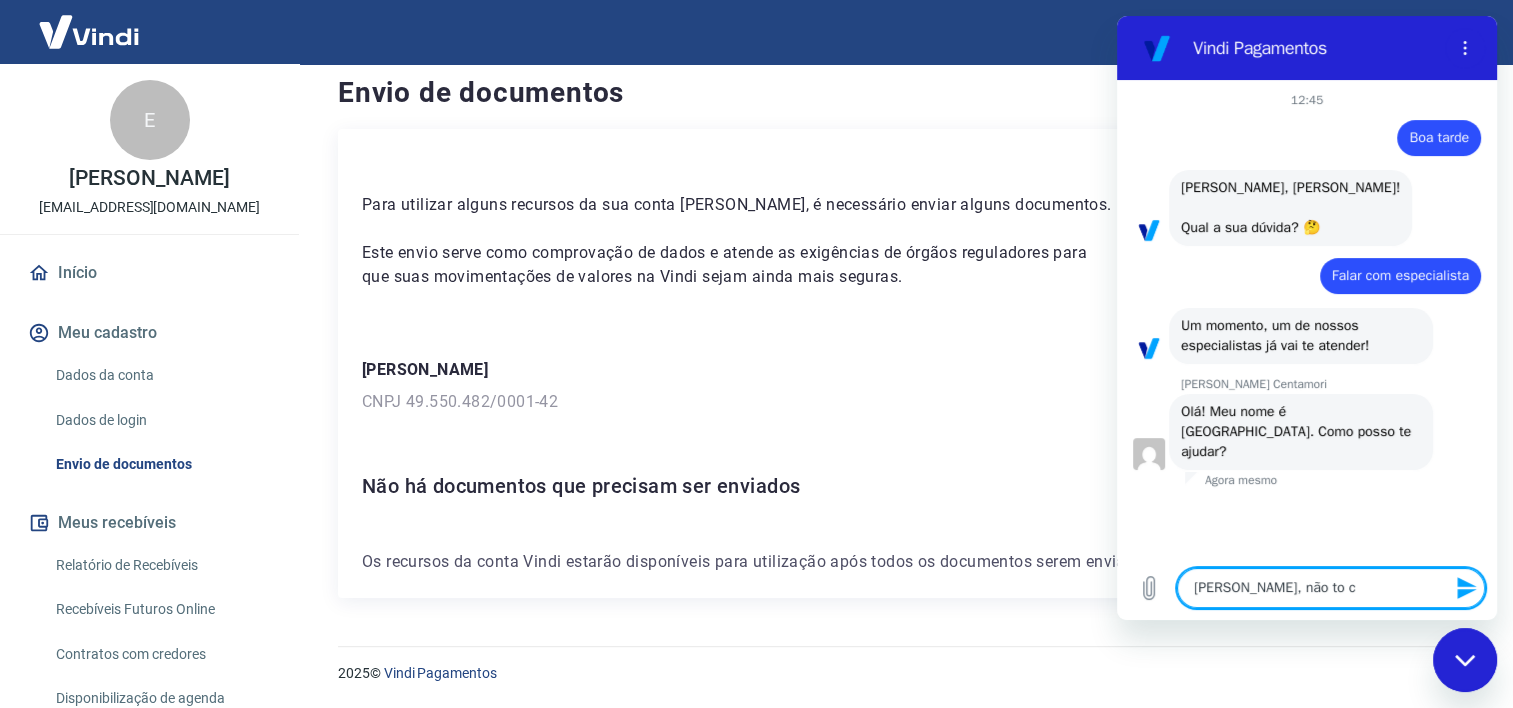 type on "Mariana, não to co" 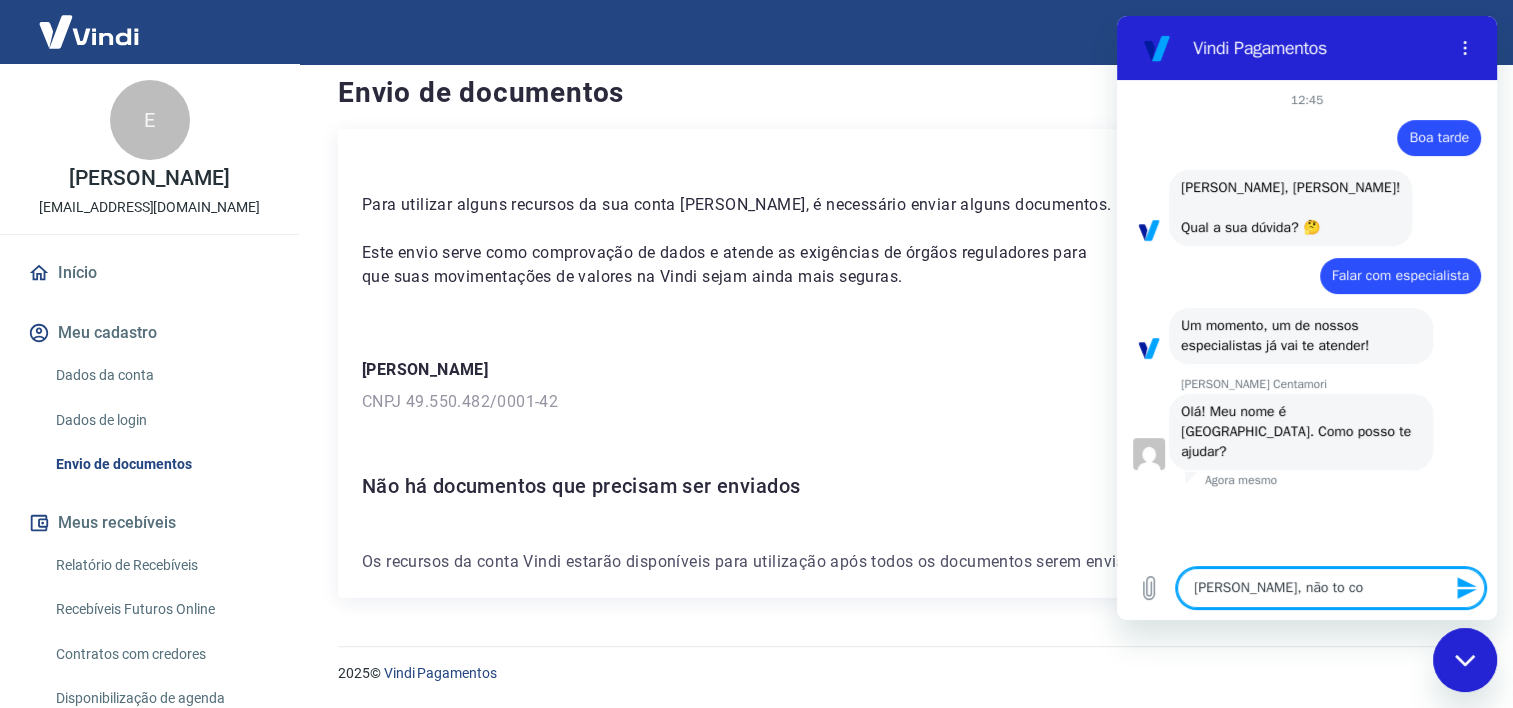 type on "Mariana, não to con" 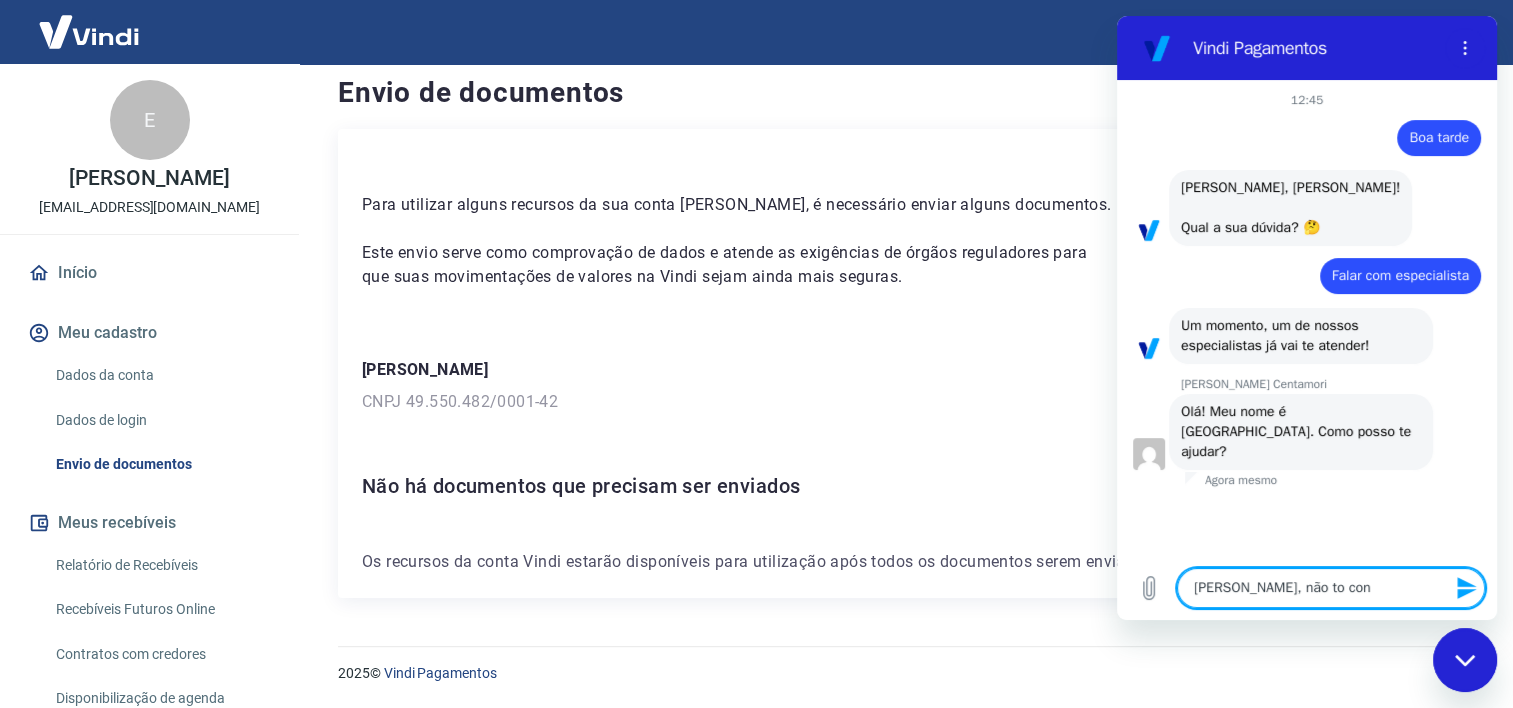 type on "Mariana, não to cons" 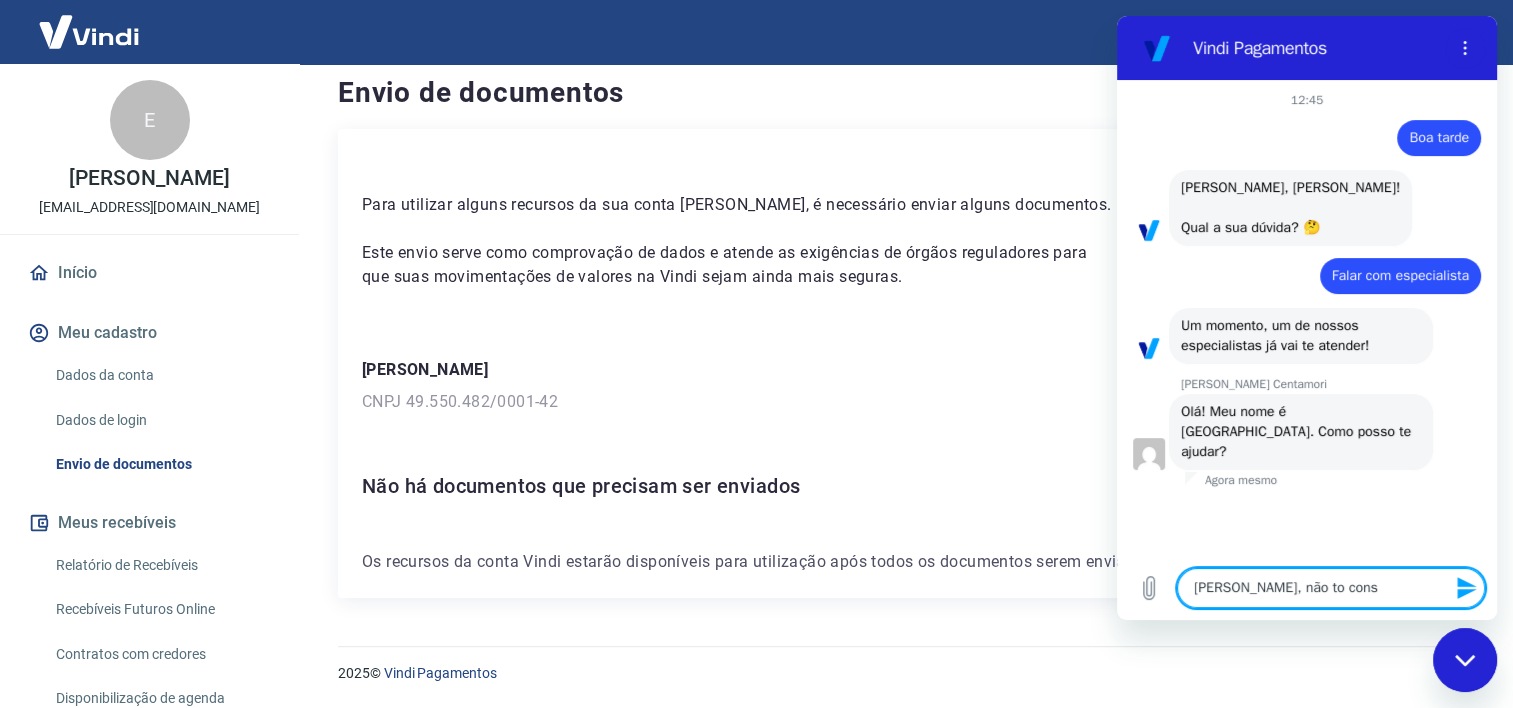 type on "Mariana, não to conse" 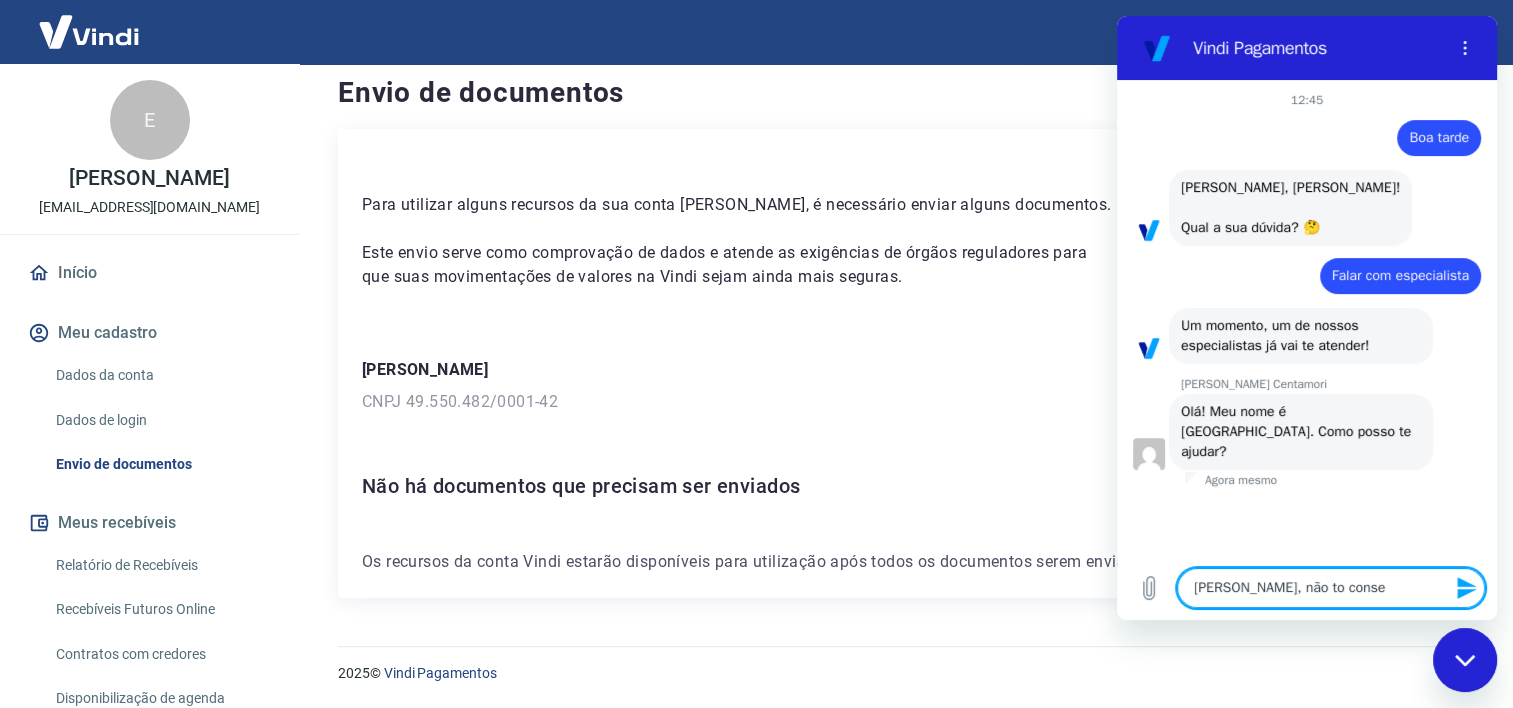 type on "Mariana, não to conseg" 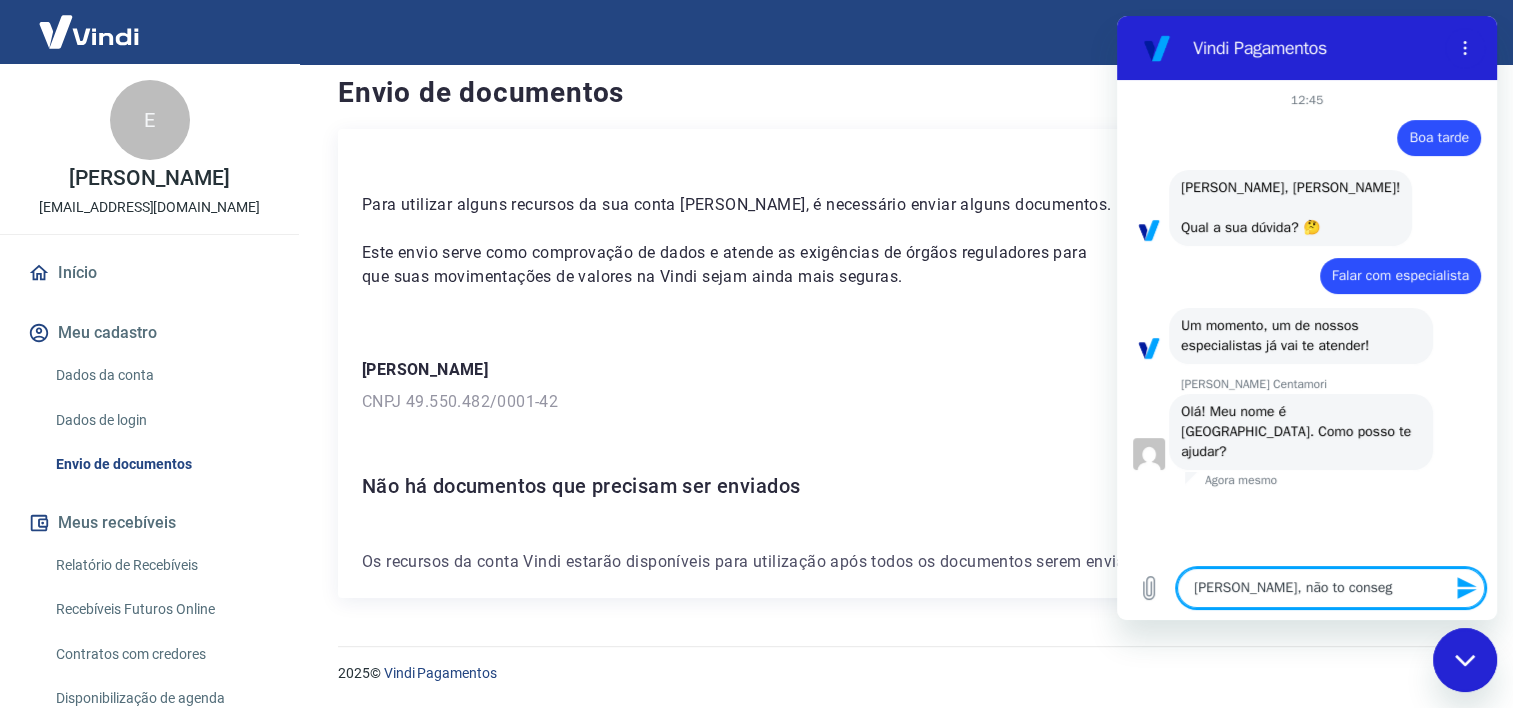 type on "Mariana, não to consegu" 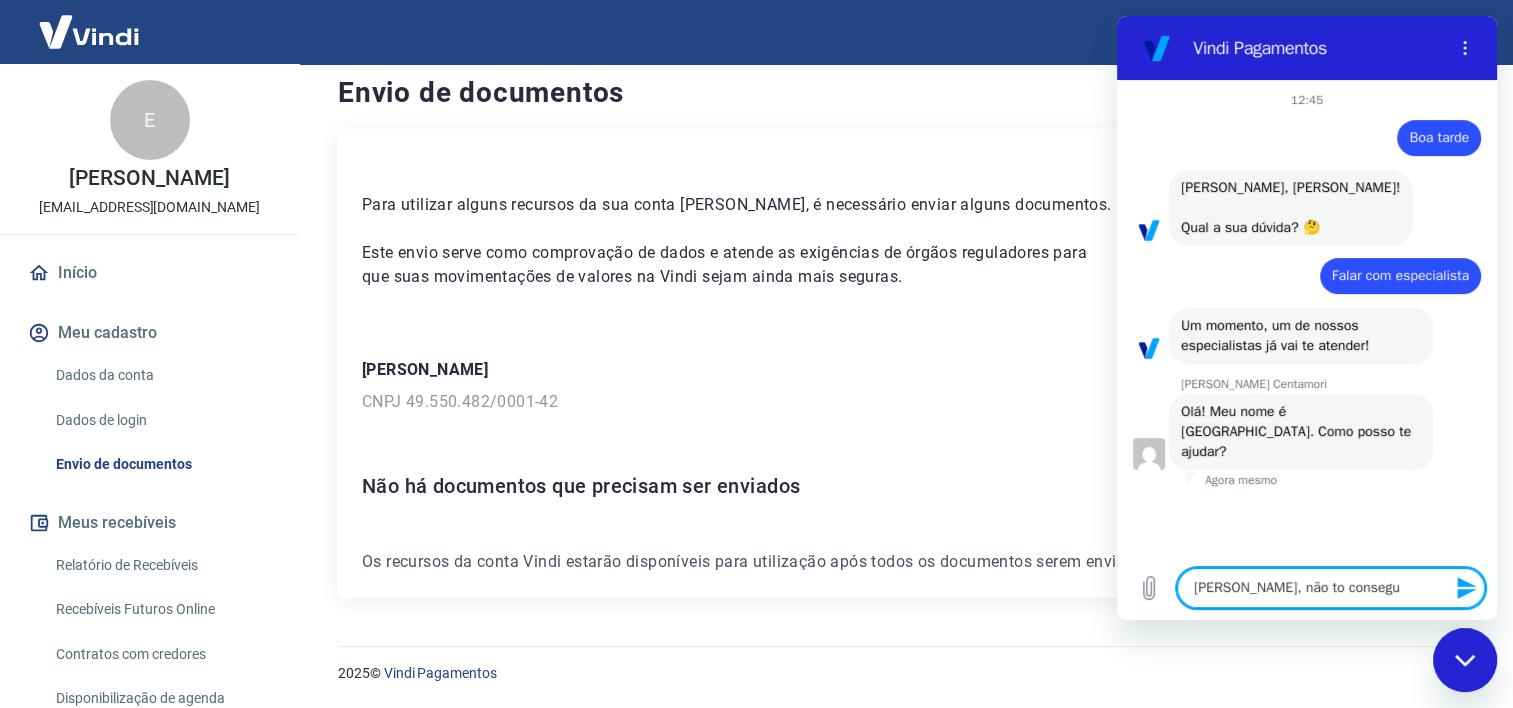 type on "Mariana, não to consegui" 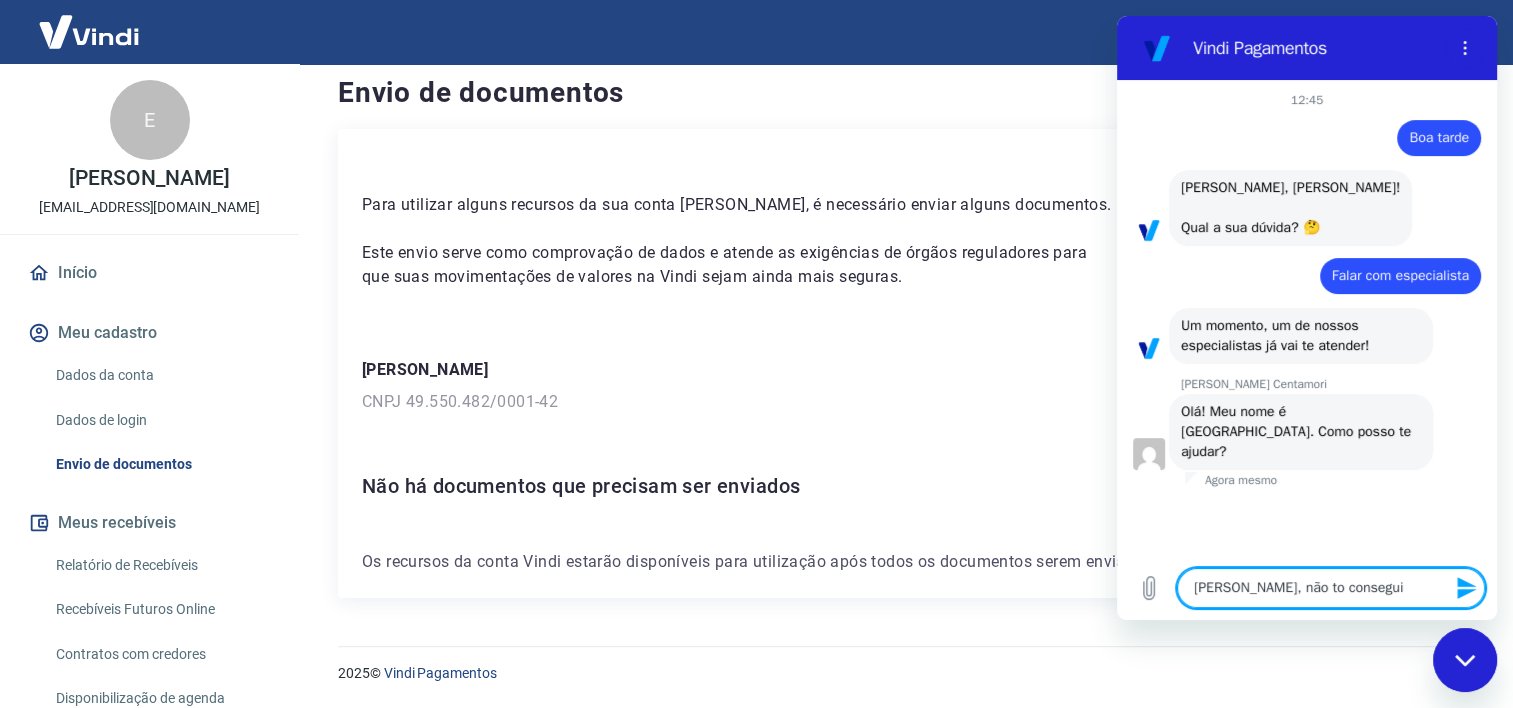 type on "Mariana, não to conseguin" 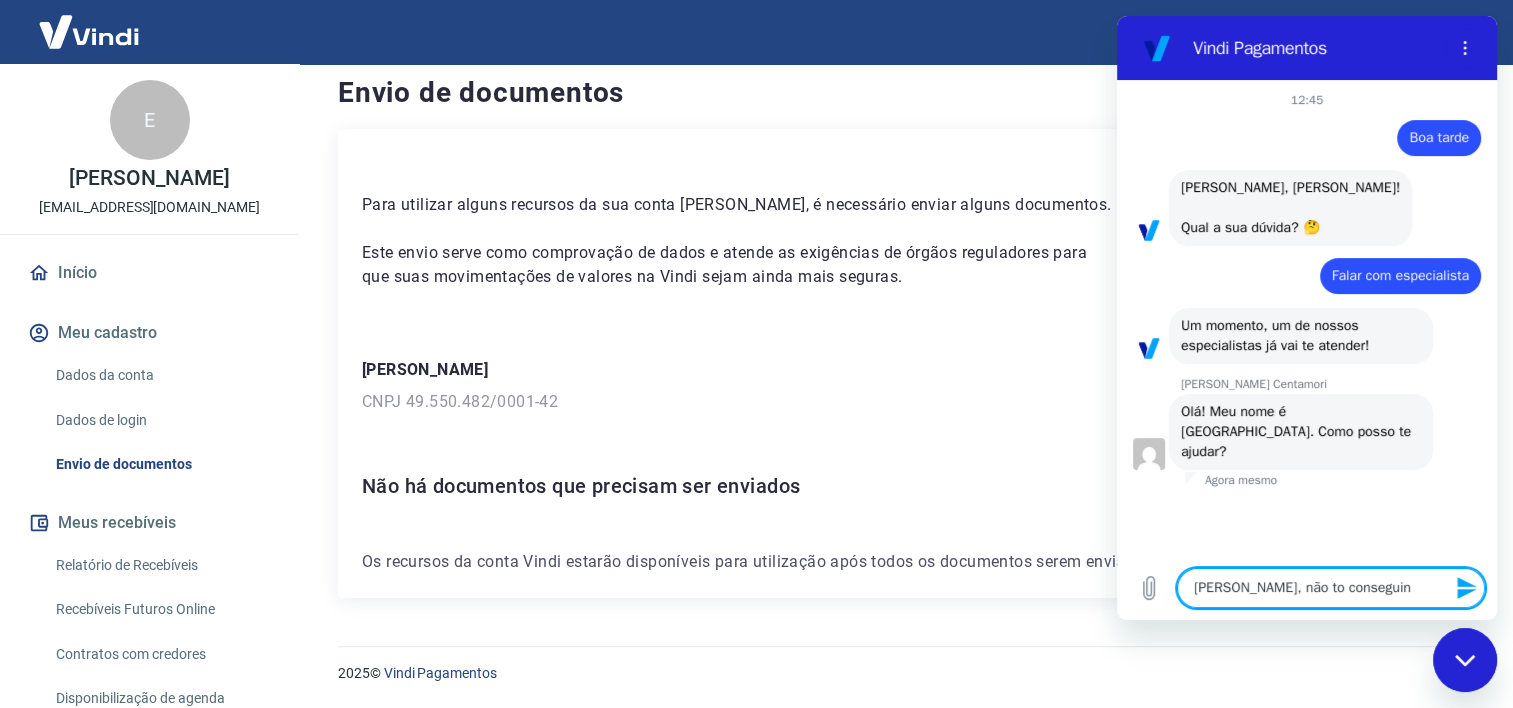 type on "Mariana, não to conseguind" 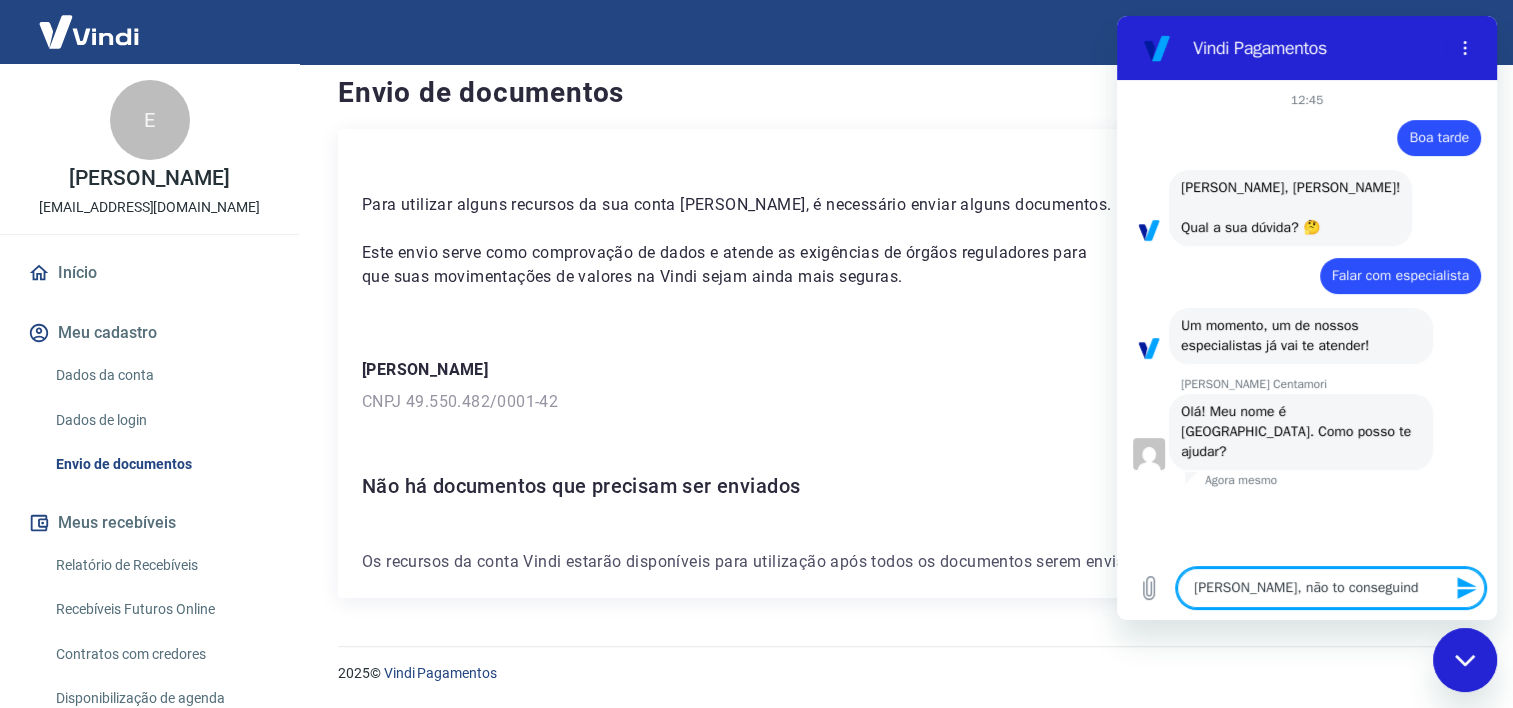 type on "Mariana, não to conseguindo" 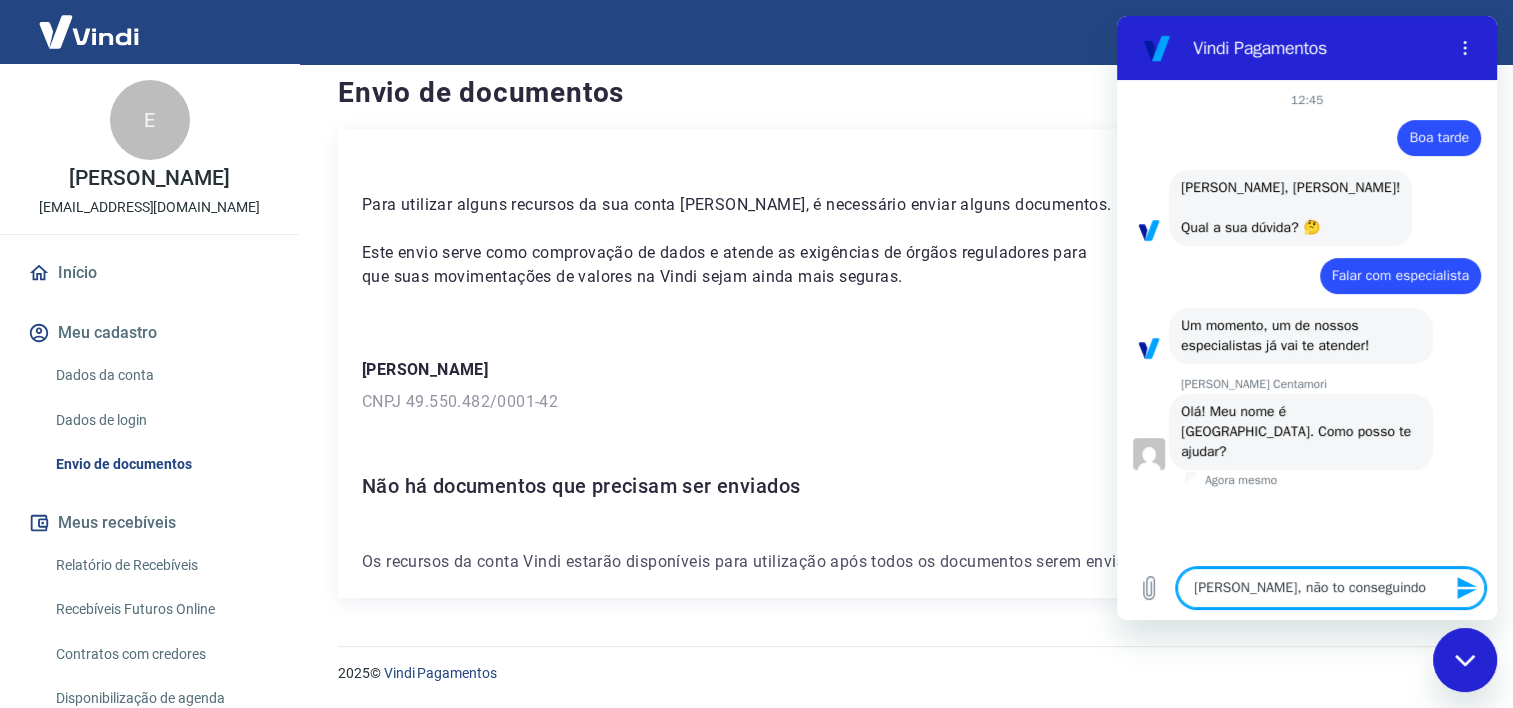 type on "Mariana, não to conseguindo" 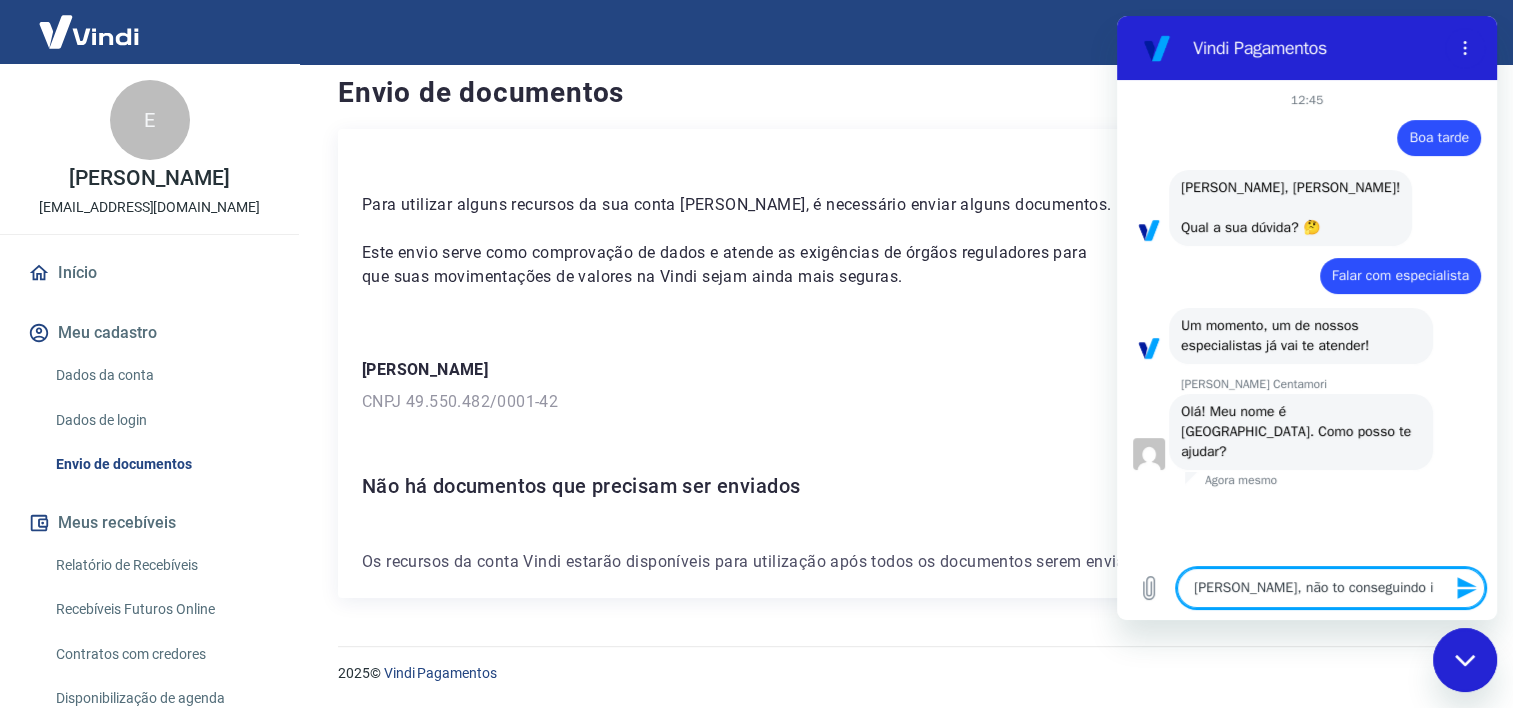 type on "Mariana, não to conseguindo in" 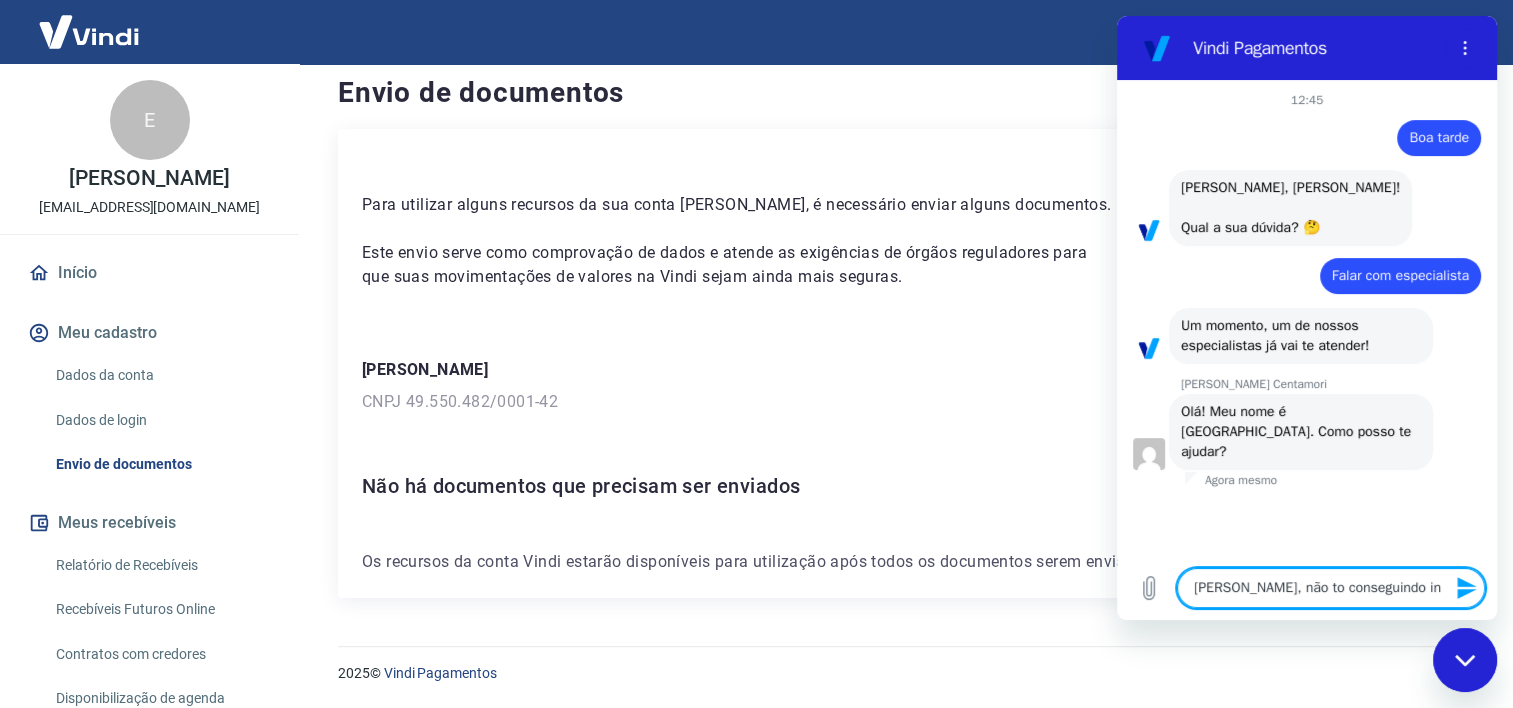 type on "Mariana, não to conseguindo ina" 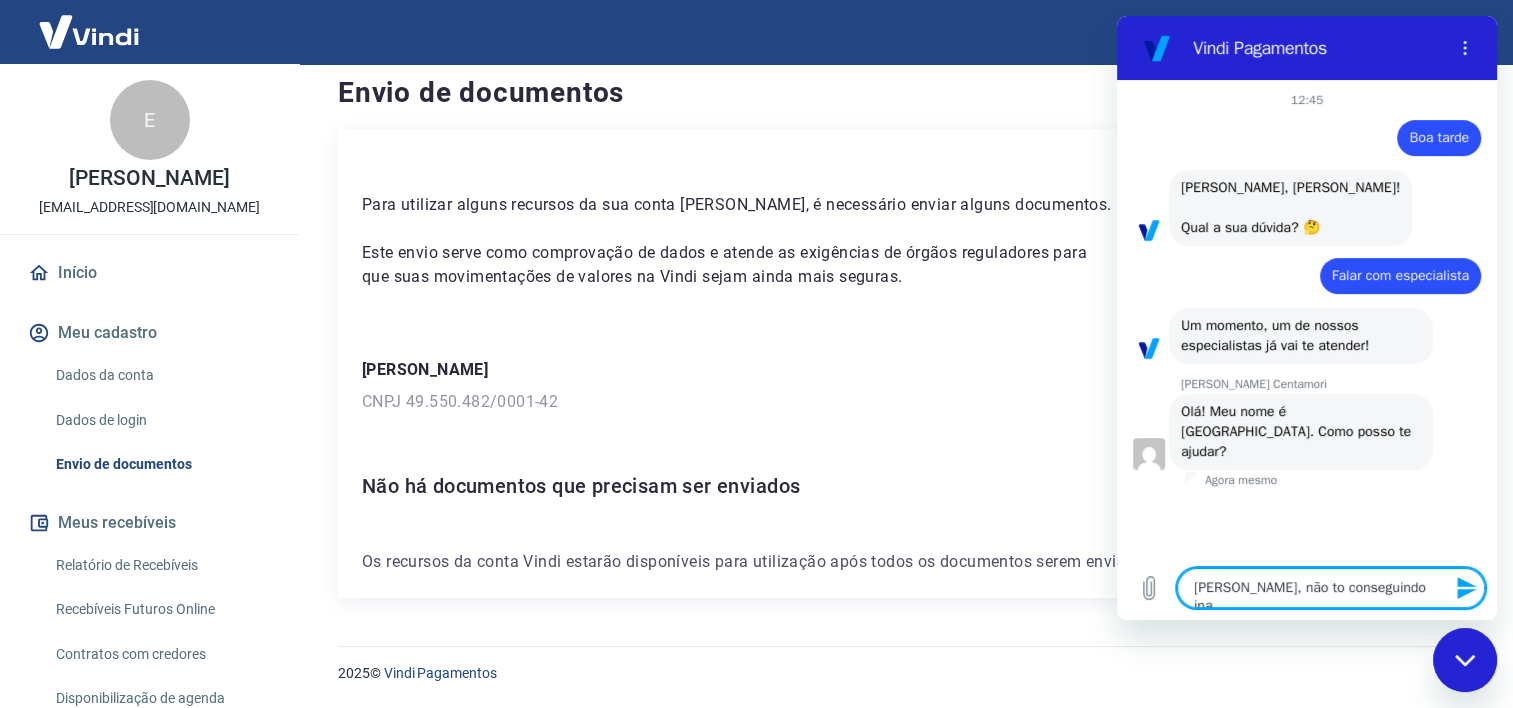 type on "Mariana, não to conseguindo inau" 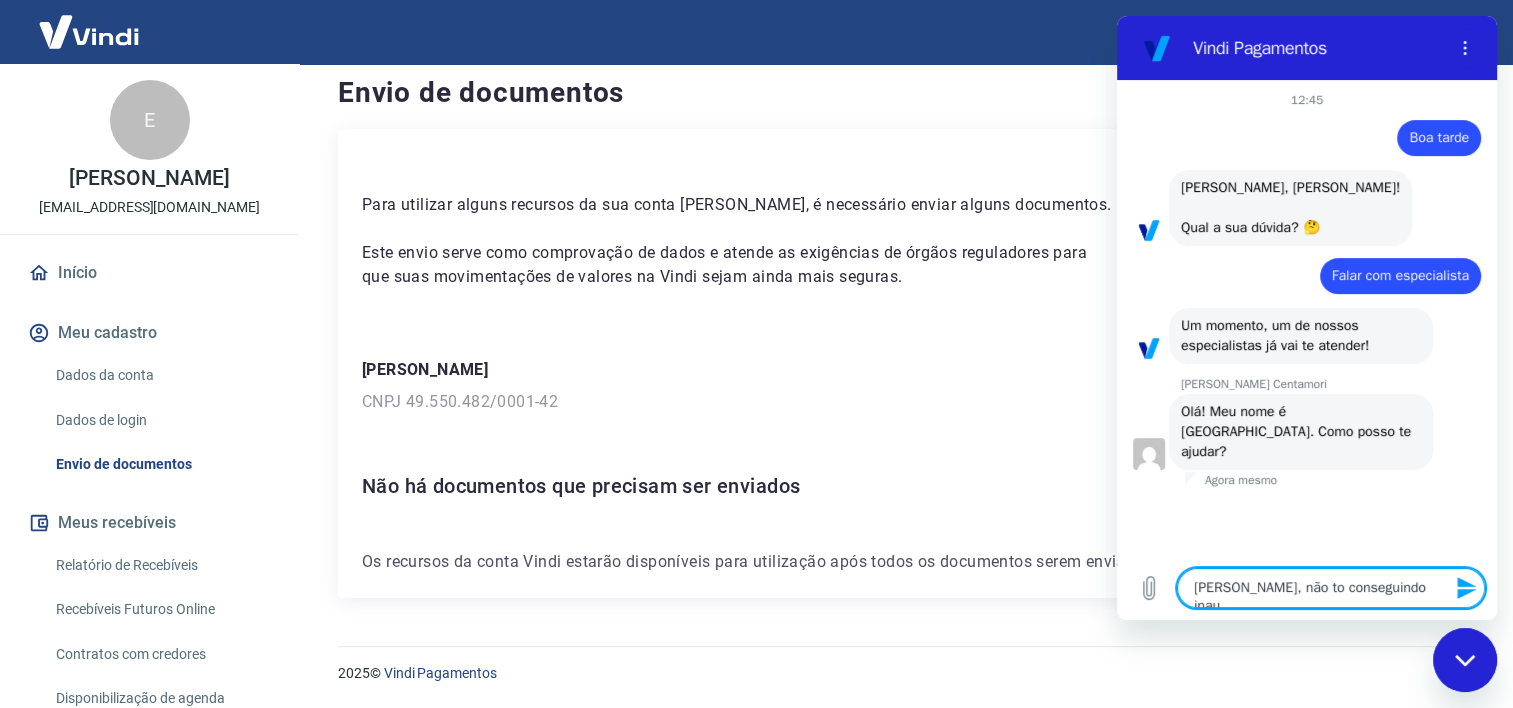 type on "Mariana, não to conseguindo inauu" 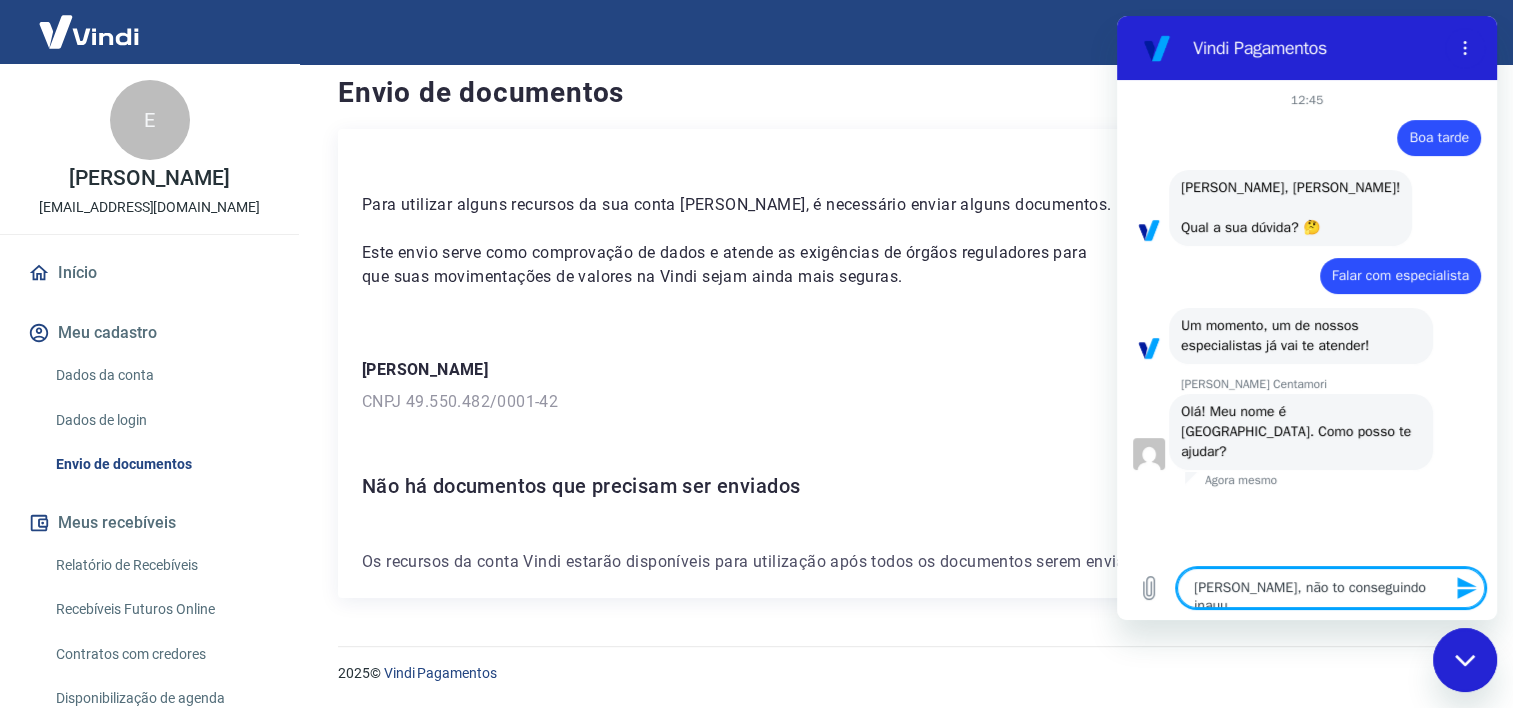 type on "Mariana, não to conseguindo inau" 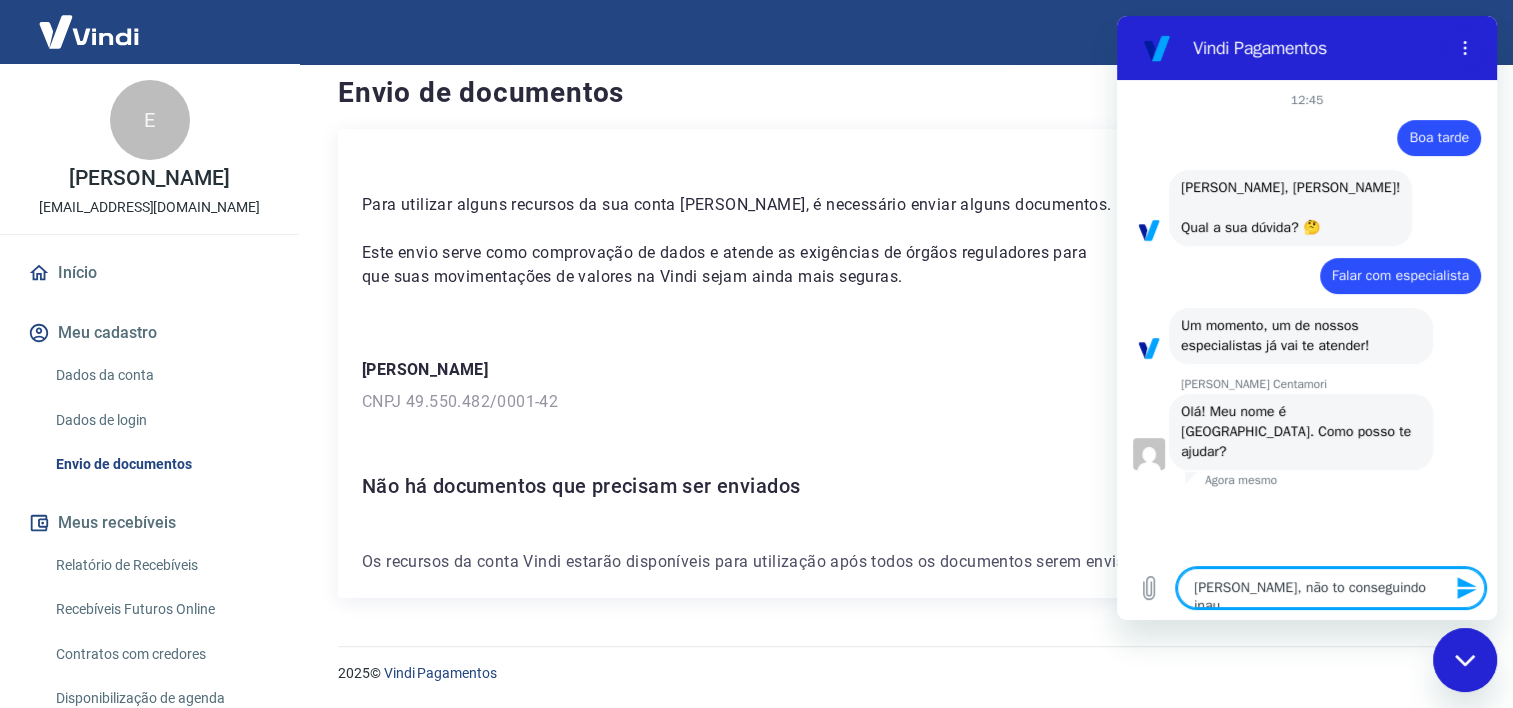 type on "Mariana, não to conseguindo inaug" 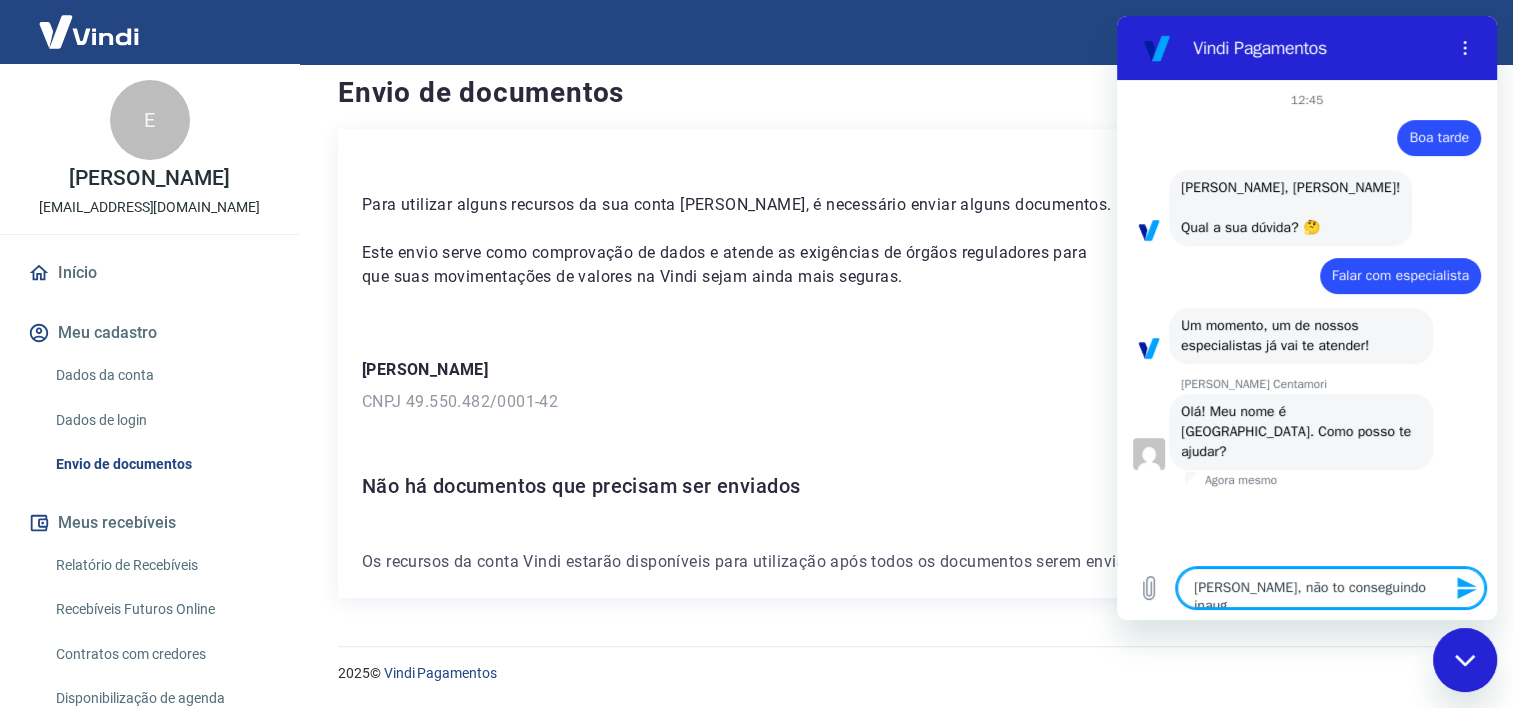type on "Mariana, não to conseguindo inaugu" 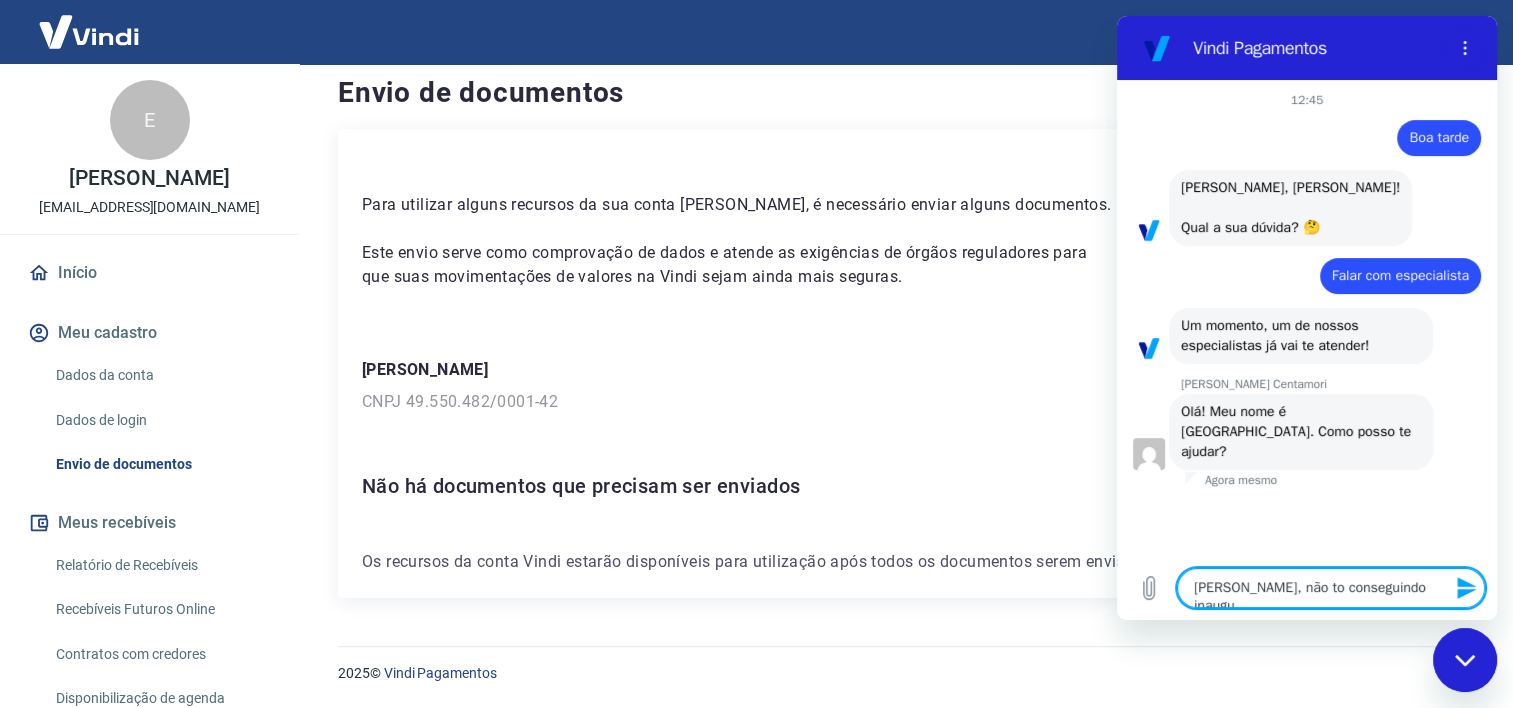 type on "Mariana, não to conseguindo inaugur" 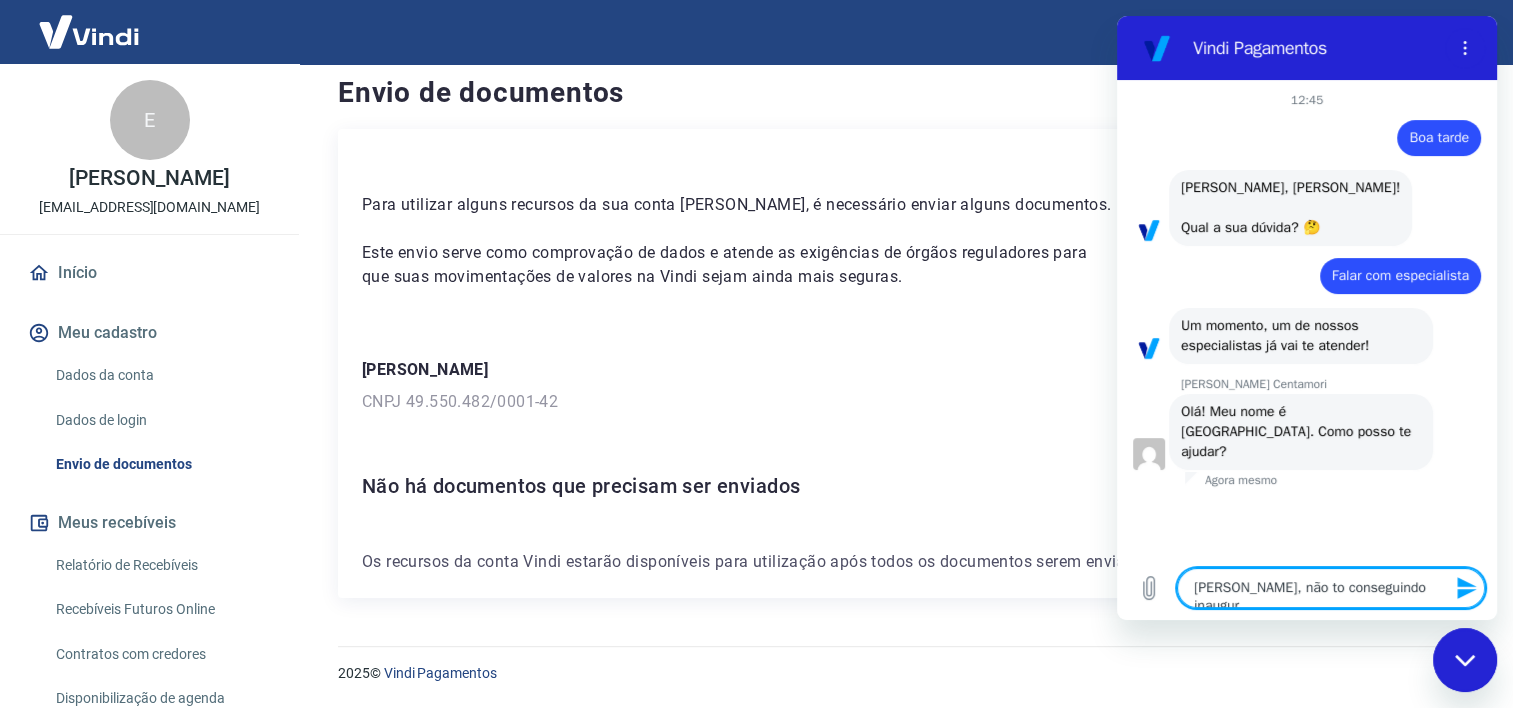 type on "x" 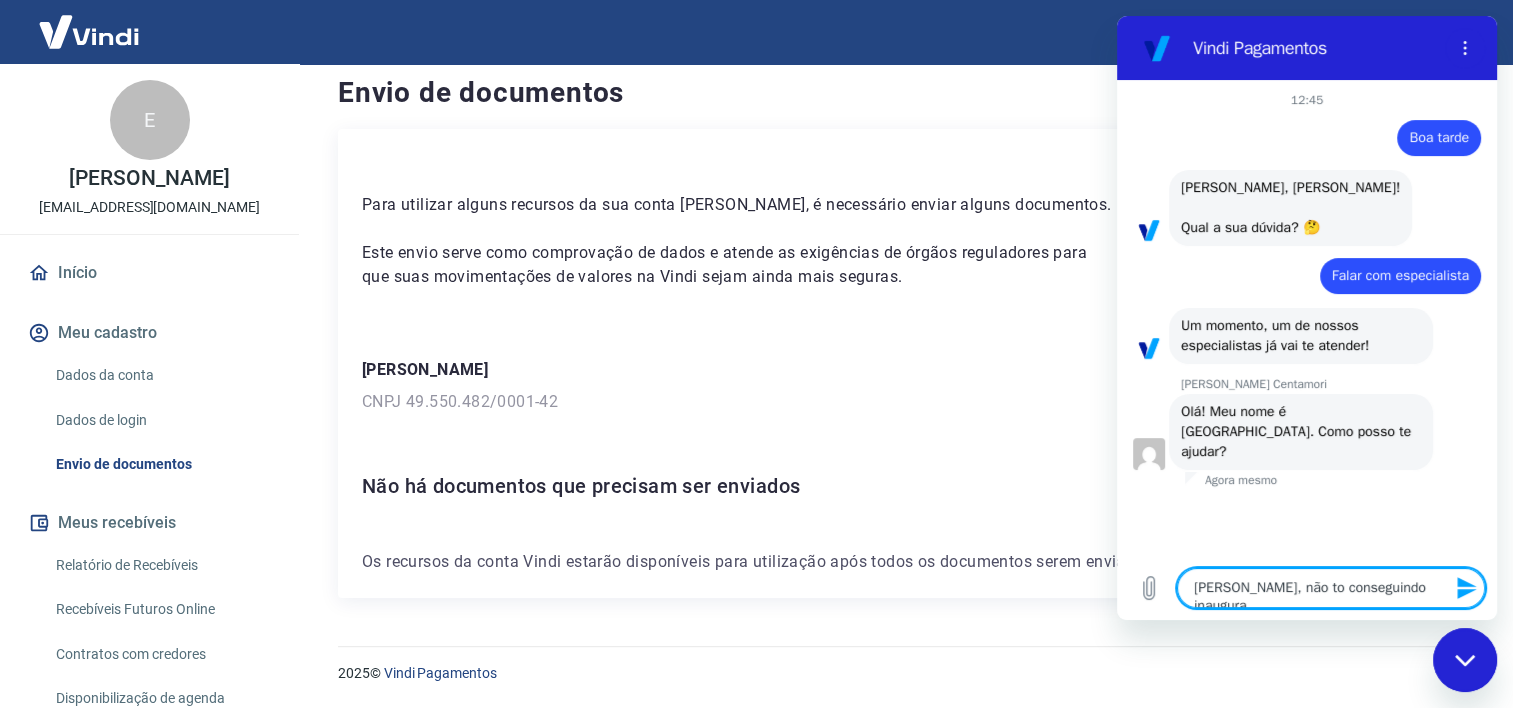 type on "Mariana, não to conseguindo inaugurar" 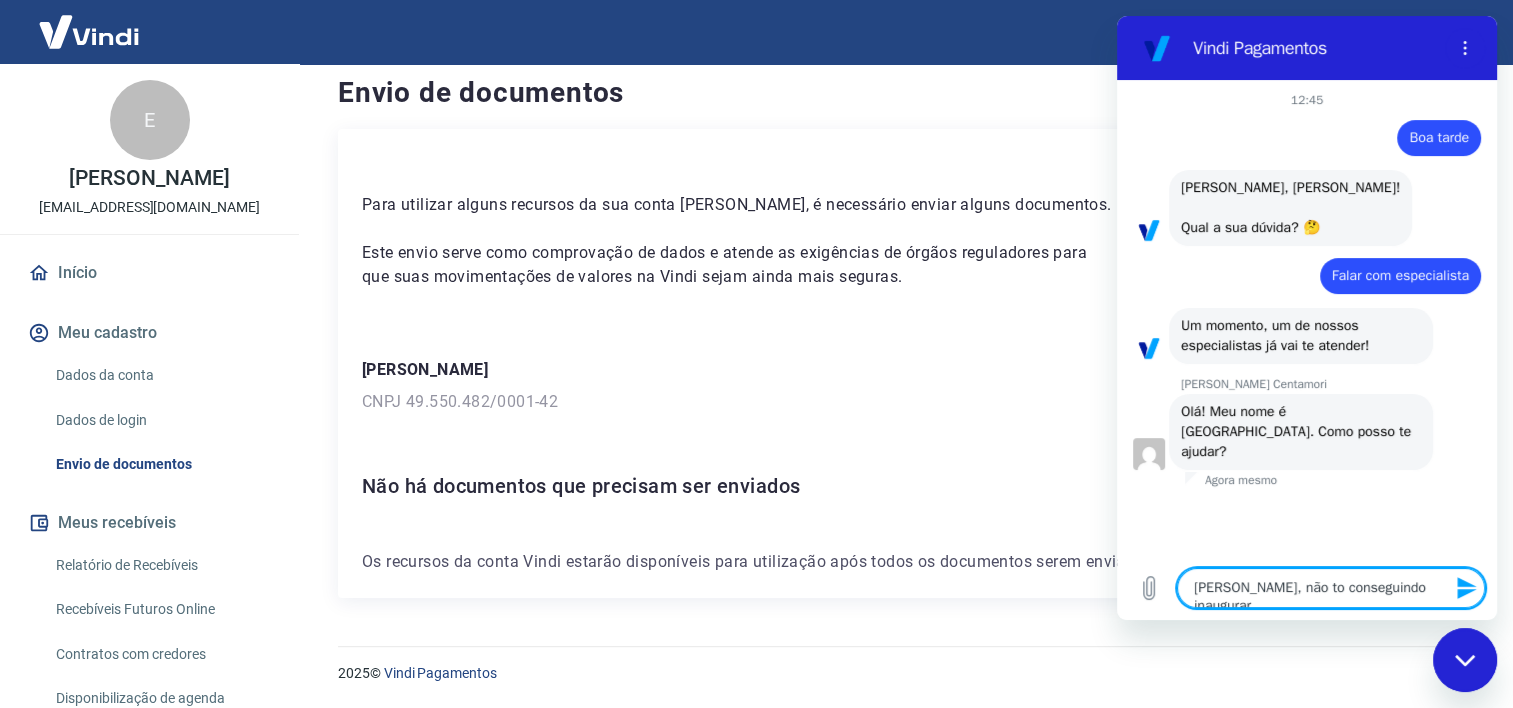 type on "Mariana, não to conseguindo inaugurar" 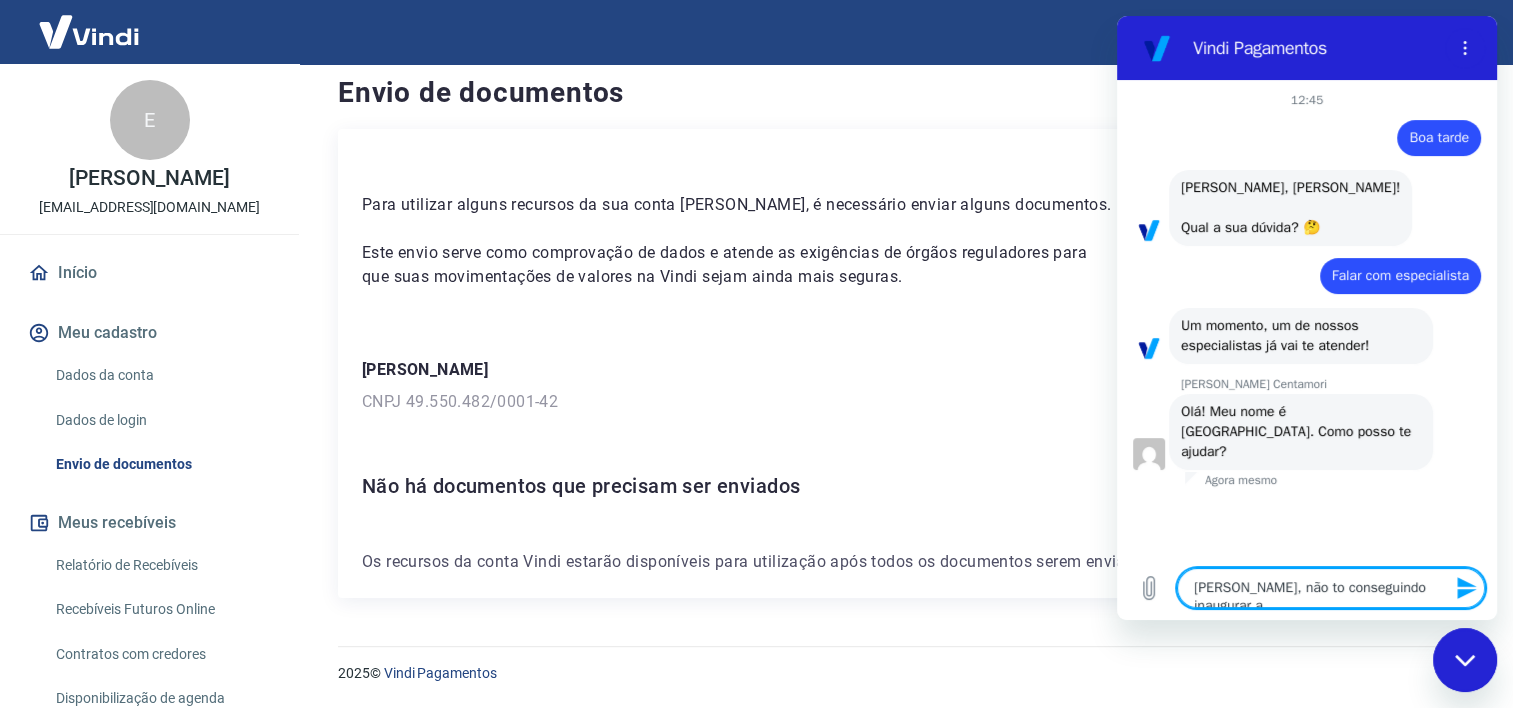 type on "Mariana, não to conseguindo inaugurar a" 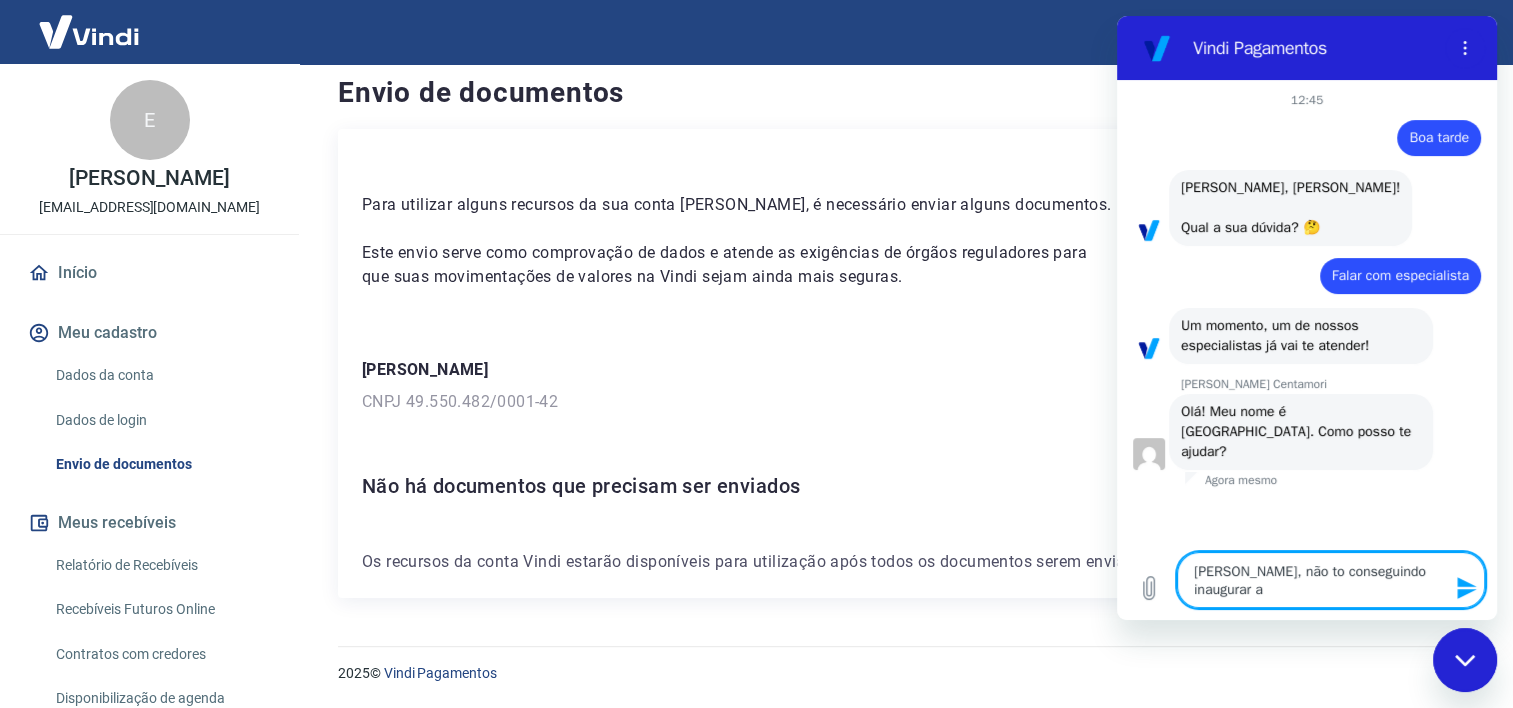 type on "Mariana, não to conseguindo inaugurar a m" 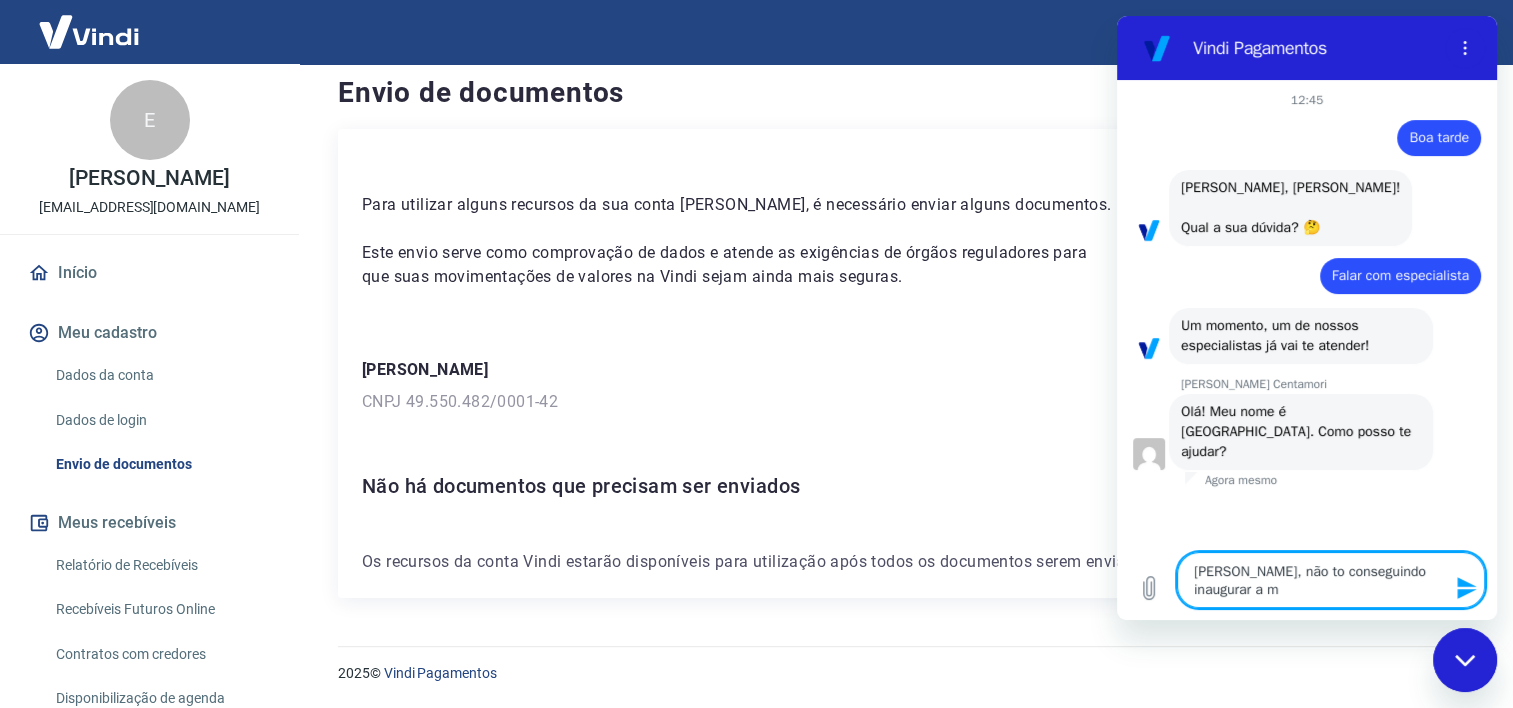 type on "Mariana, não to conseguindo inaugurar a mi" 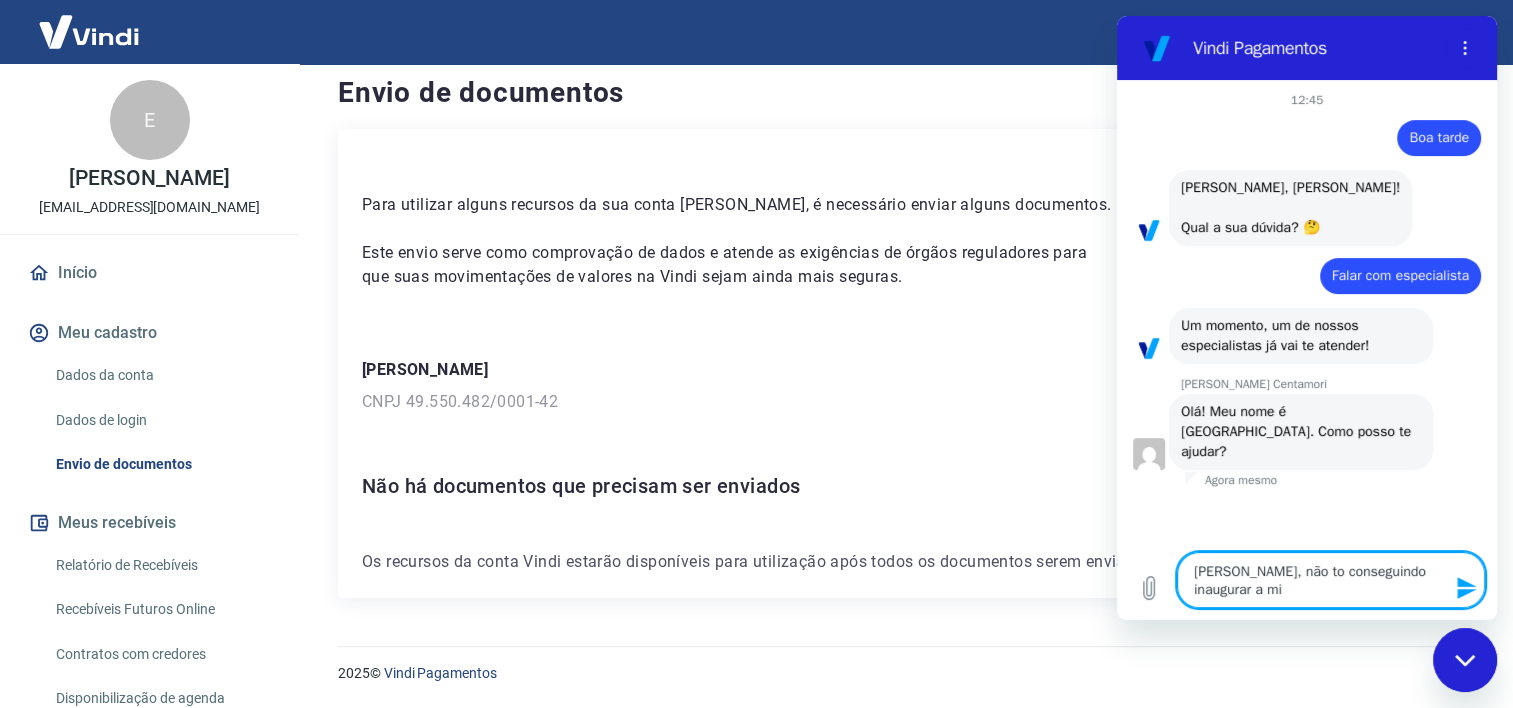 type on "Mariana, não to conseguindo inaugurar a min" 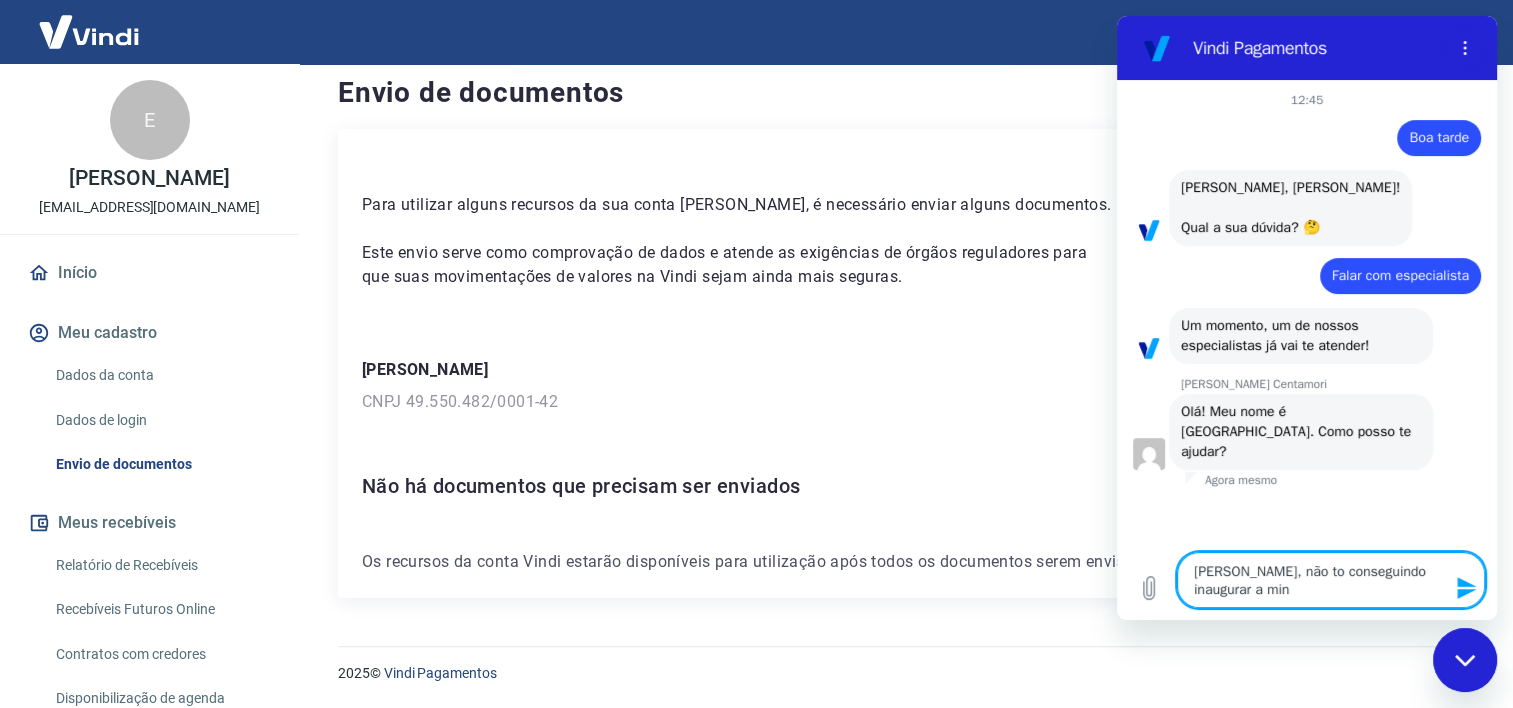 type on "Mariana, não to conseguindo inaugurar a minh" 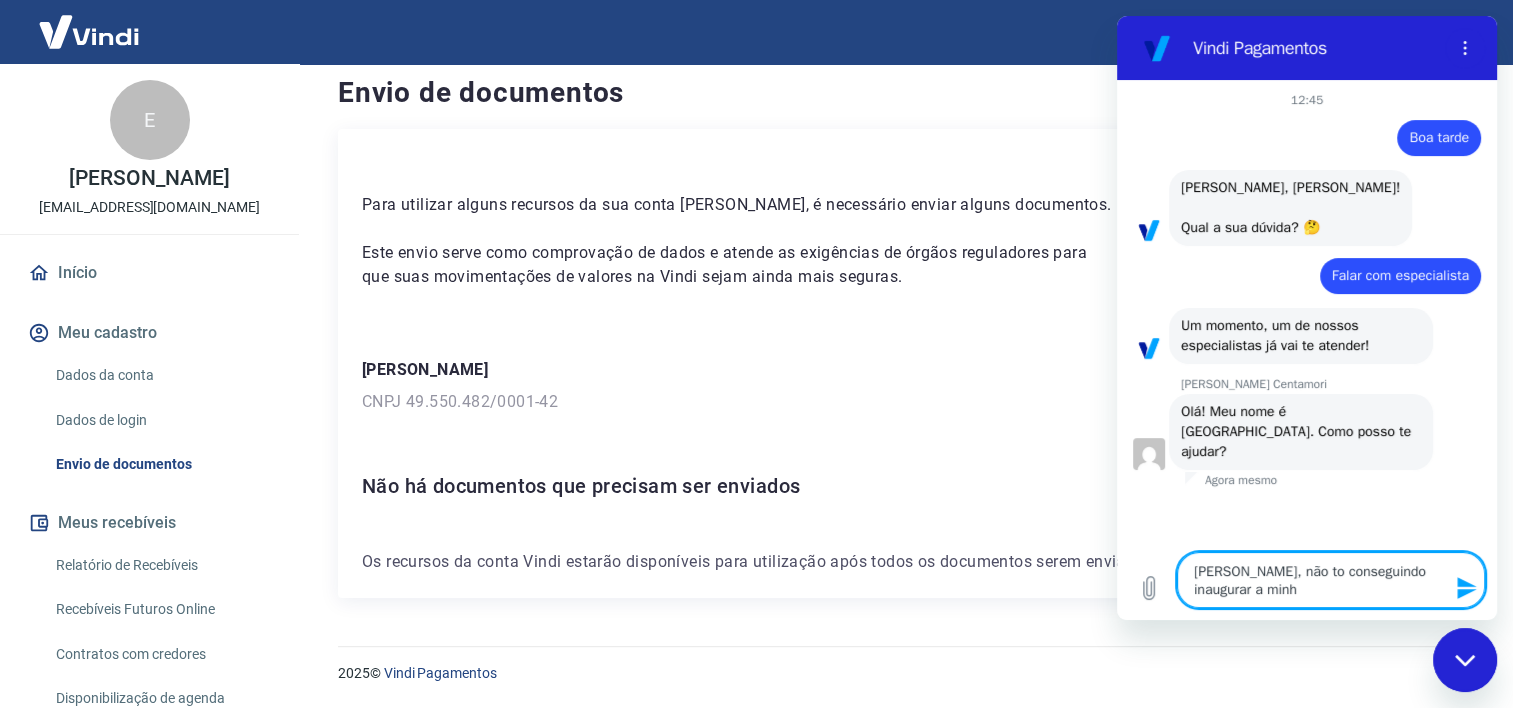 type on "Mariana, não to conseguindo inaugurar a minha" 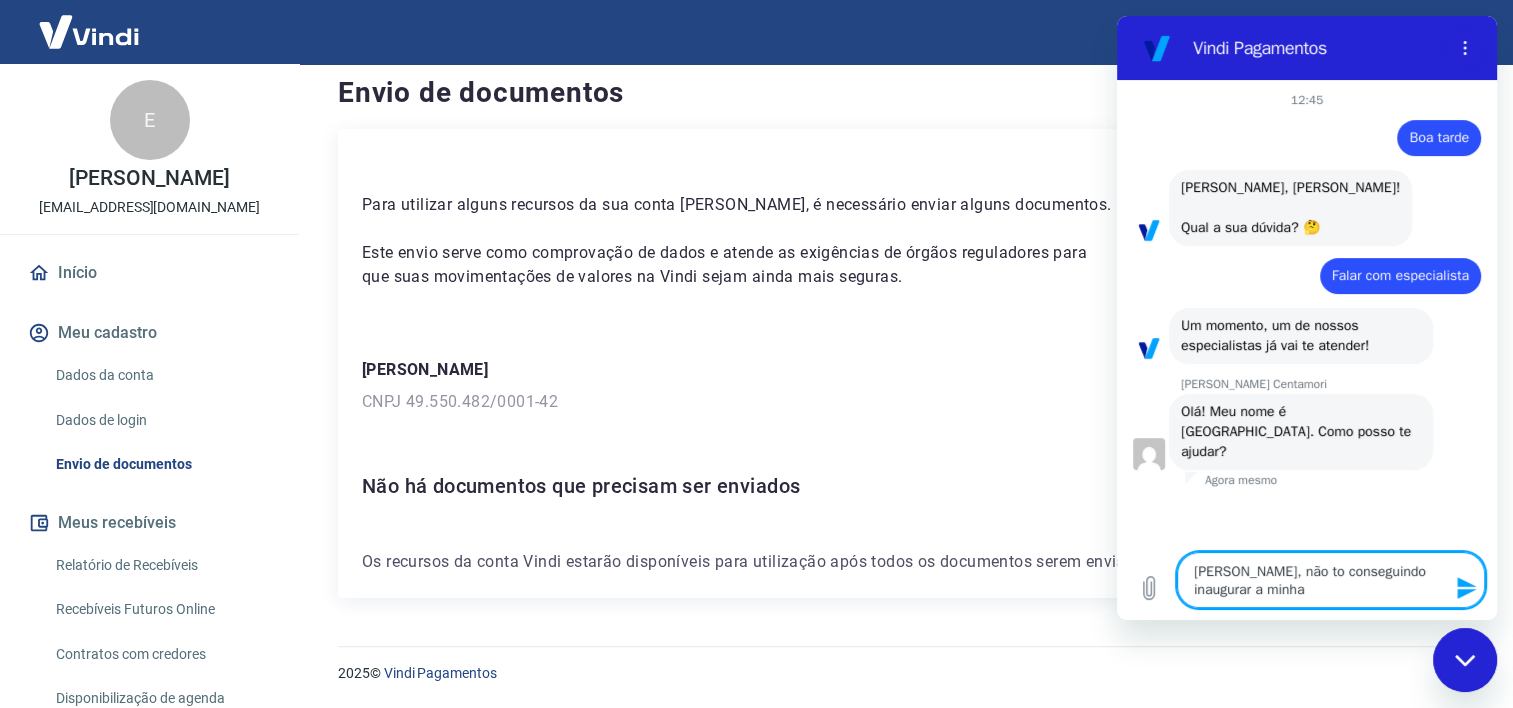 type on "Mariana, não to conseguindo inaugurar a minha" 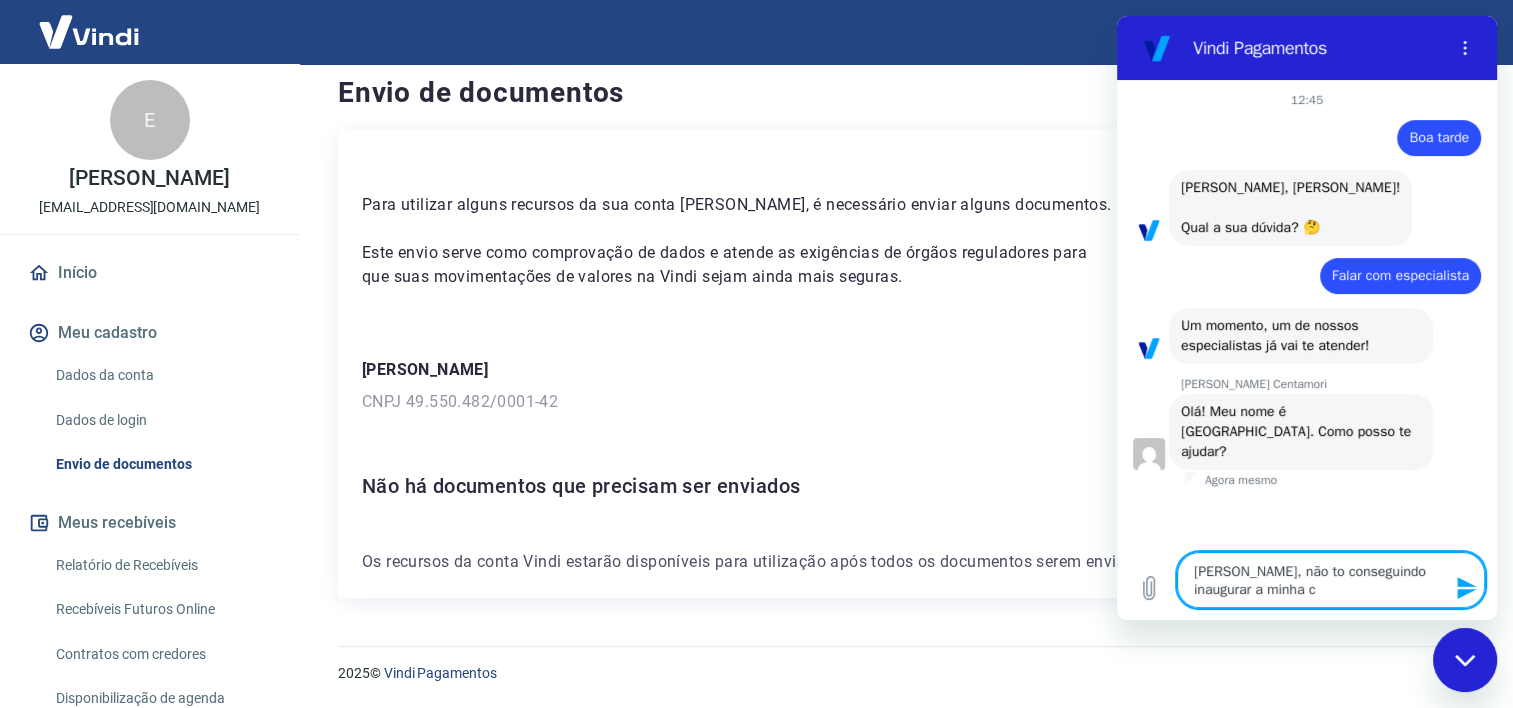 type on "Mariana, não to conseguindo inaugurar a minha co" 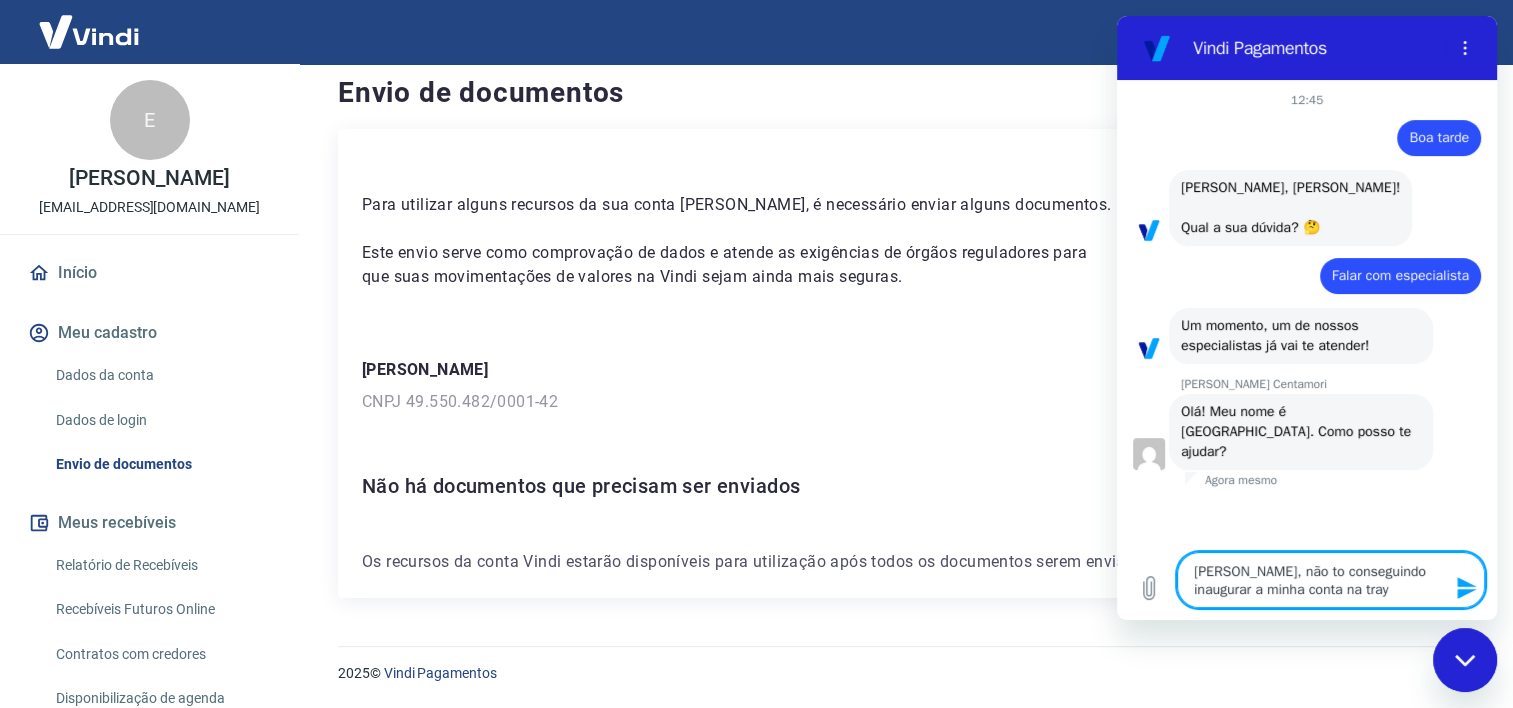 click 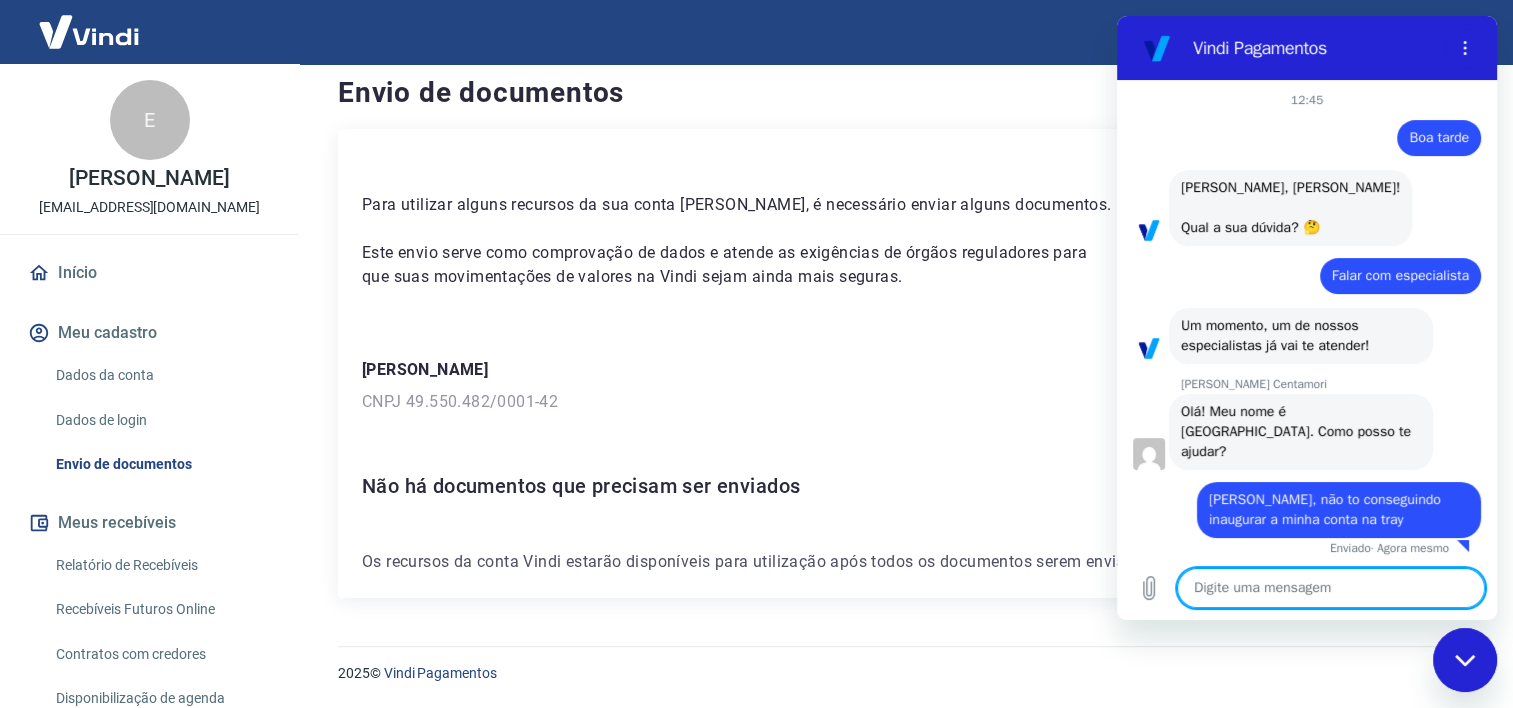 click at bounding box center [1331, 588] 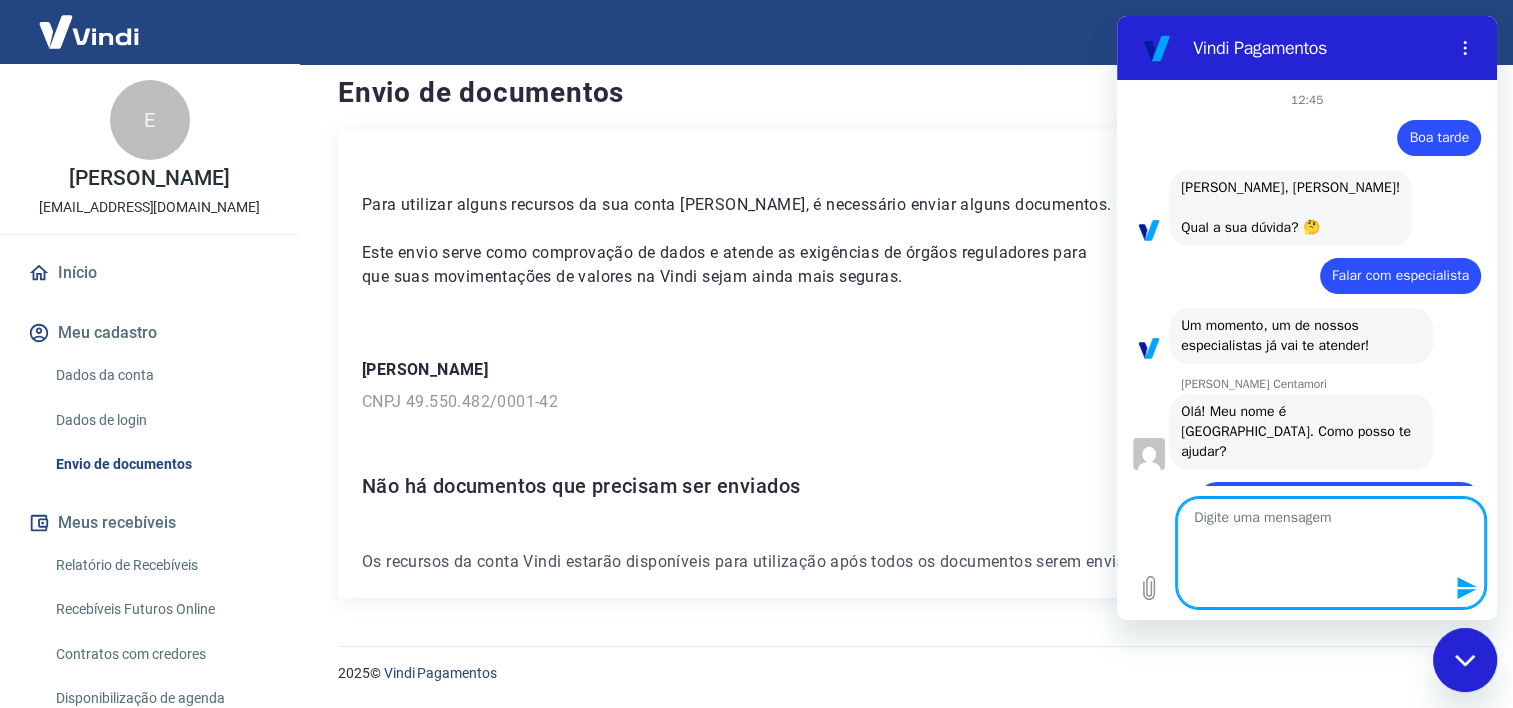 scroll, scrollTop: 0, scrollLeft: 0, axis: both 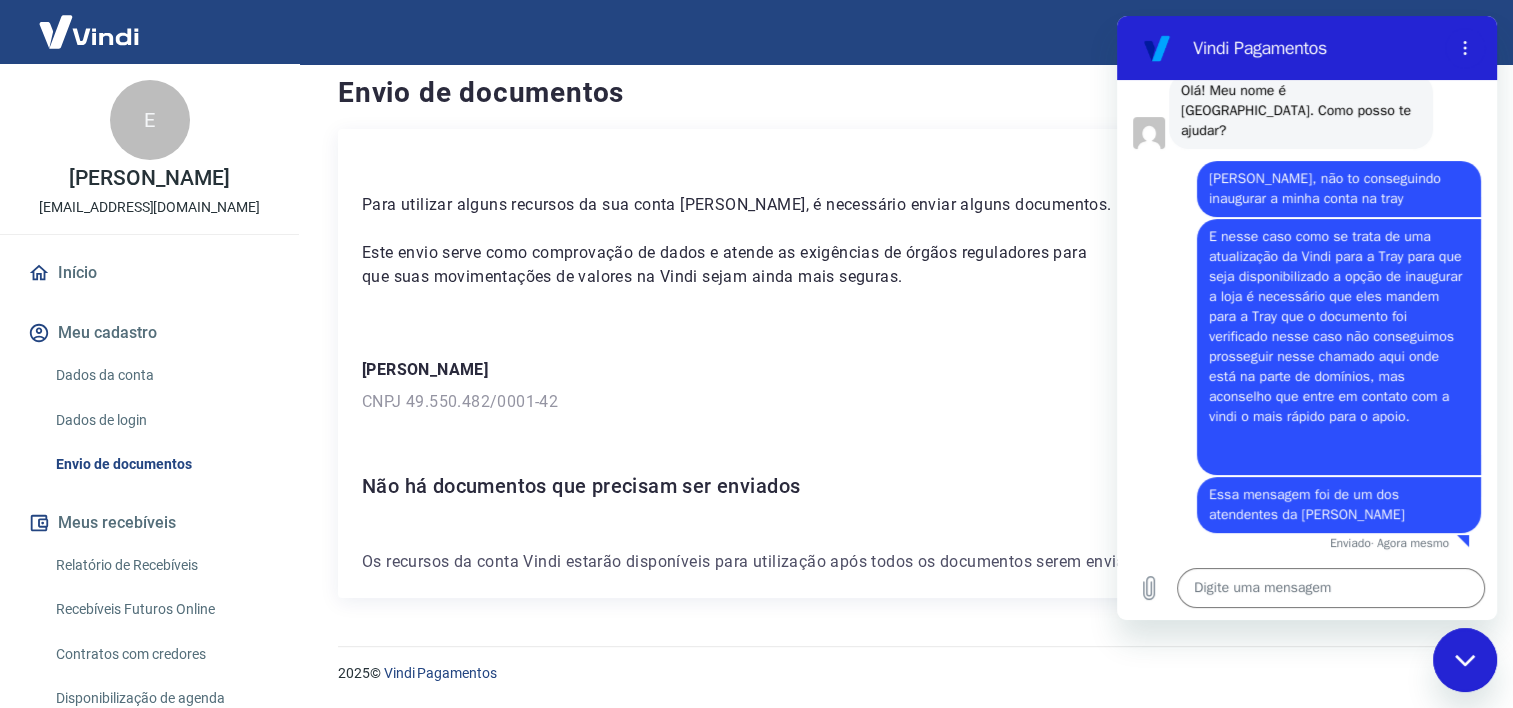 click on "Início" at bounding box center (149, 273) 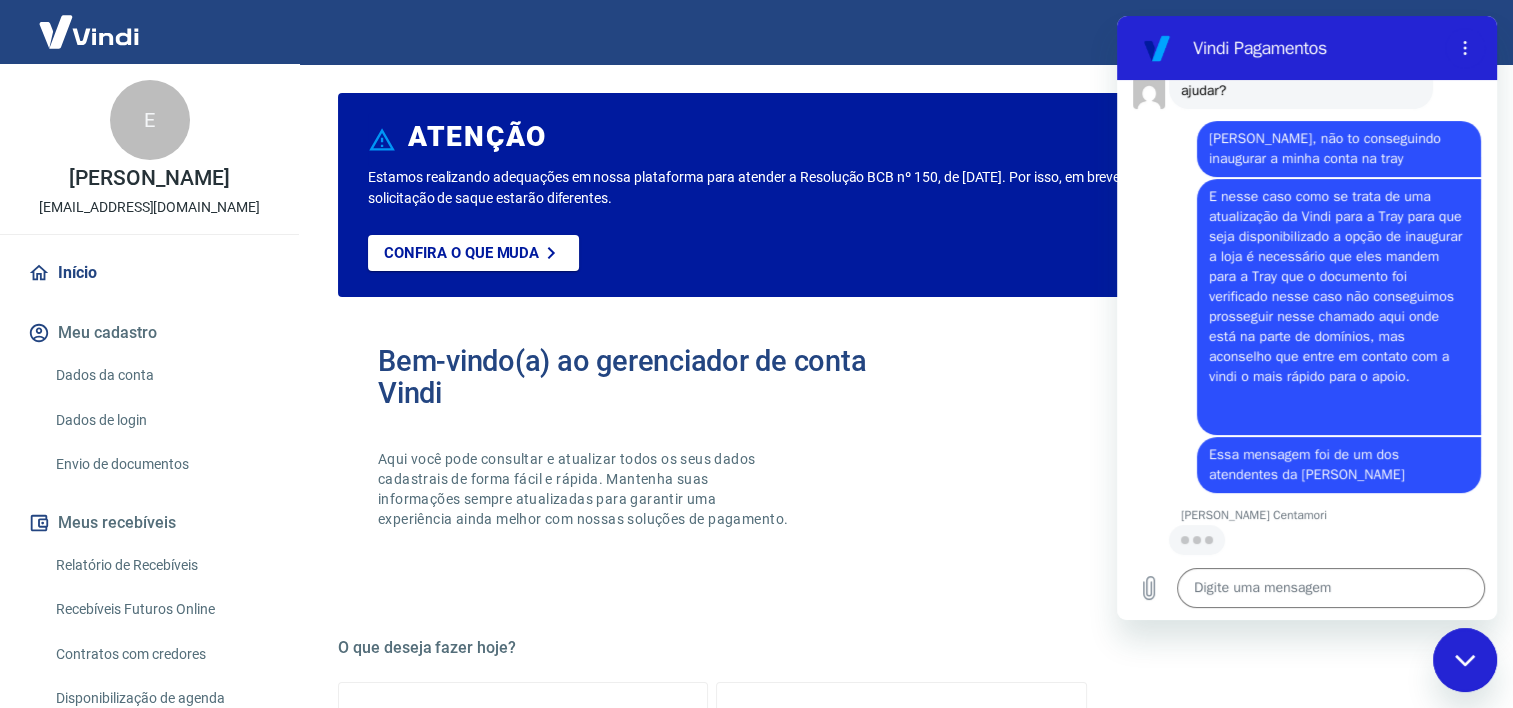 scroll, scrollTop: 379, scrollLeft: 0, axis: vertical 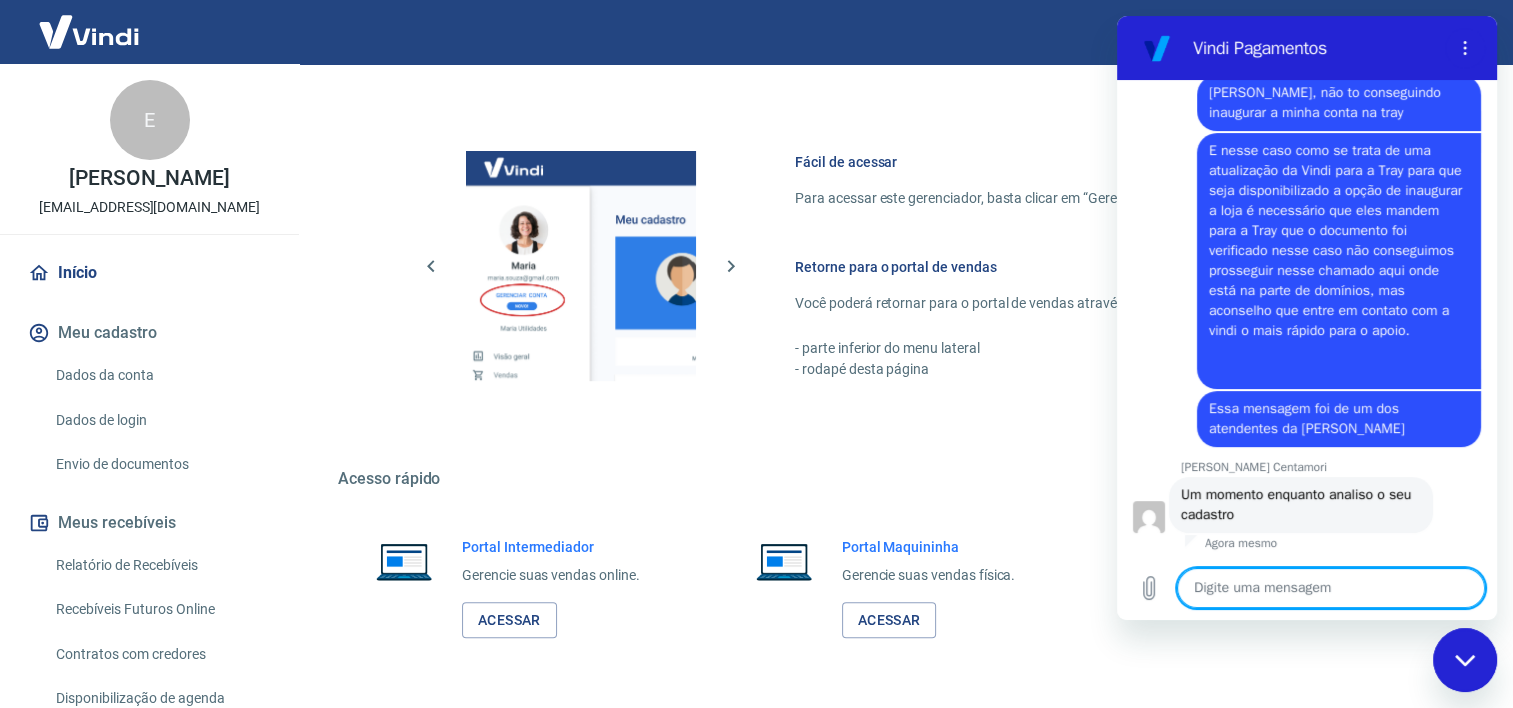 click at bounding box center (1331, 588) 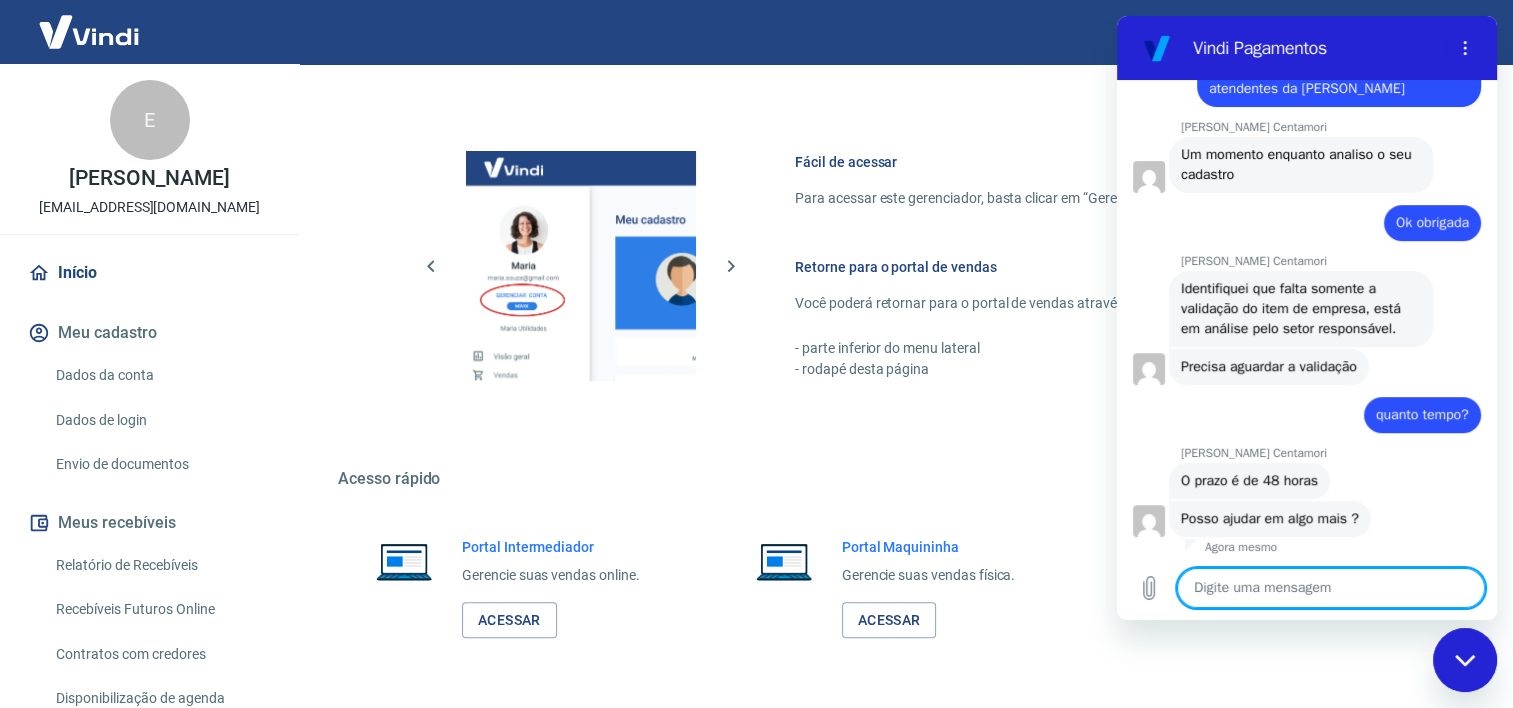 scroll, scrollTop: 771, scrollLeft: 0, axis: vertical 